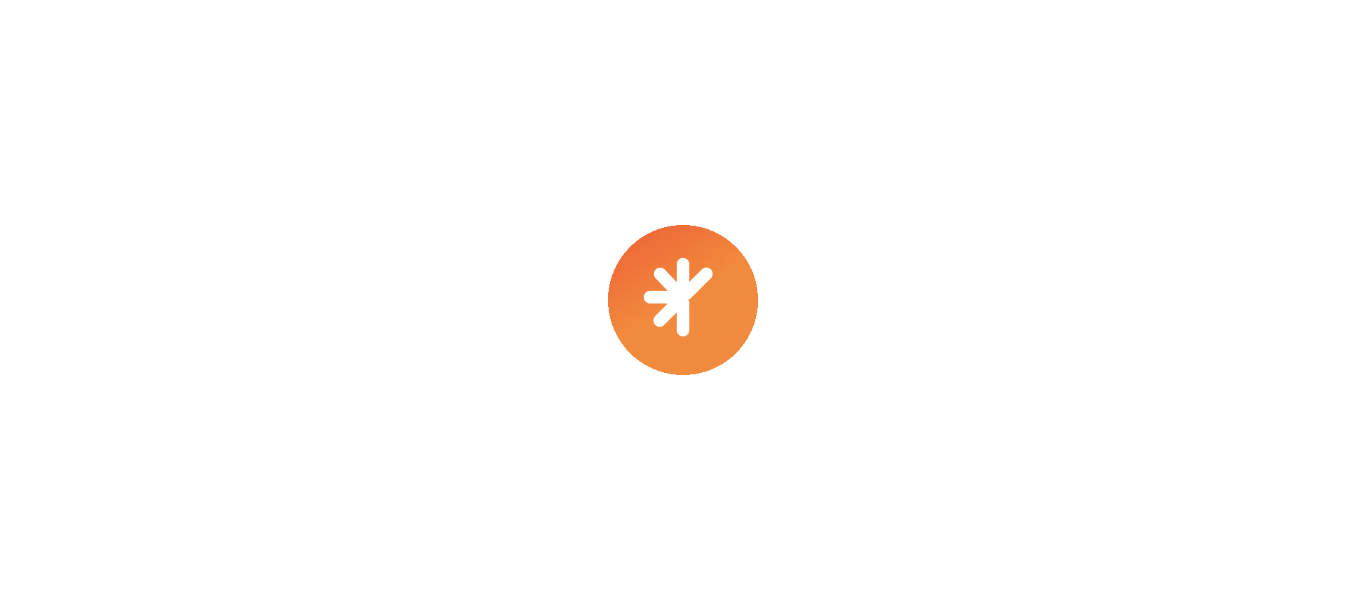 scroll, scrollTop: 0, scrollLeft: 0, axis: both 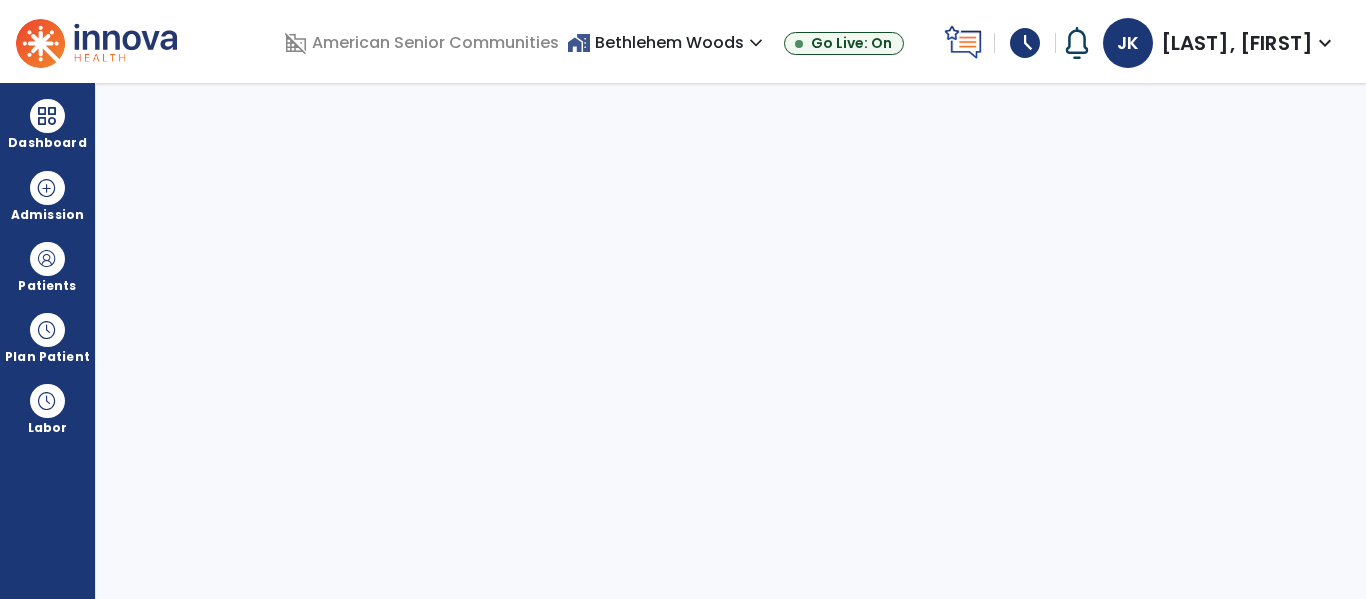 select on "****" 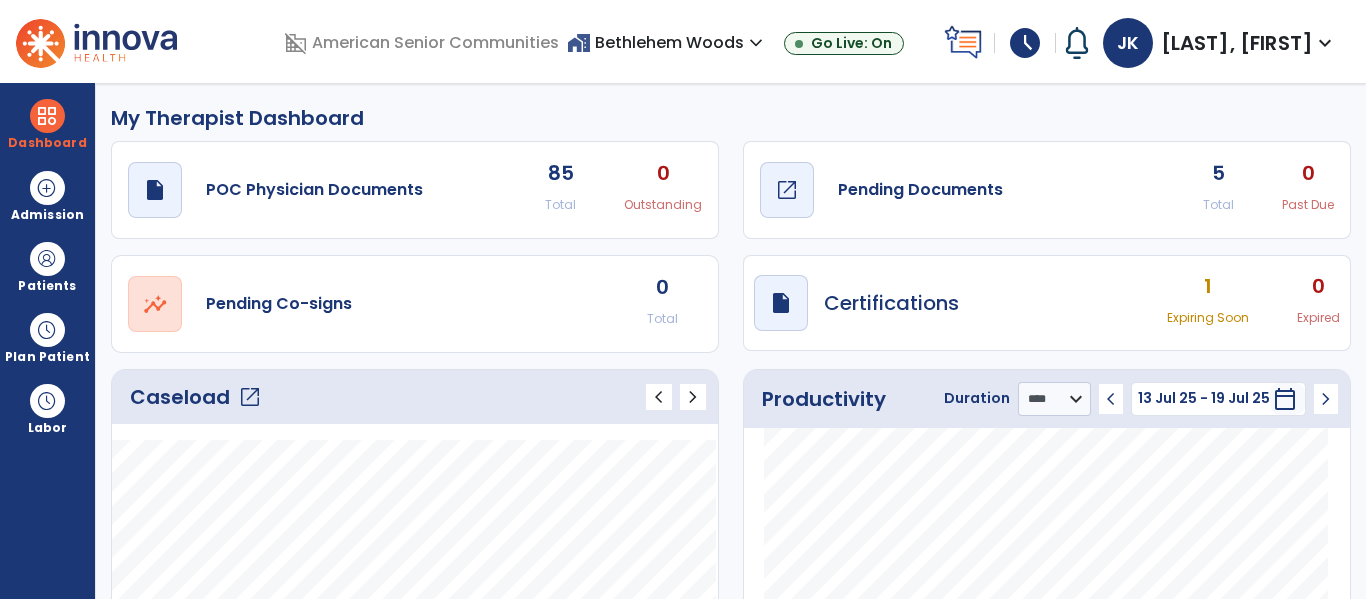 click on "draft   open_in_new  Pending Documents" 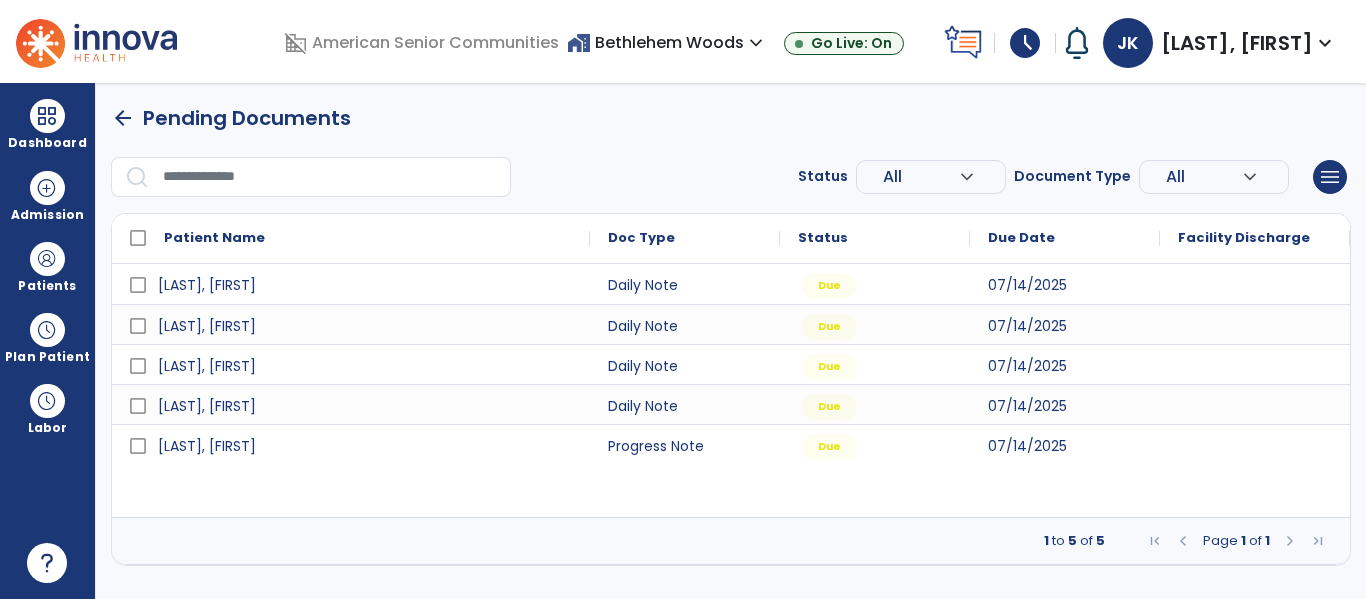 click on "home_work   [CITY]   expand_more" at bounding box center (667, 42) 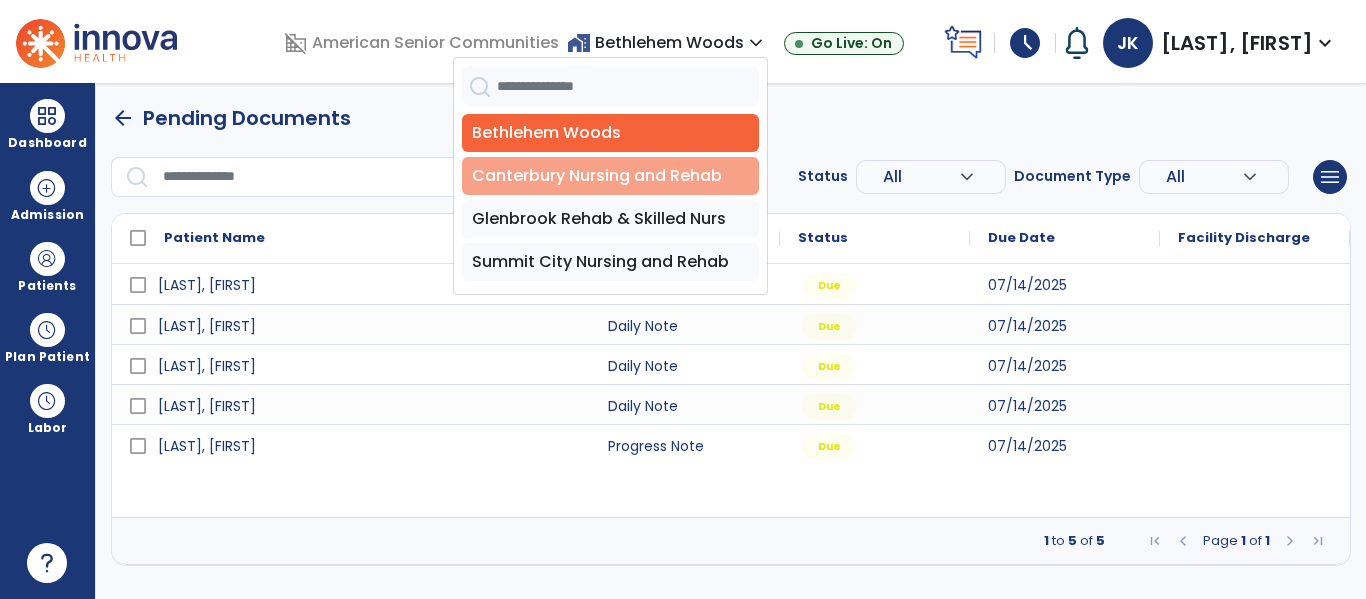 click on "Canterbury Nursing and Rehab" at bounding box center [610, 176] 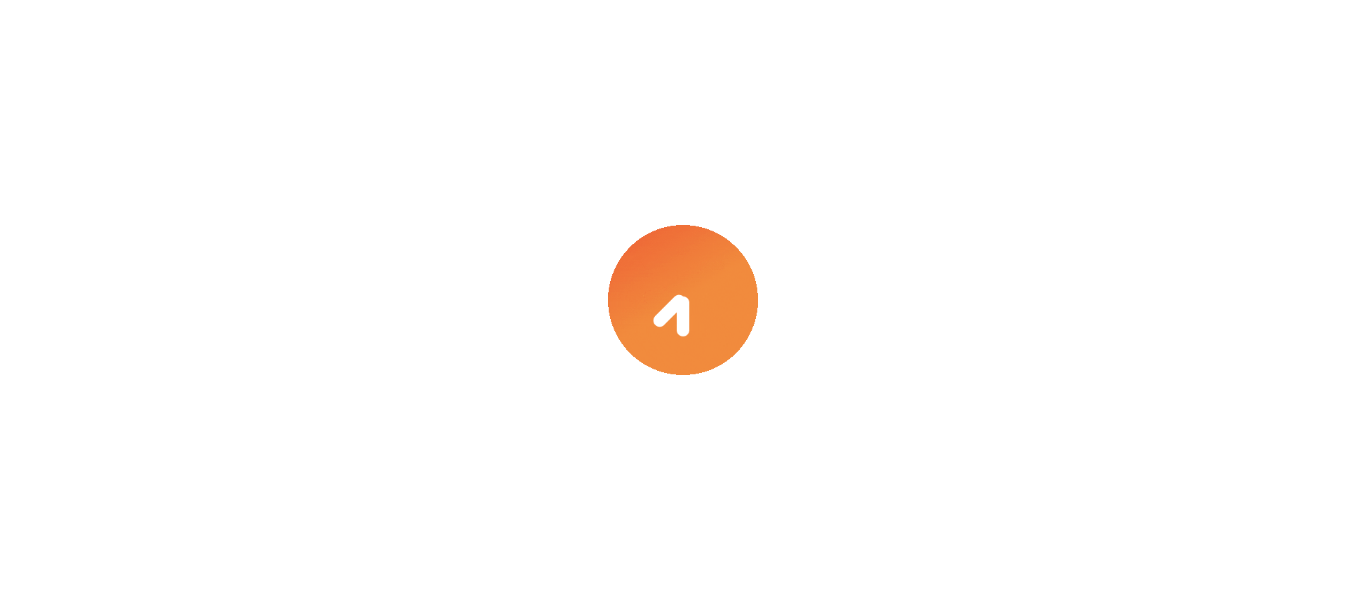 scroll, scrollTop: 0, scrollLeft: 0, axis: both 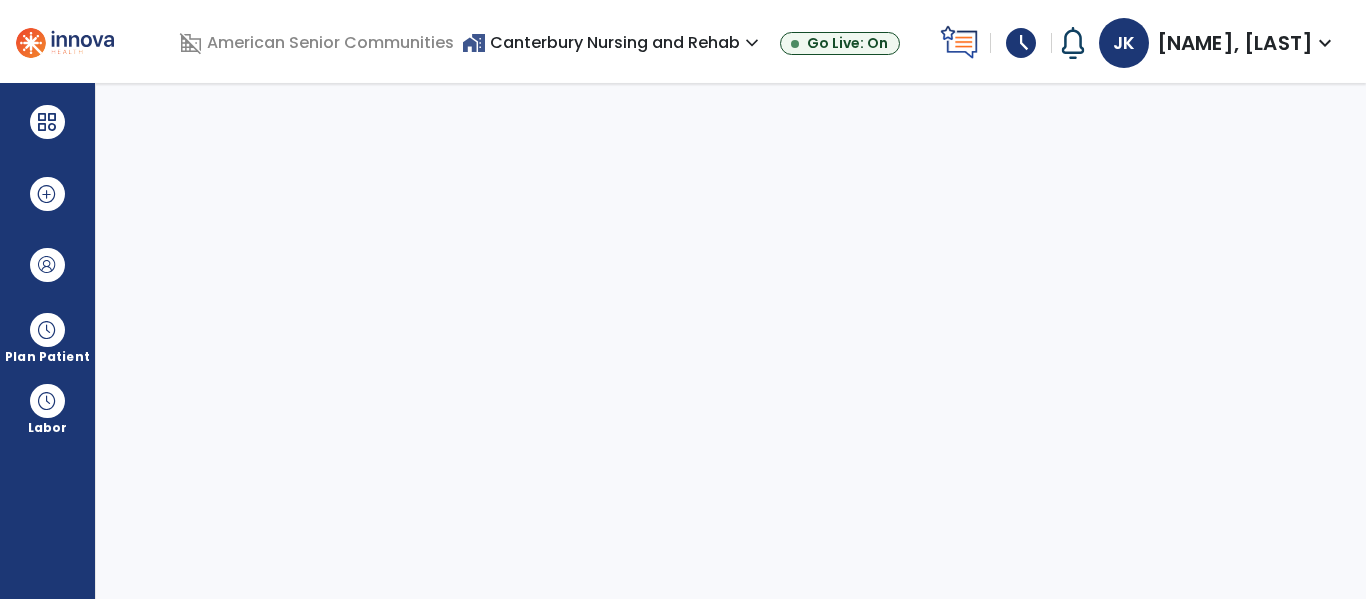 select on "****" 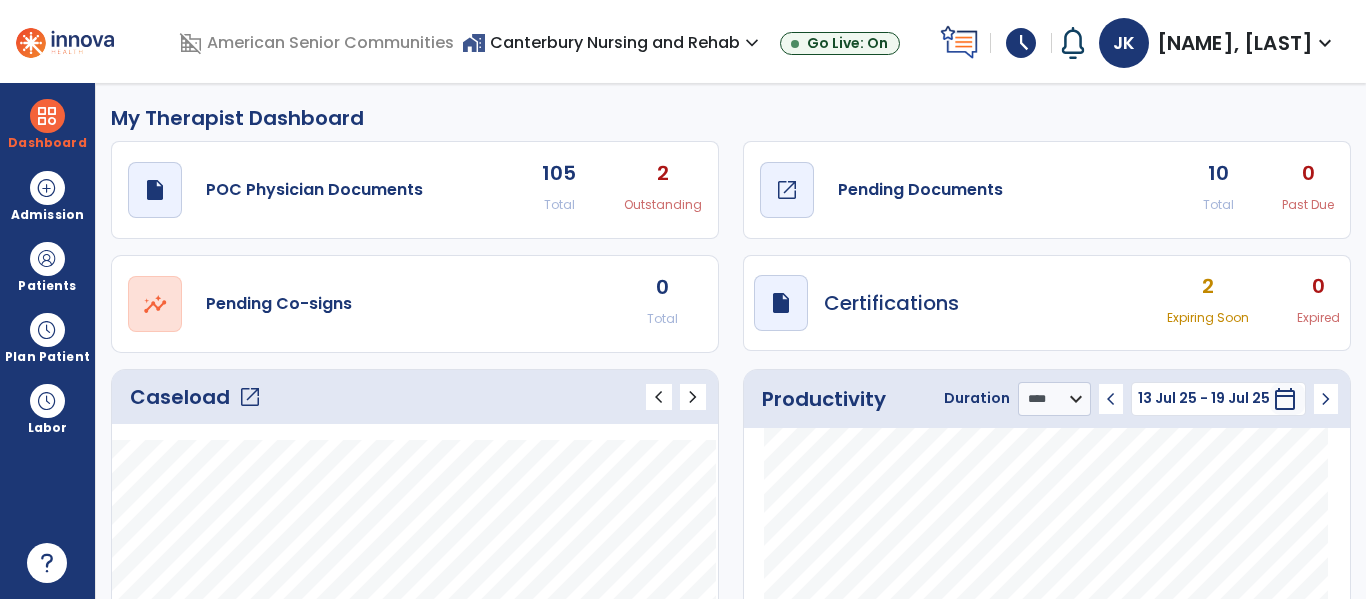 click on "Pending Documents" 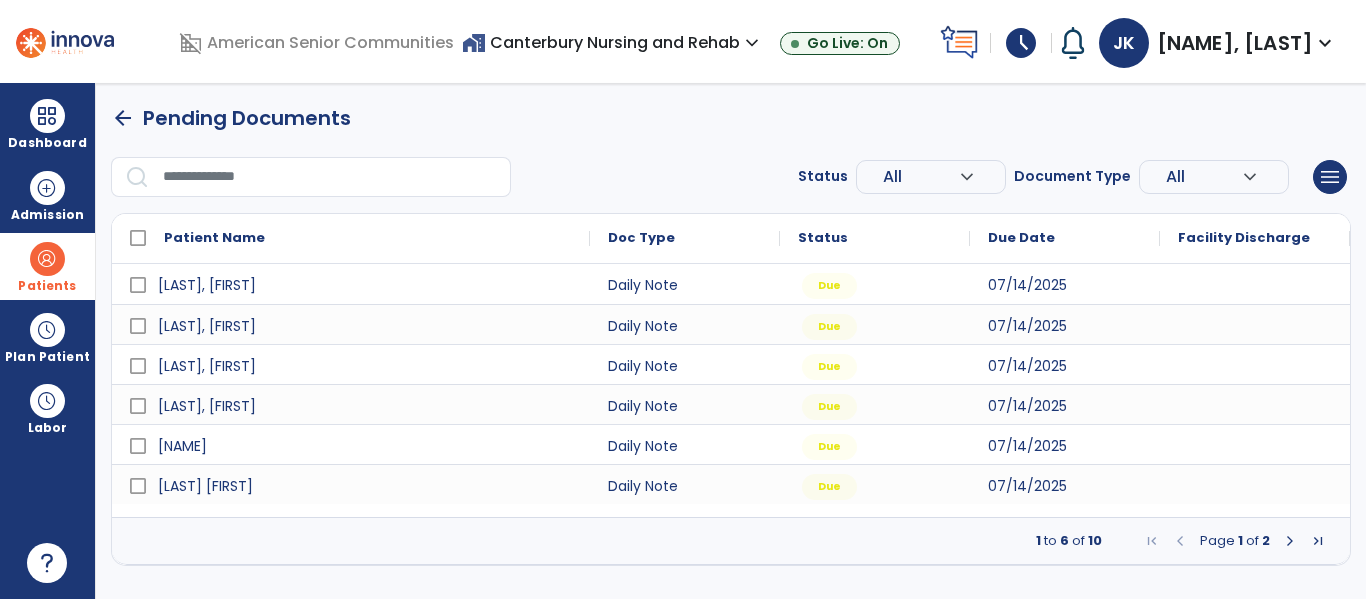 click at bounding box center [47, 259] 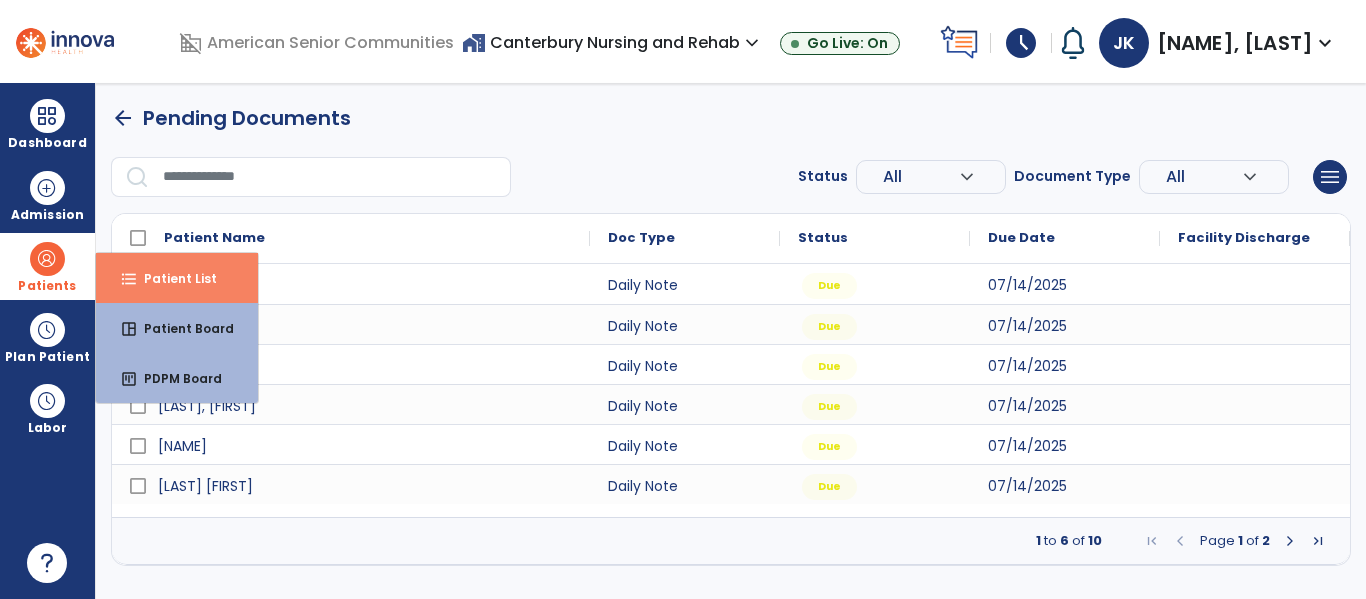 click on "Patient List" at bounding box center [172, 278] 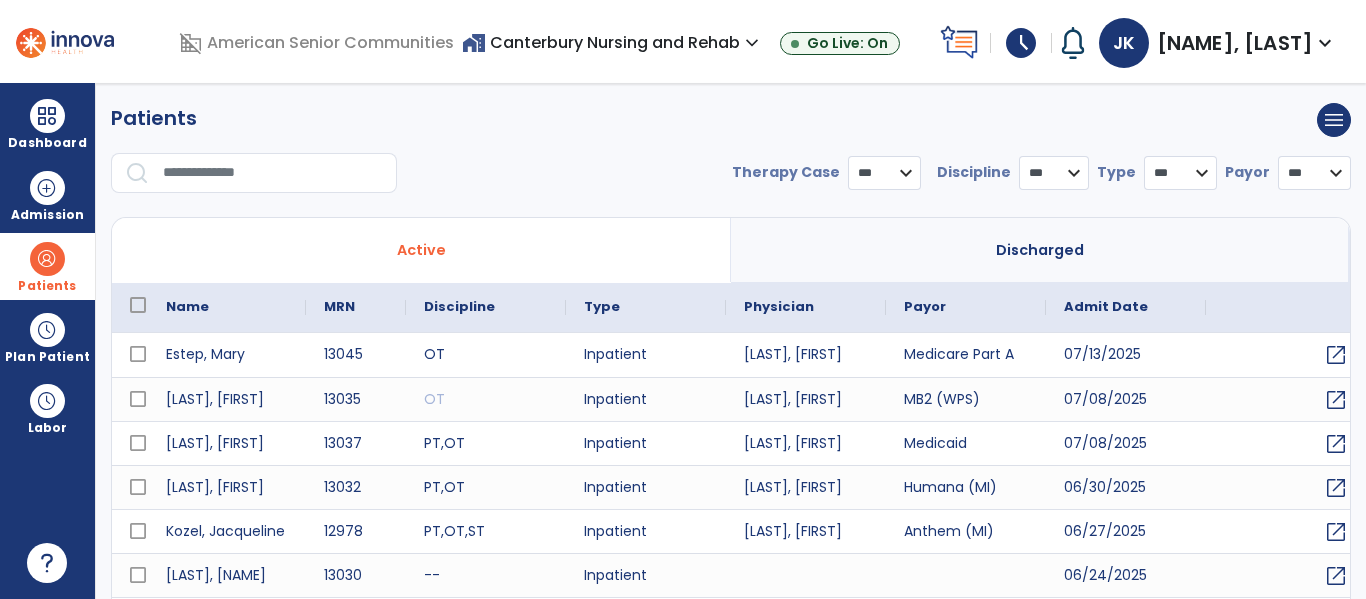 select on "***" 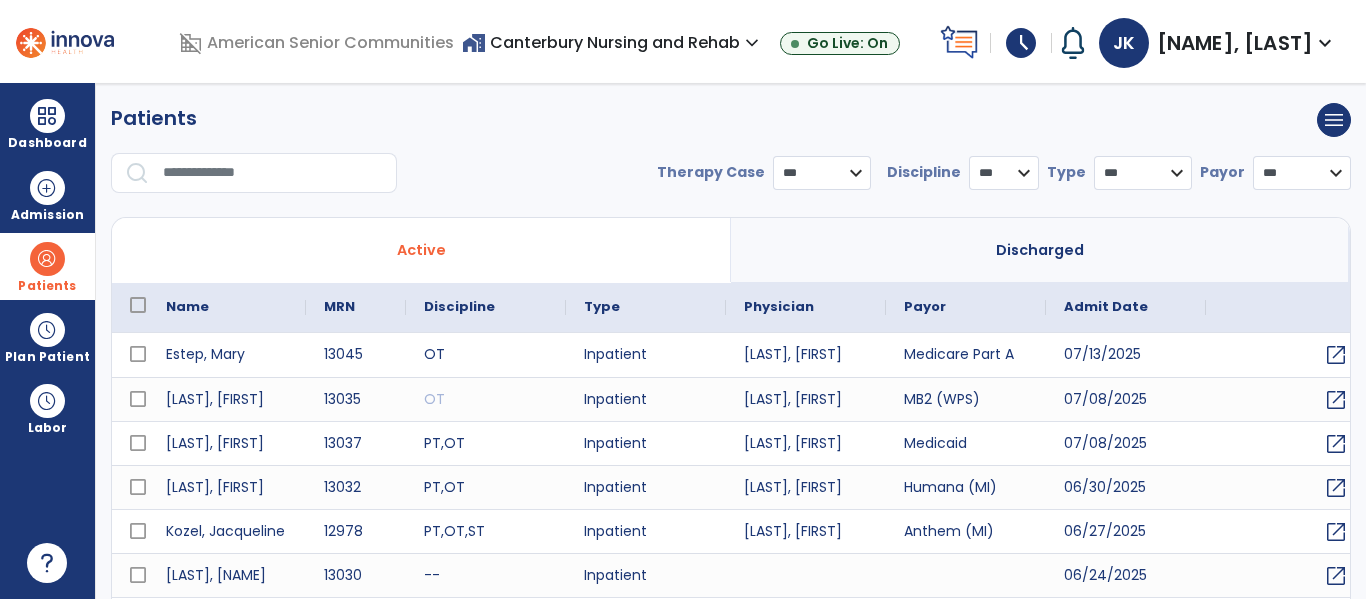 click at bounding box center (273, 173) 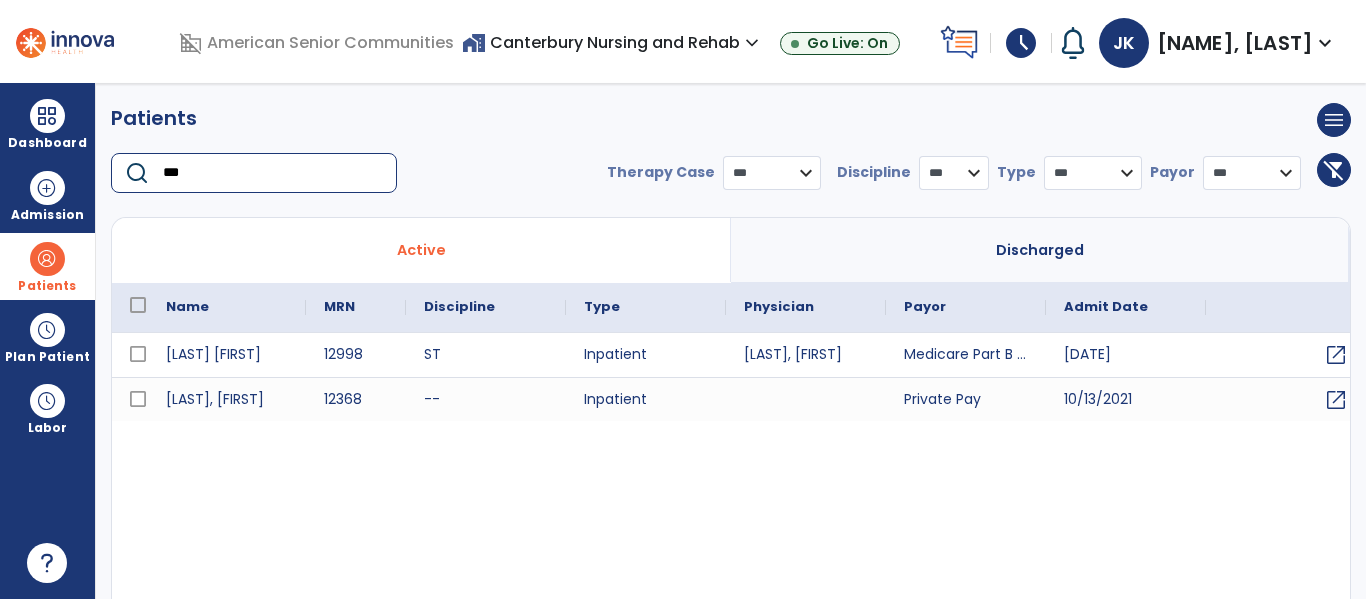 type on "***" 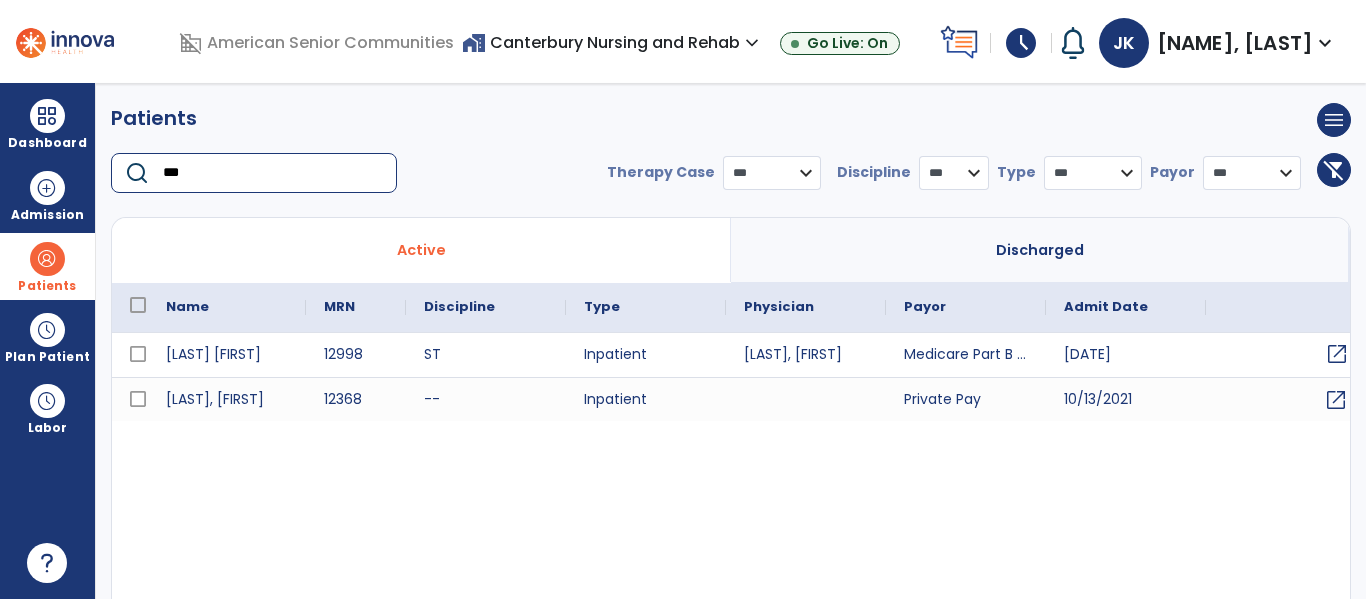 click on "open_in_new" at bounding box center [1337, 354] 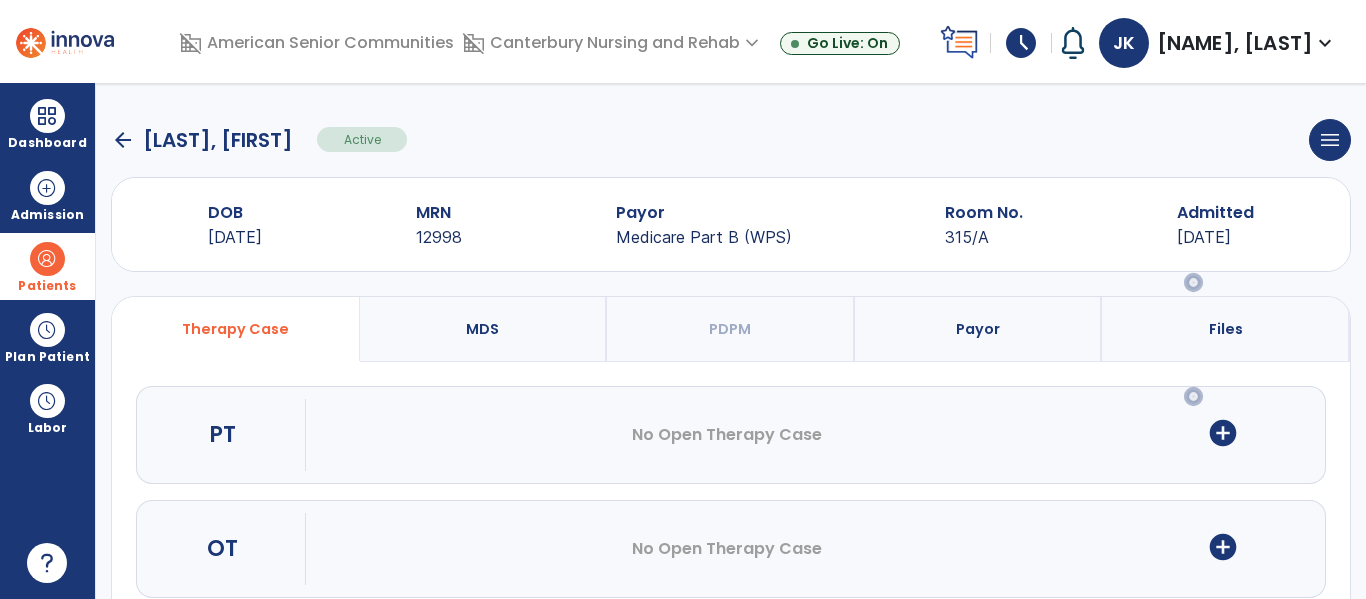 scroll, scrollTop: 162, scrollLeft: 0, axis: vertical 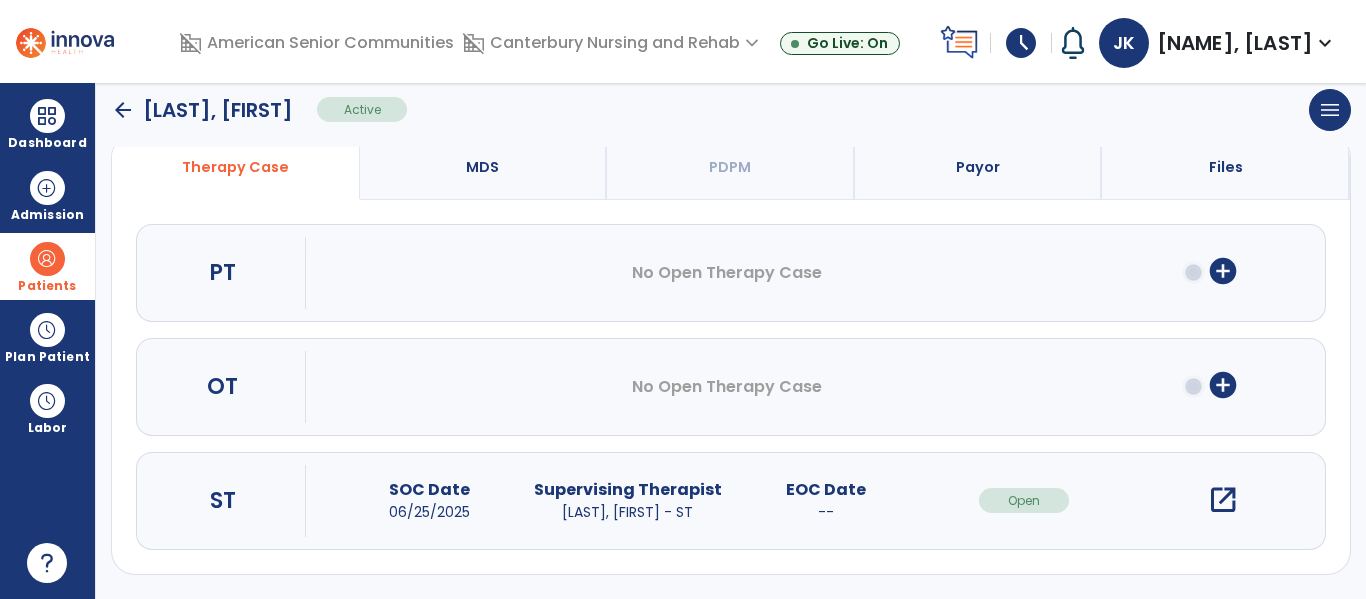 click on "open_in_new" at bounding box center (1223, 500) 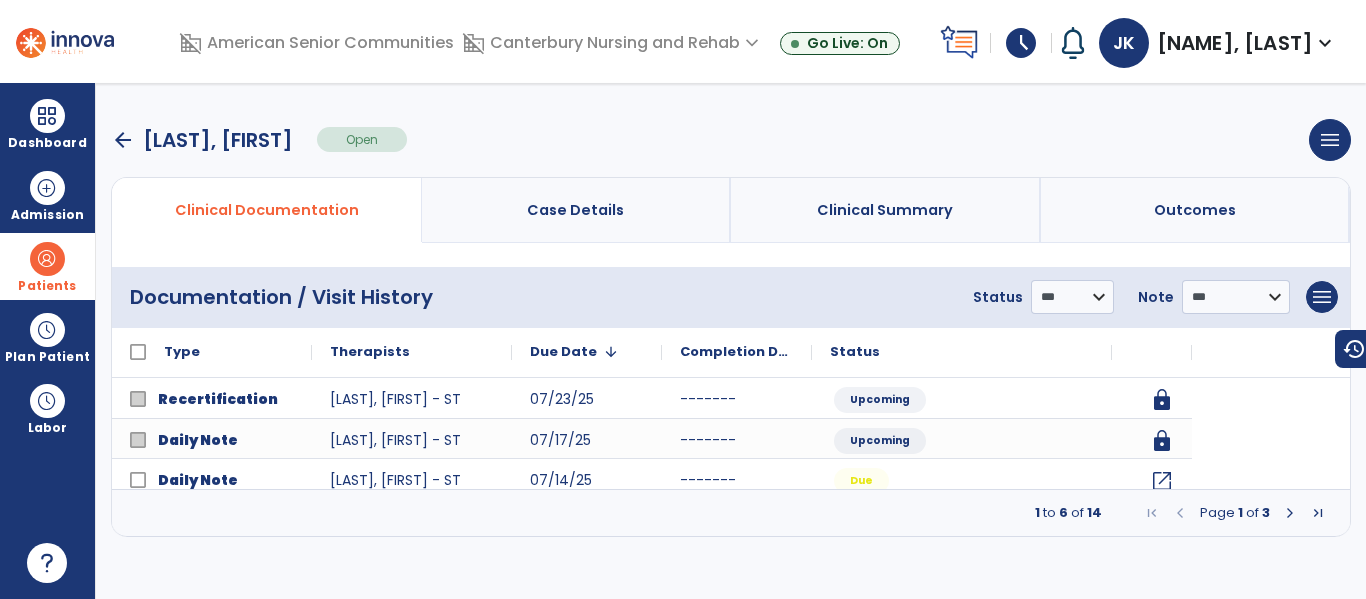 scroll, scrollTop: 0, scrollLeft: 0, axis: both 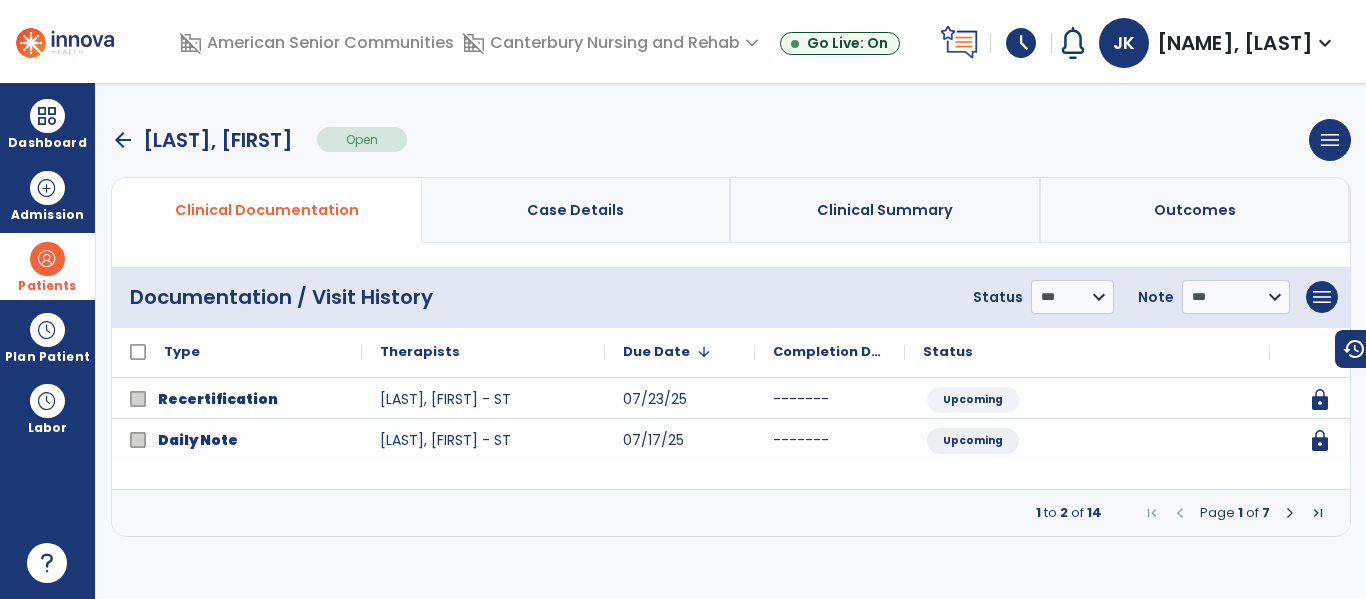click at bounding box center [1290, 513] 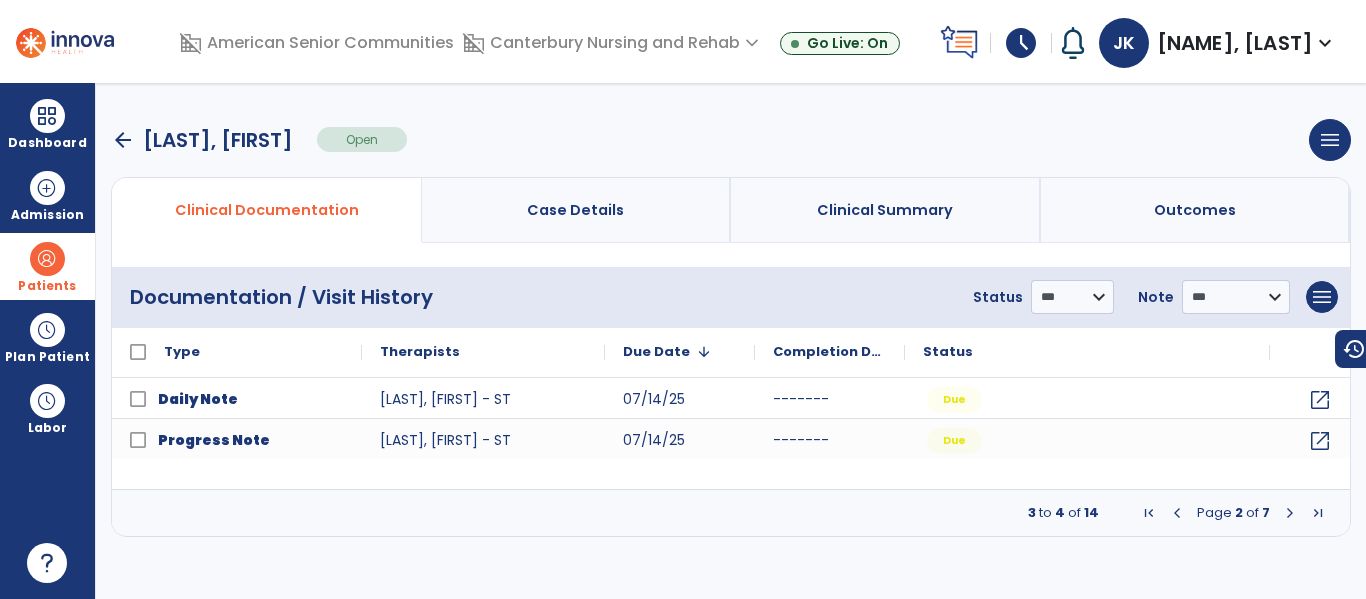 click at bounding box center (1290, 513) 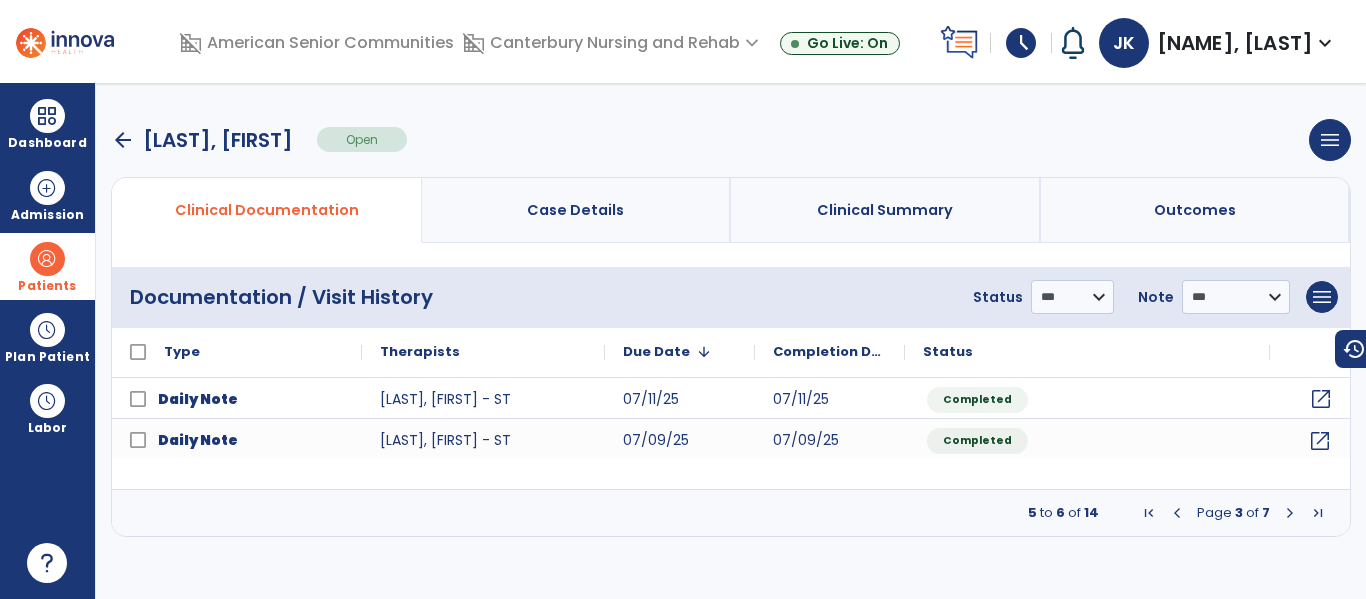 click on "open_in_new" 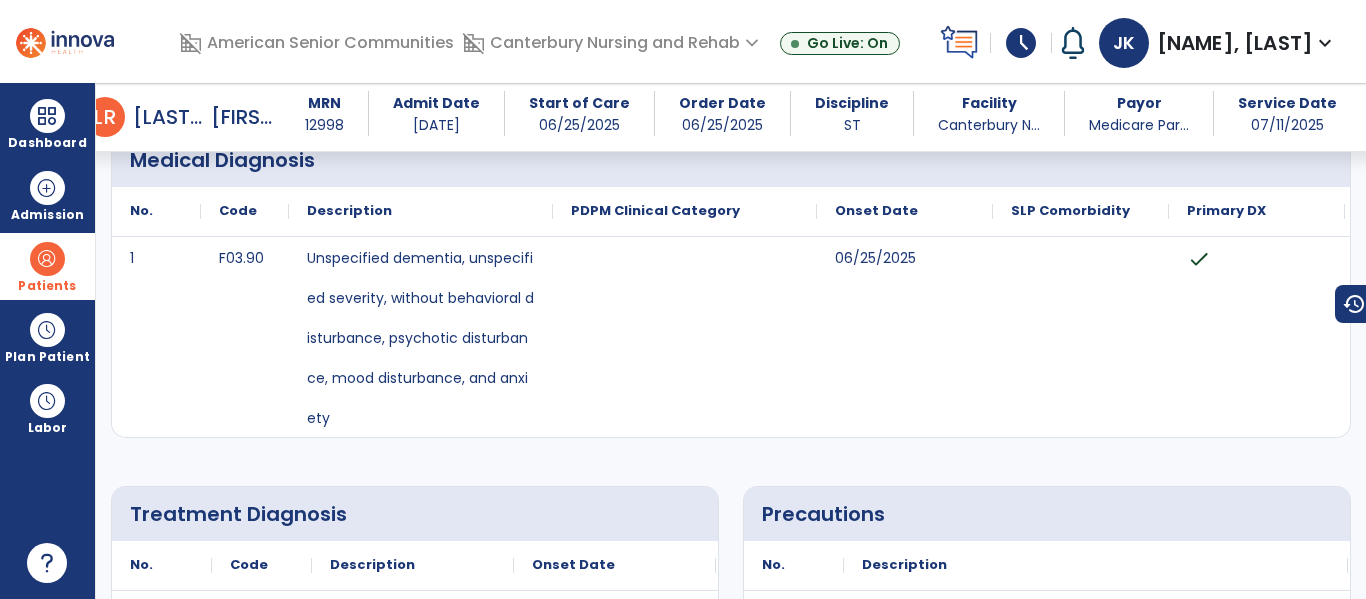 scroll, scrollTop: 0, scrollLeft: 0, axis: both 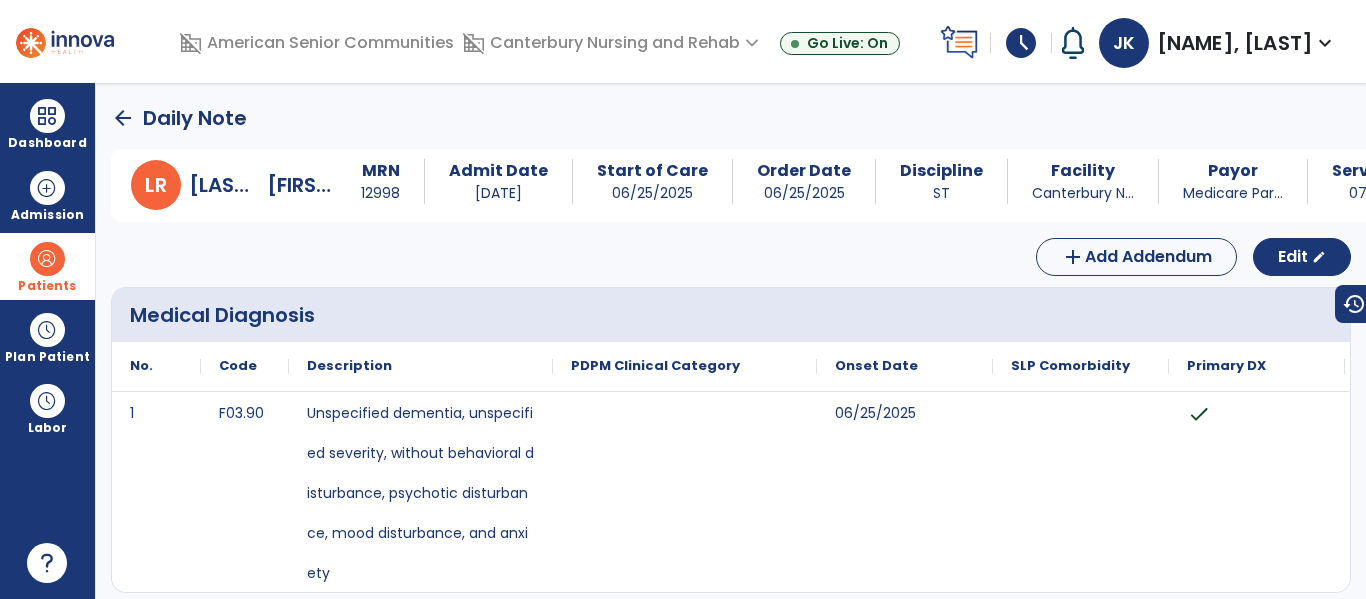 click on "arrow_back" 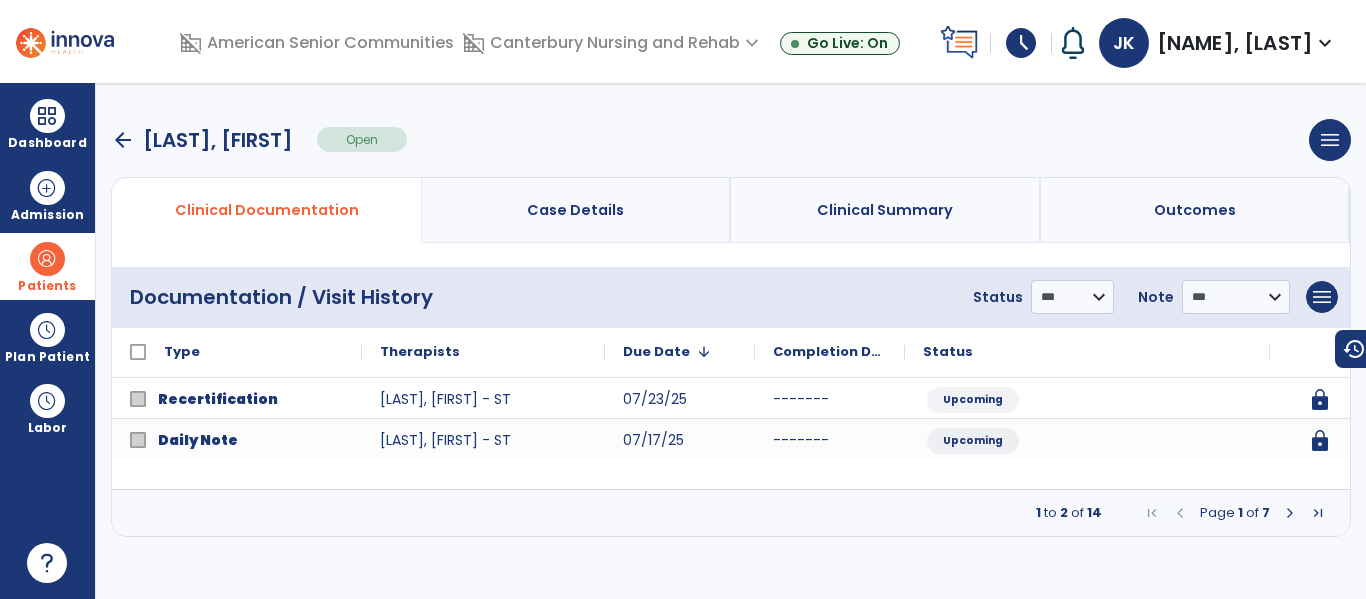 click at bounding box center (1318, 513) 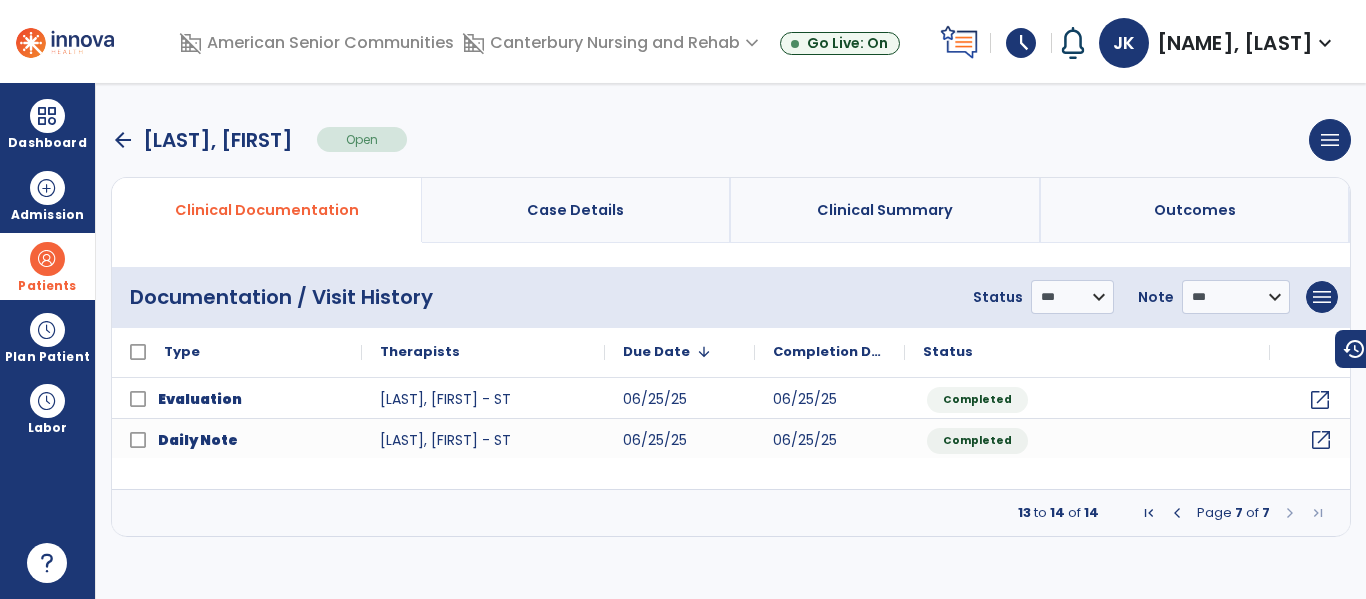 click on "open_in_new" 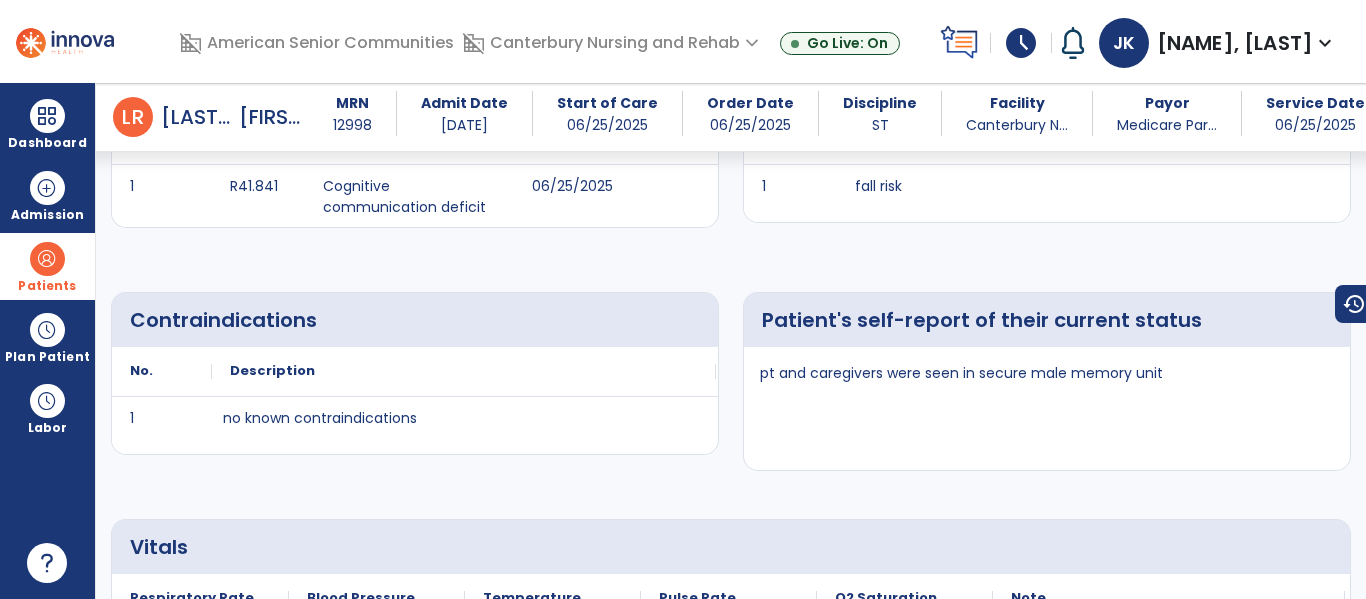 scroll, scrollTop: 0, scrollLeft: 0, axis: both 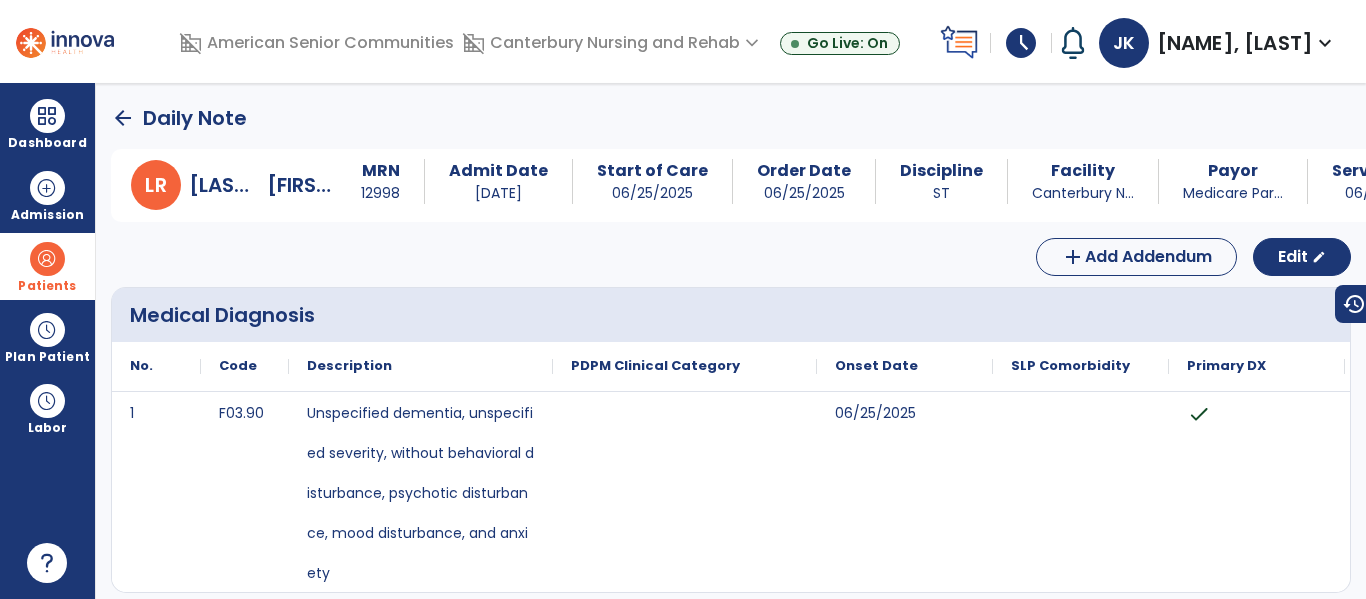 click on "arrow_back" 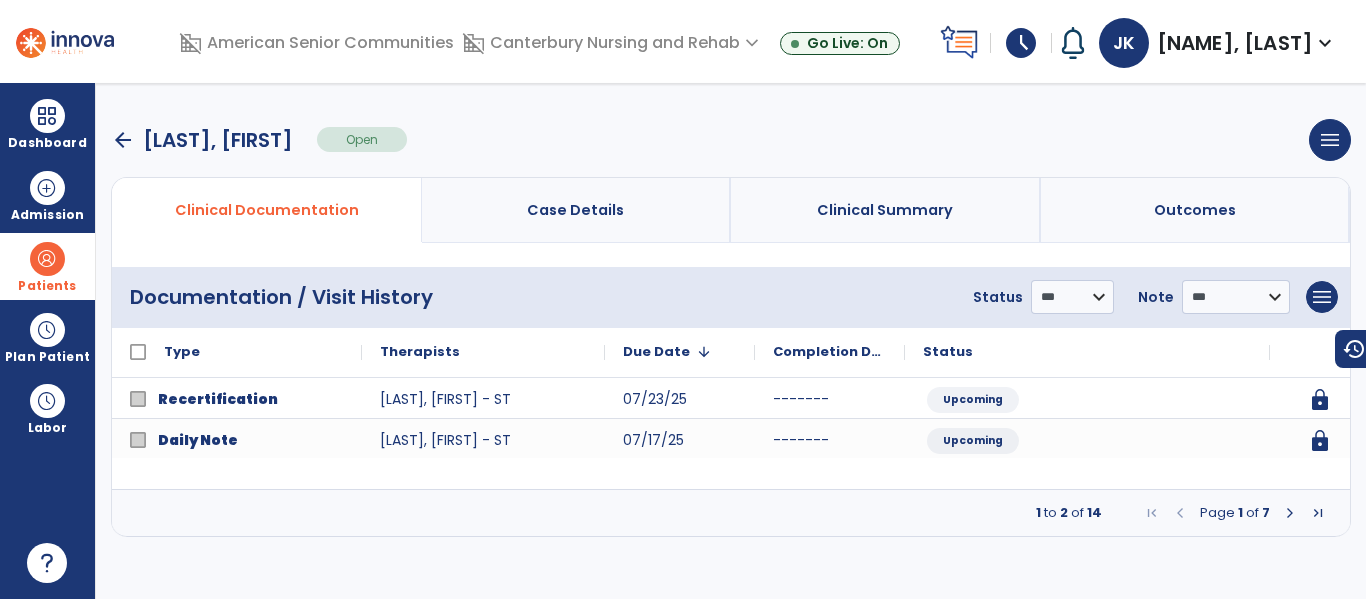 click at bounding box center [1318, 513] 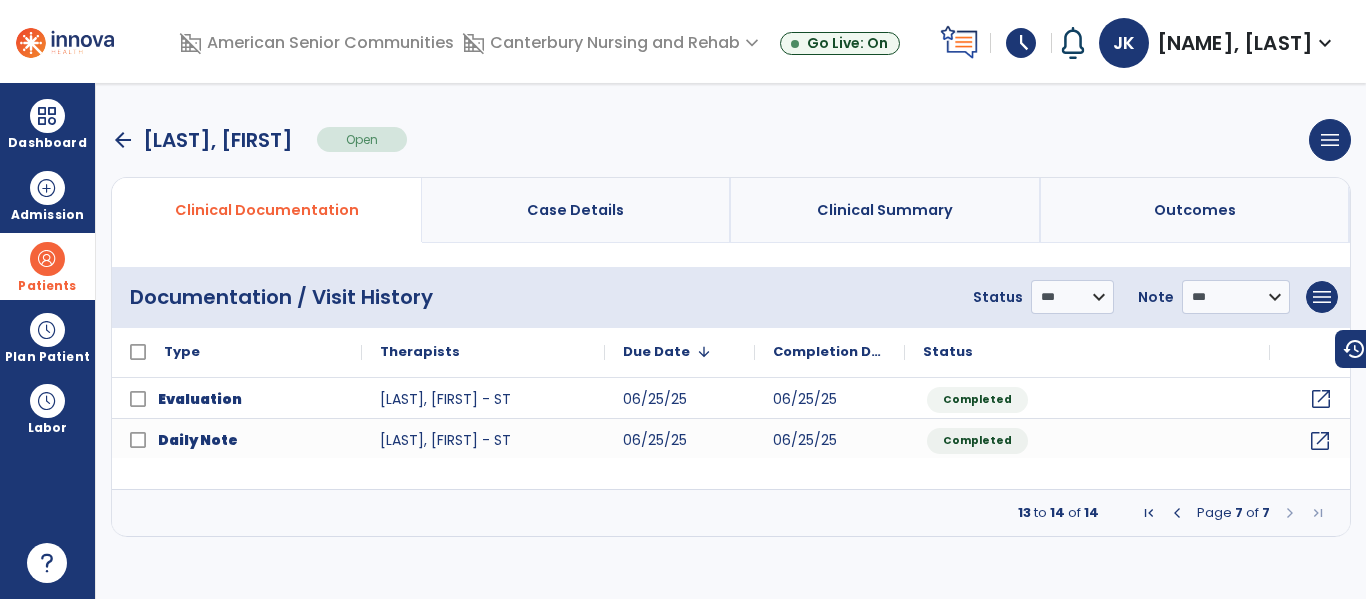 click on "open_in_new" 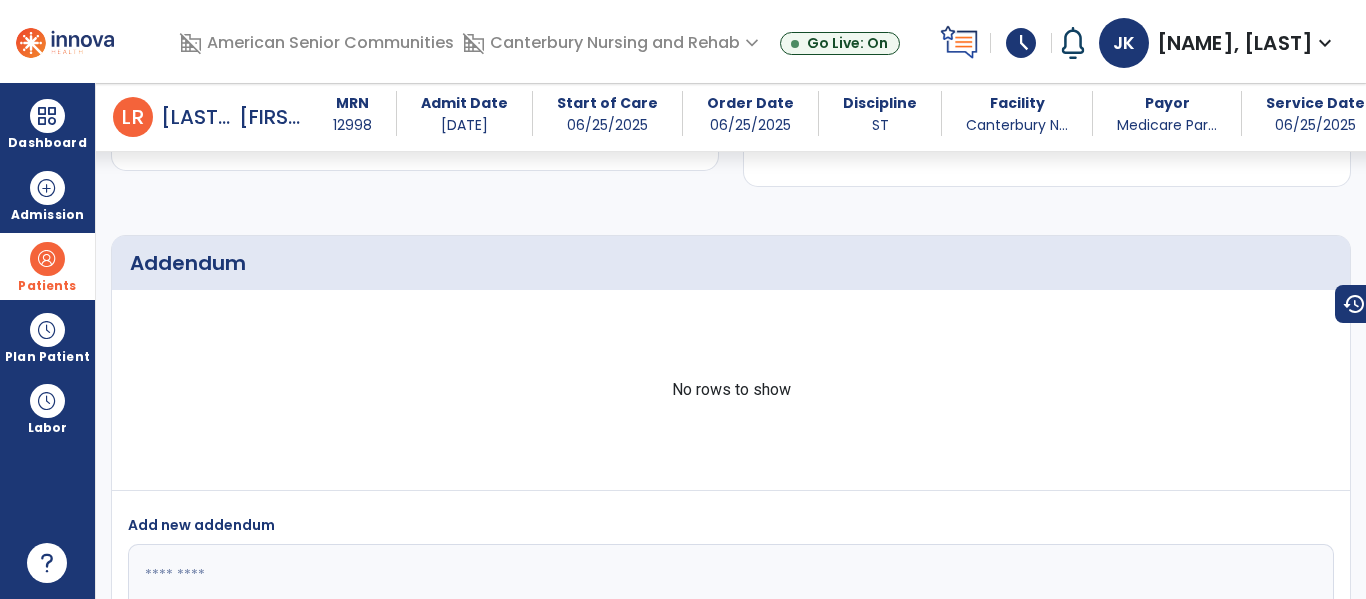 scroll, scrollTop: 6164, scrollLeft: 0, axis: vertical 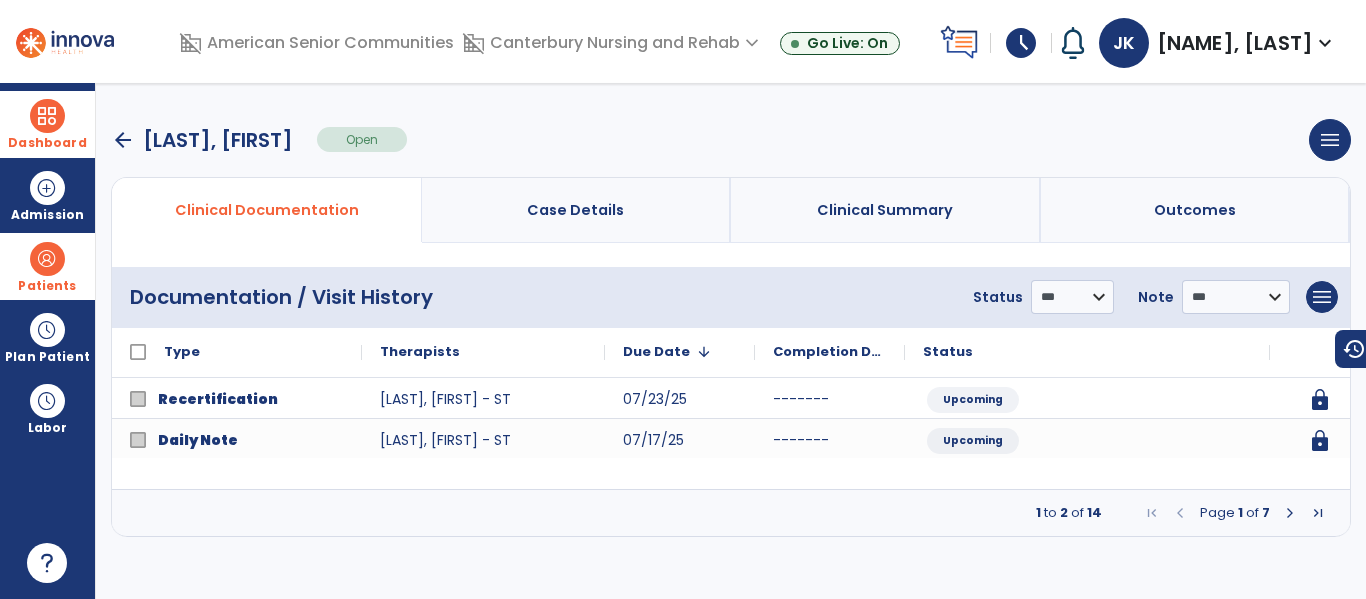 click at bounding box center [47, 116] 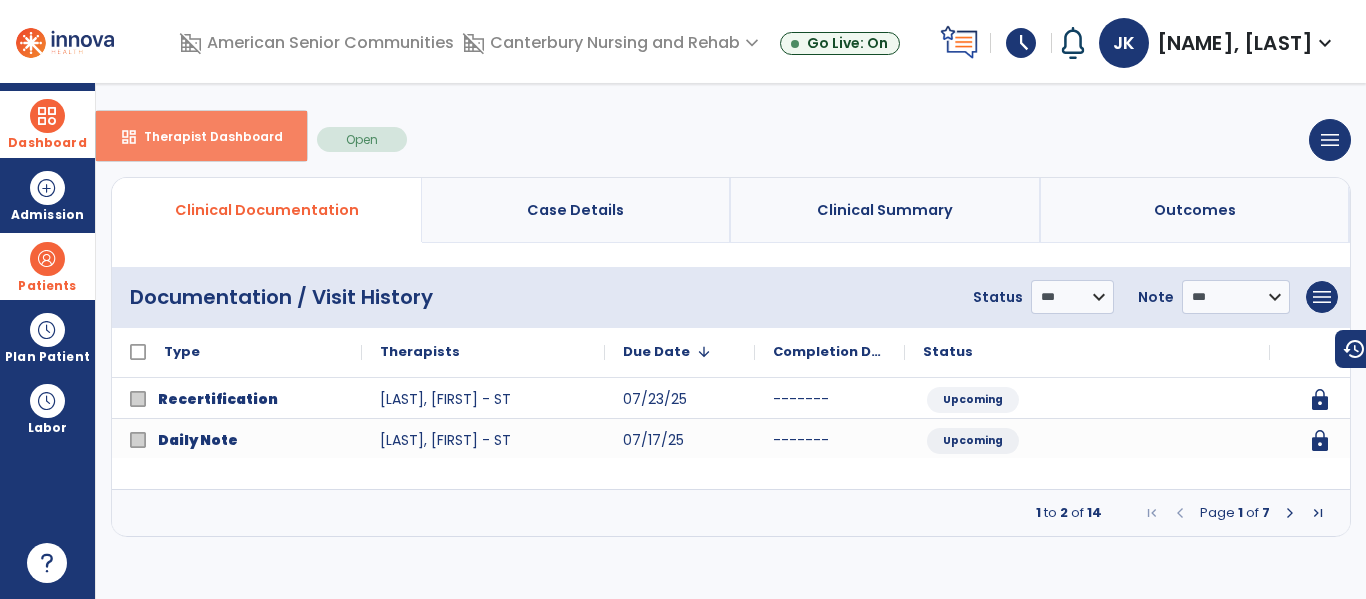 click on "dashboard  Therapist Dashboard" at bounding box center [201, 136] 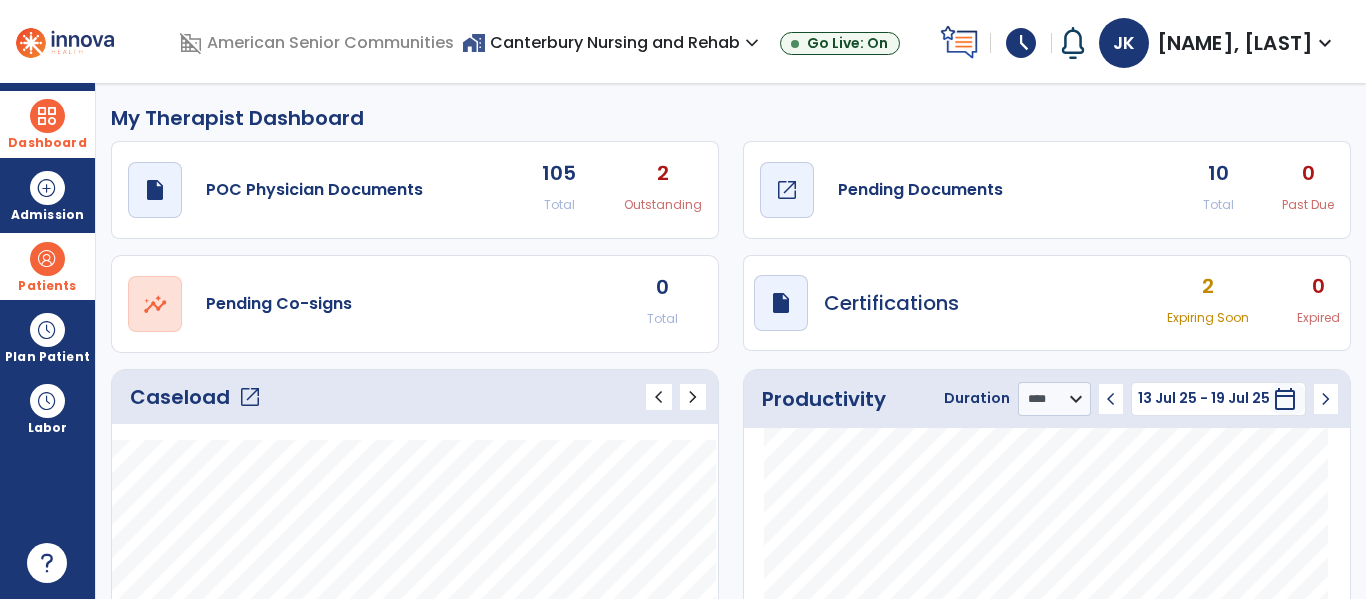 click on "Pending Documents" 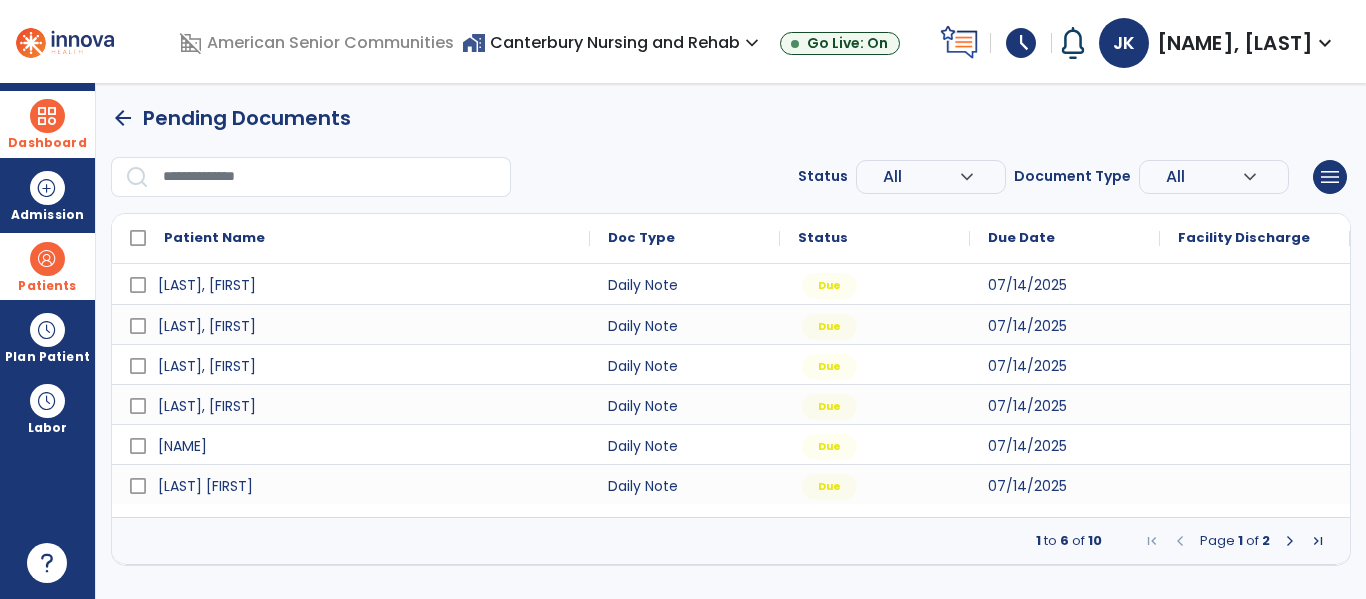 click at bounding box center [1290, 541] 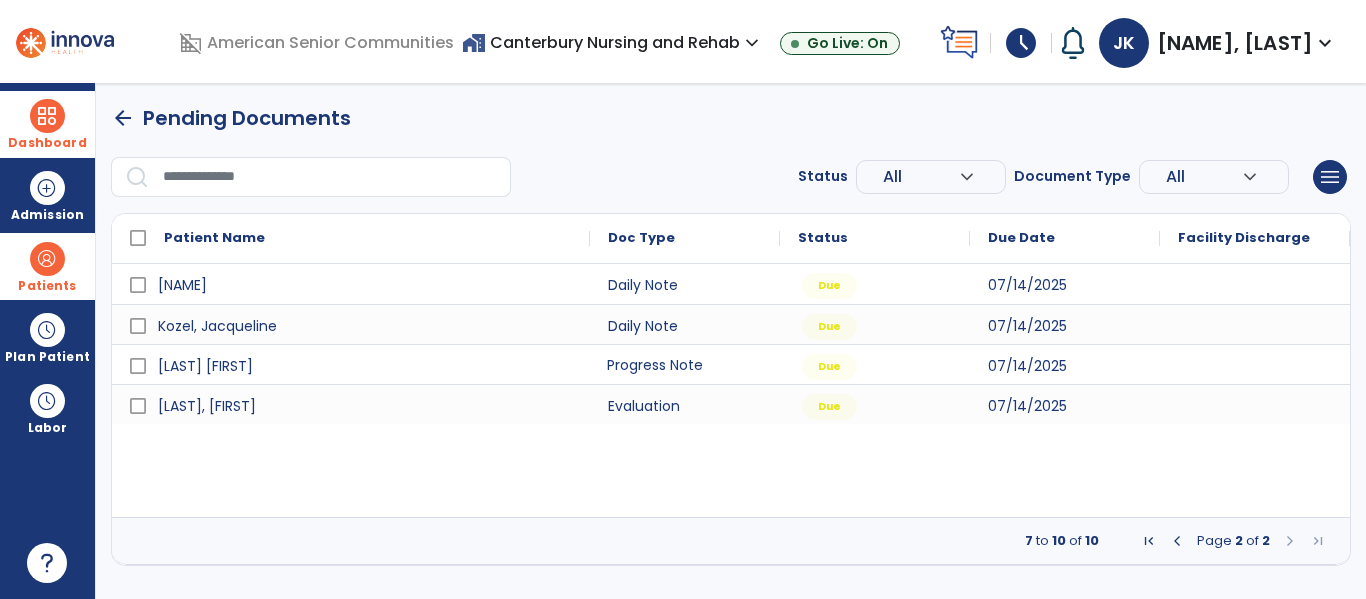 click on "Progress Note" at bounding box center [685, 364] 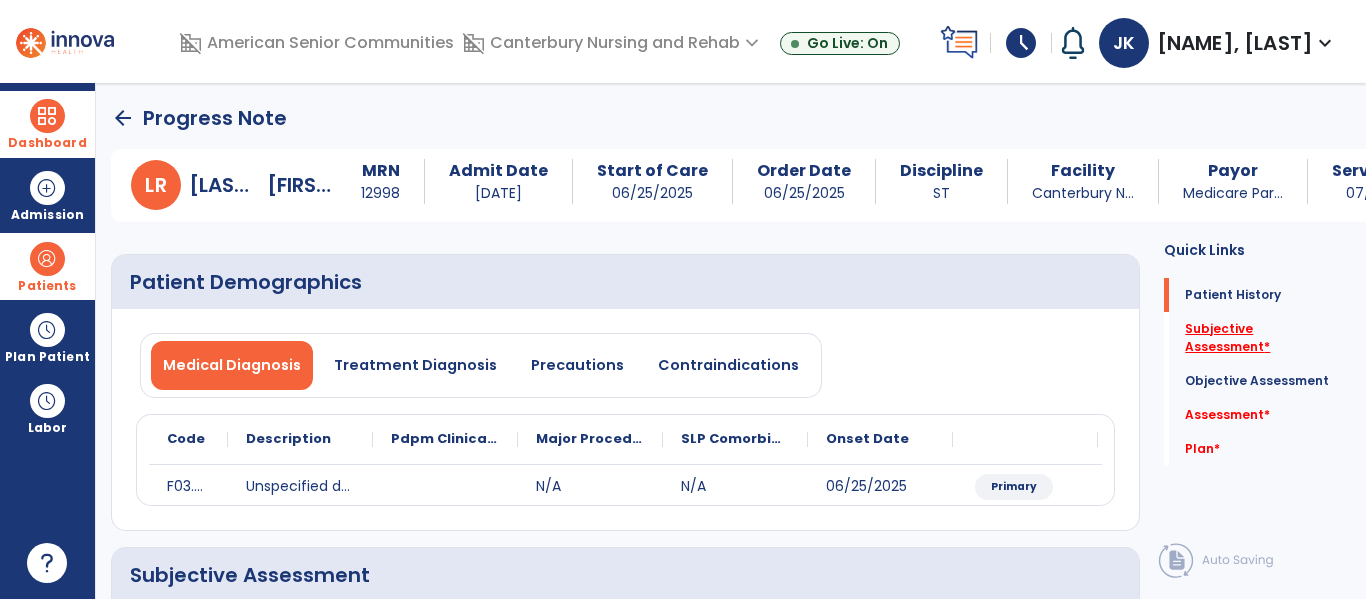 click on "Subjective Assessment   *" 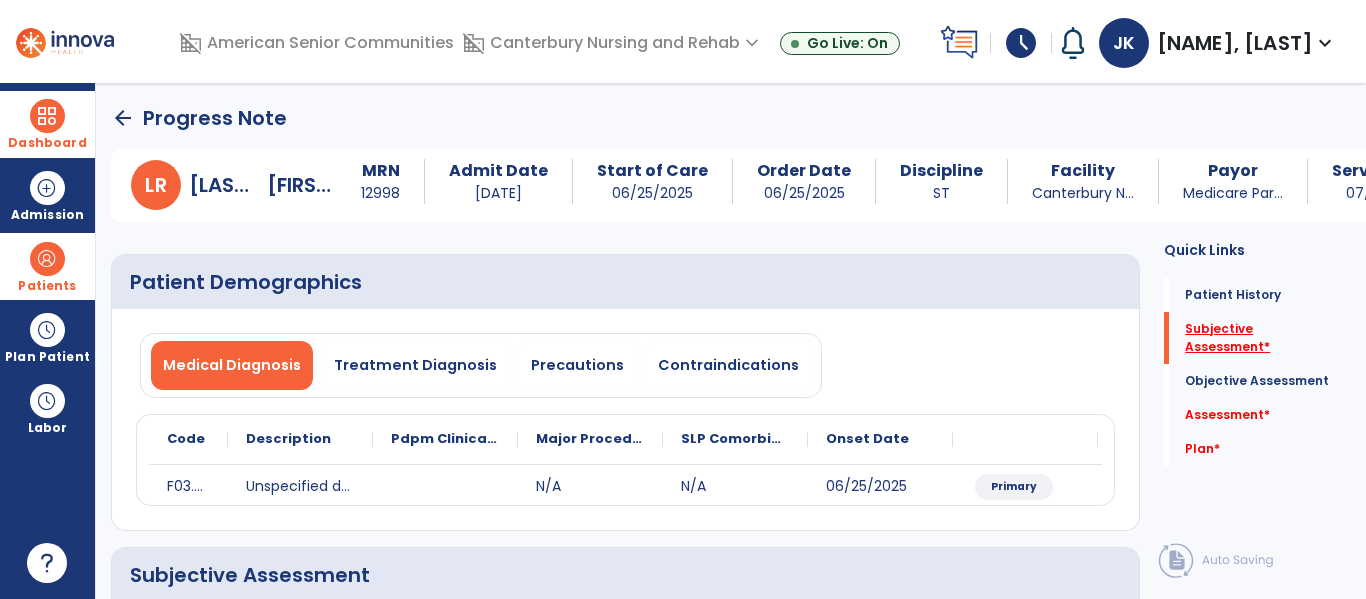scroll, scrollTop: 42, scrollLeft: 0, axis: vertical 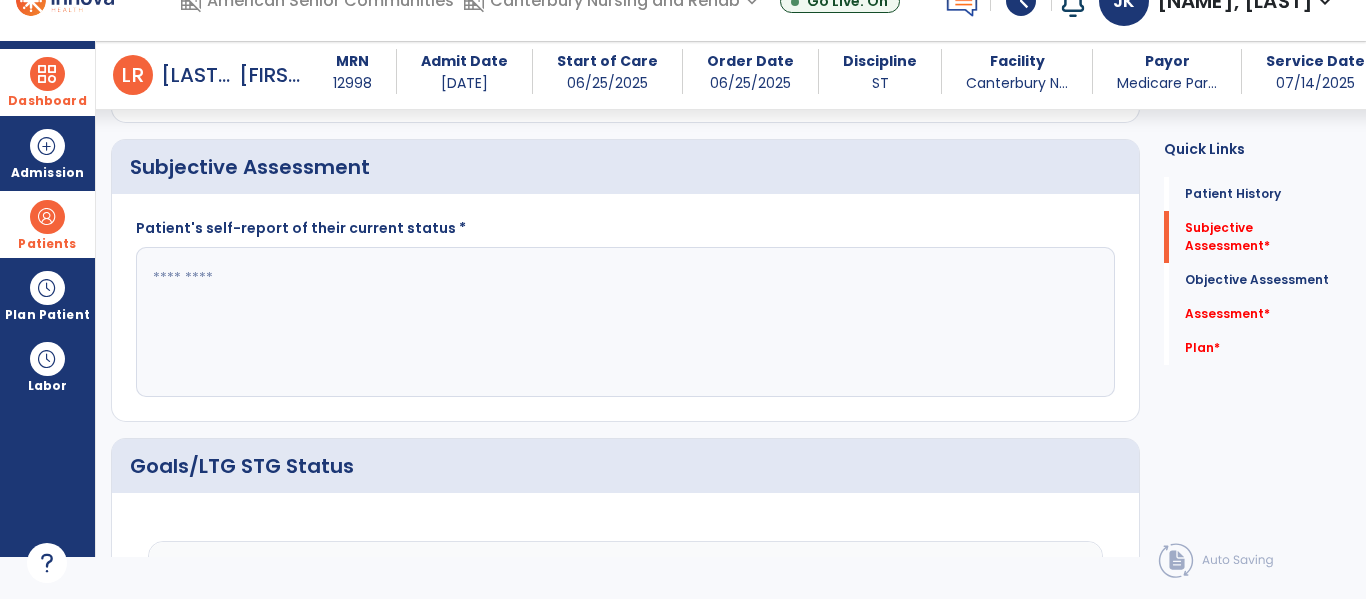 click 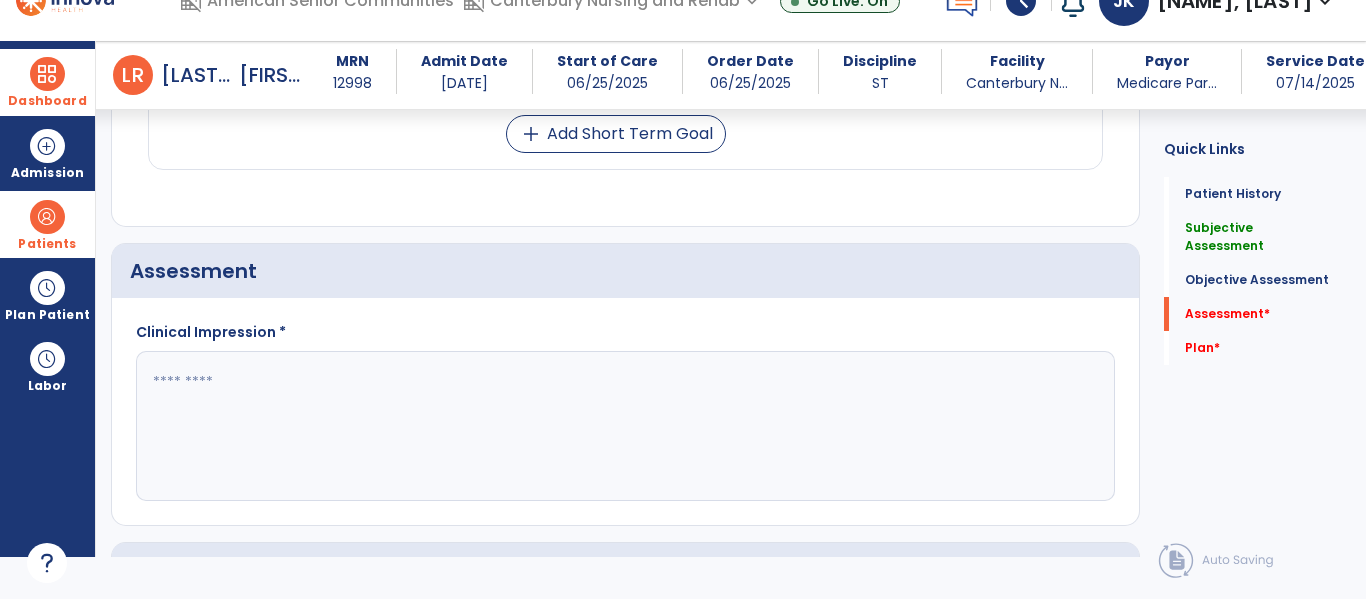 scroll, scrollTop: 1096, scrollLeft: 0, axis: vertical 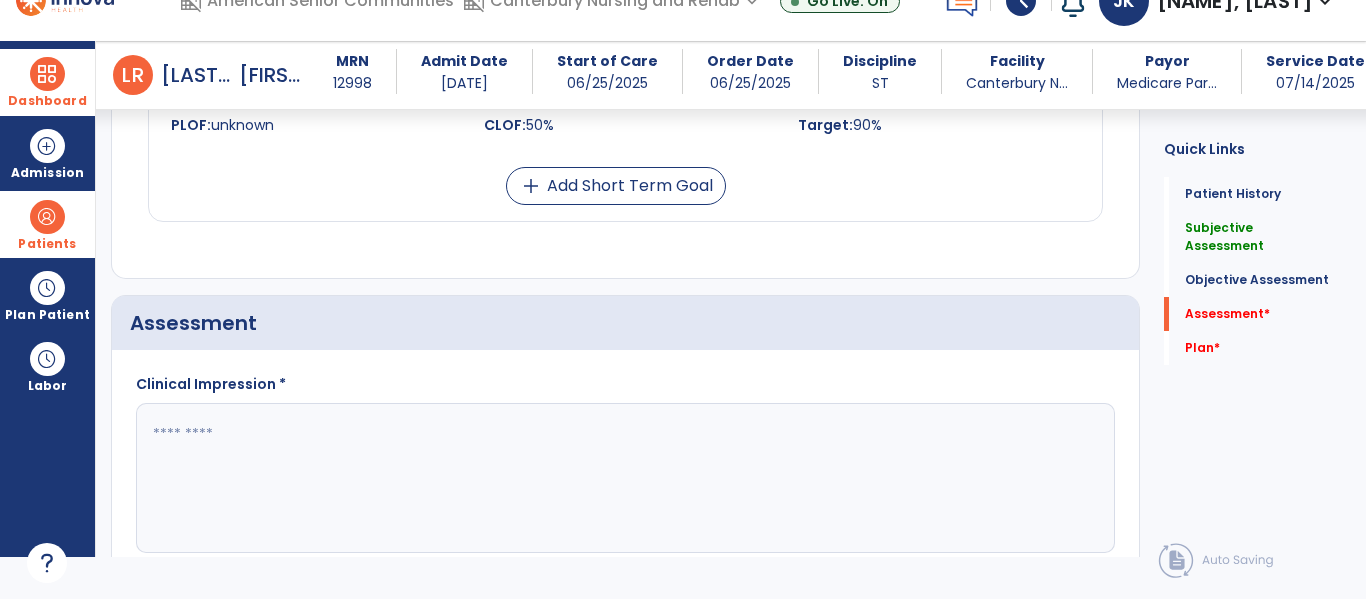 type on "**********" 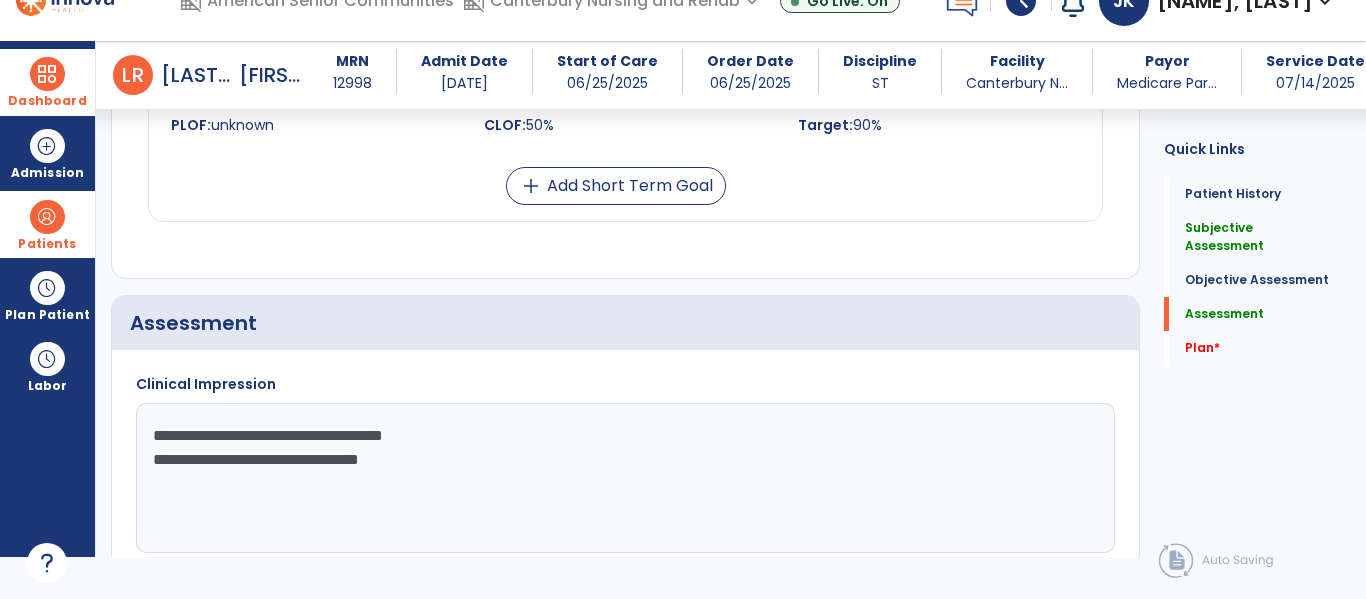 click on "**********" 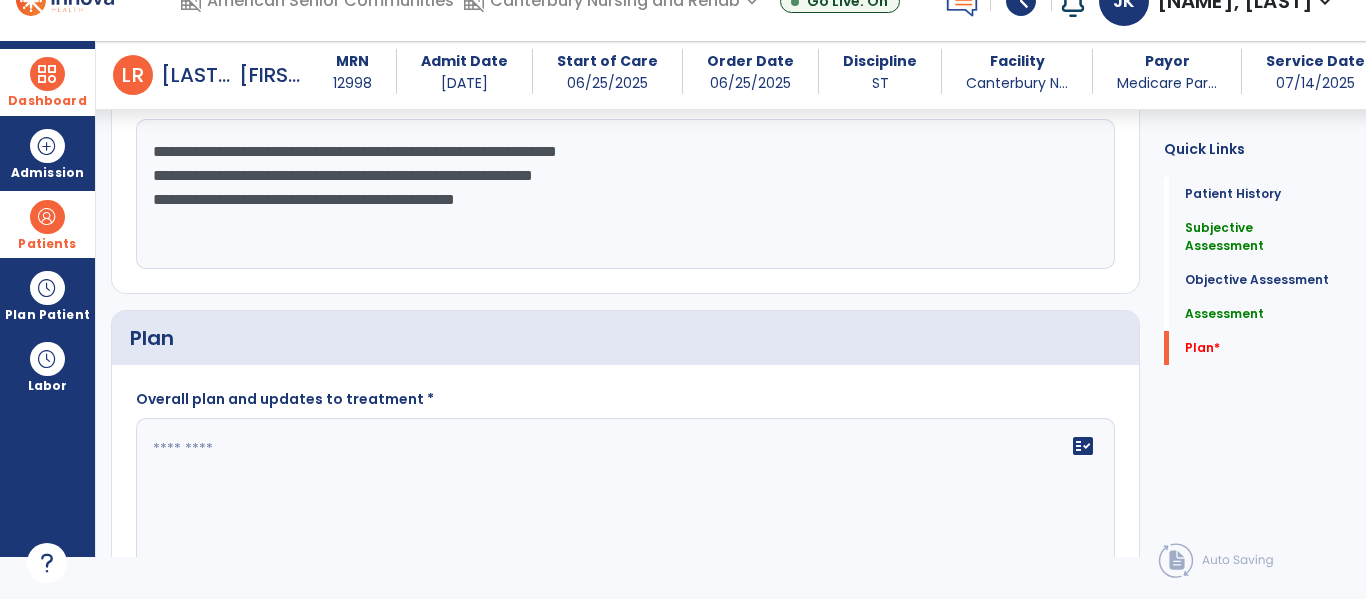 scroll, scrollTop: 1408, scrollLeft: 0, axis: vertical 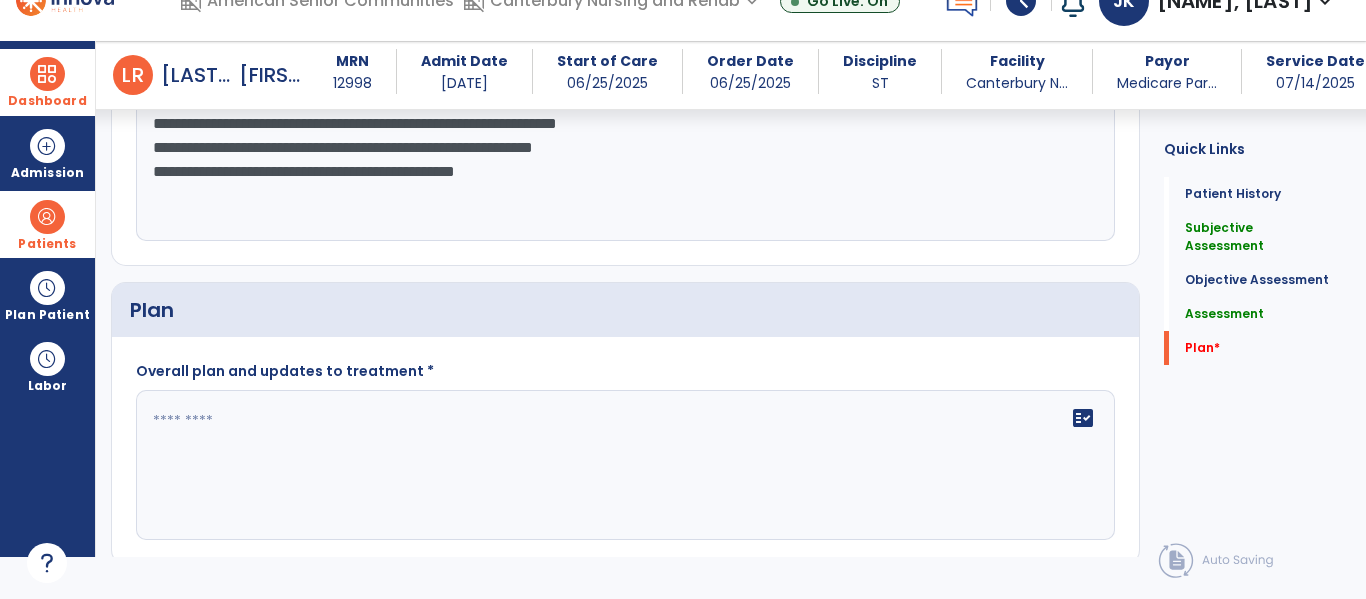 type on "**********" 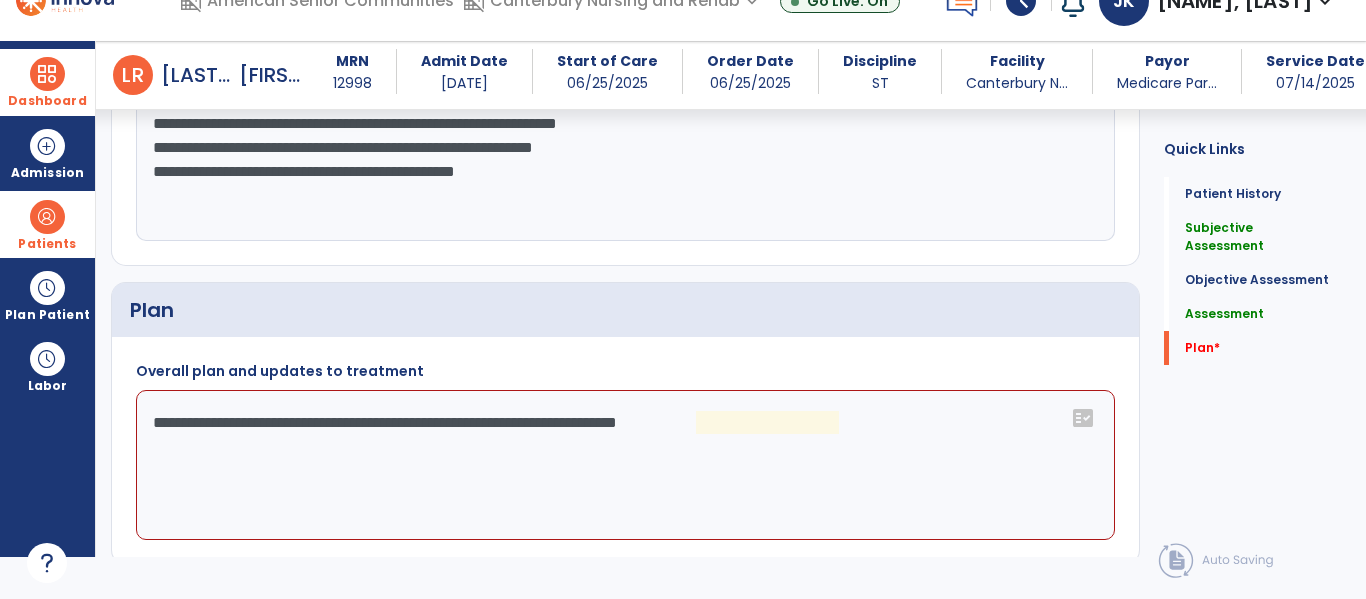 click on "**********" 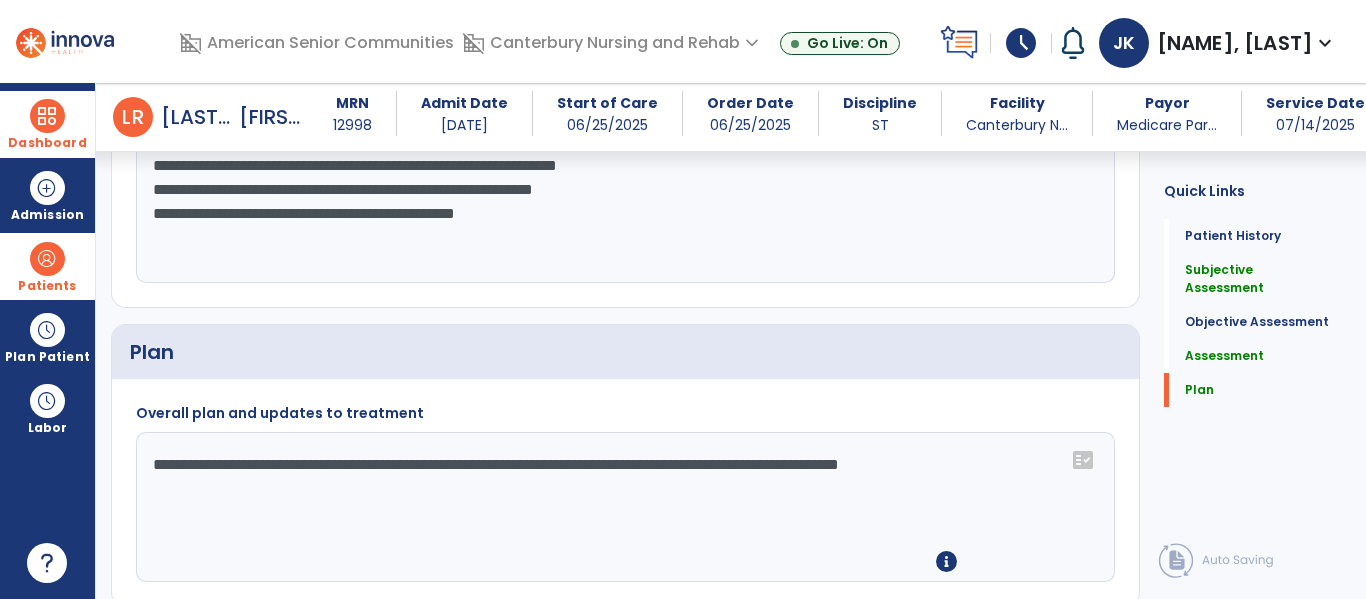 scroll, scrollTop: 0, scrollLeft: 0, axis: both 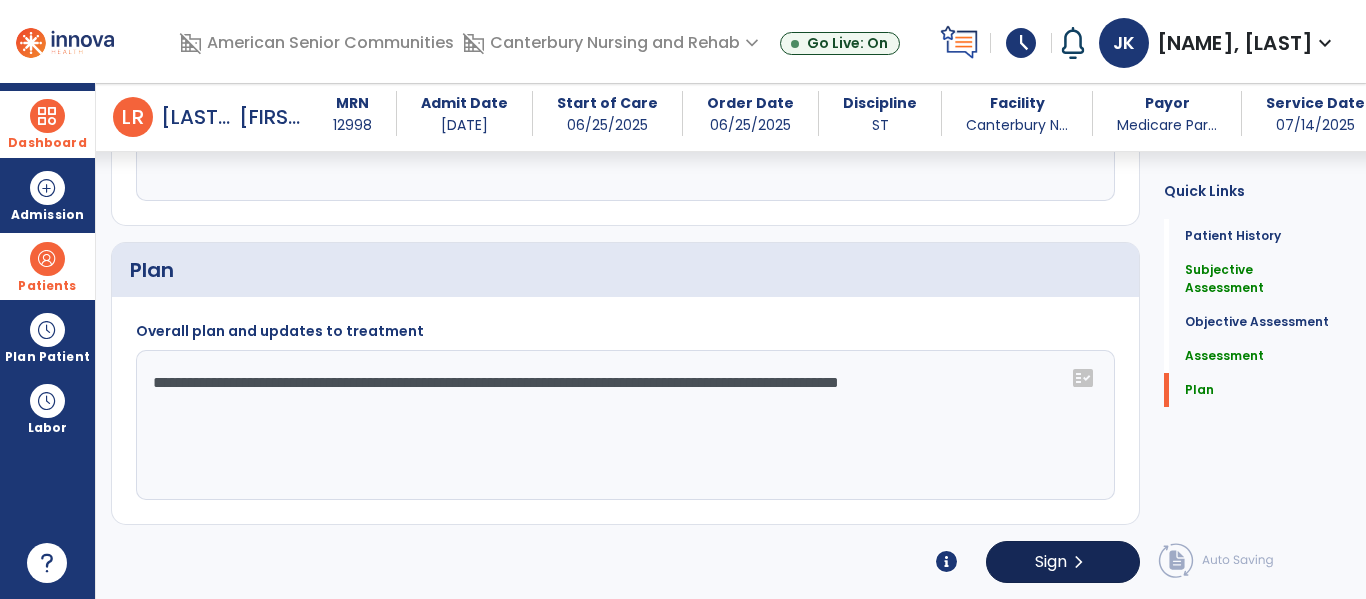 type on "**********" 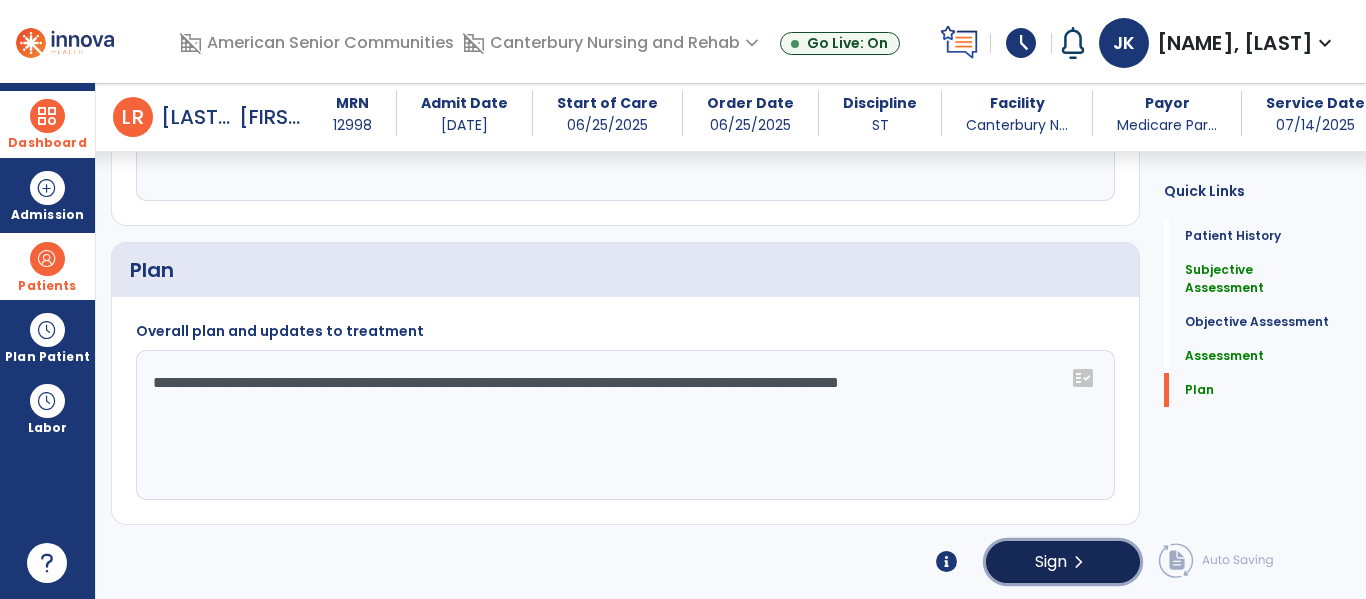 click on "Sign" 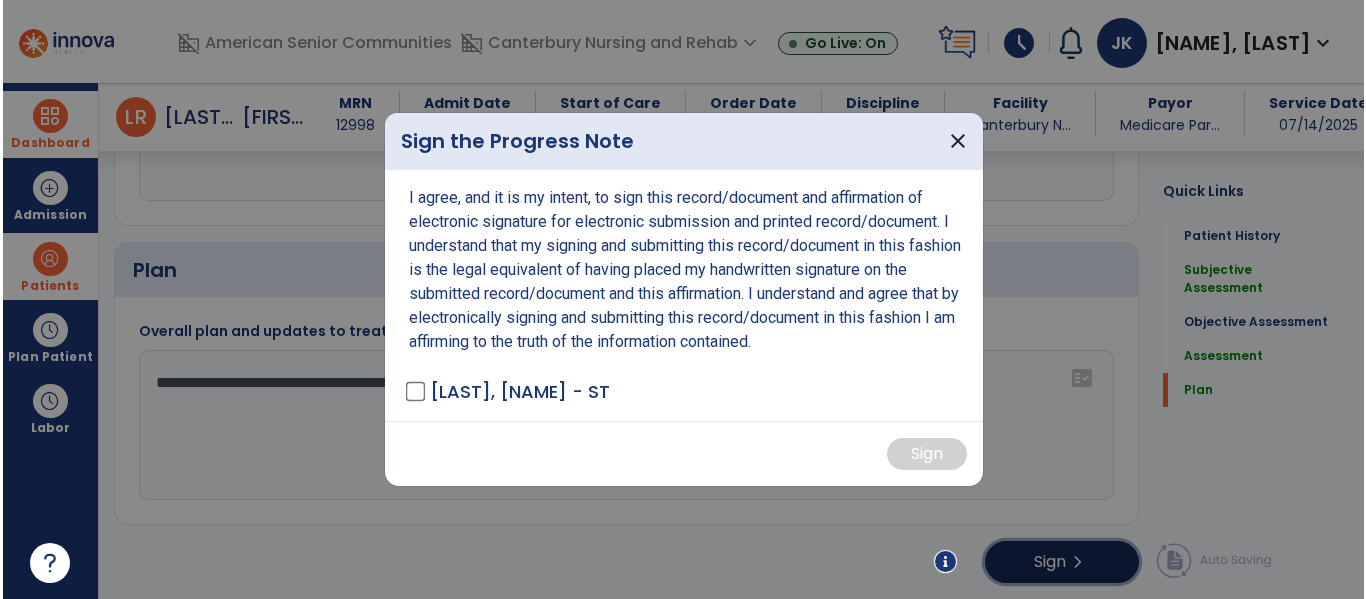 scroll, scrollTop: 1490, scrollLeft: 0, axis: vertical 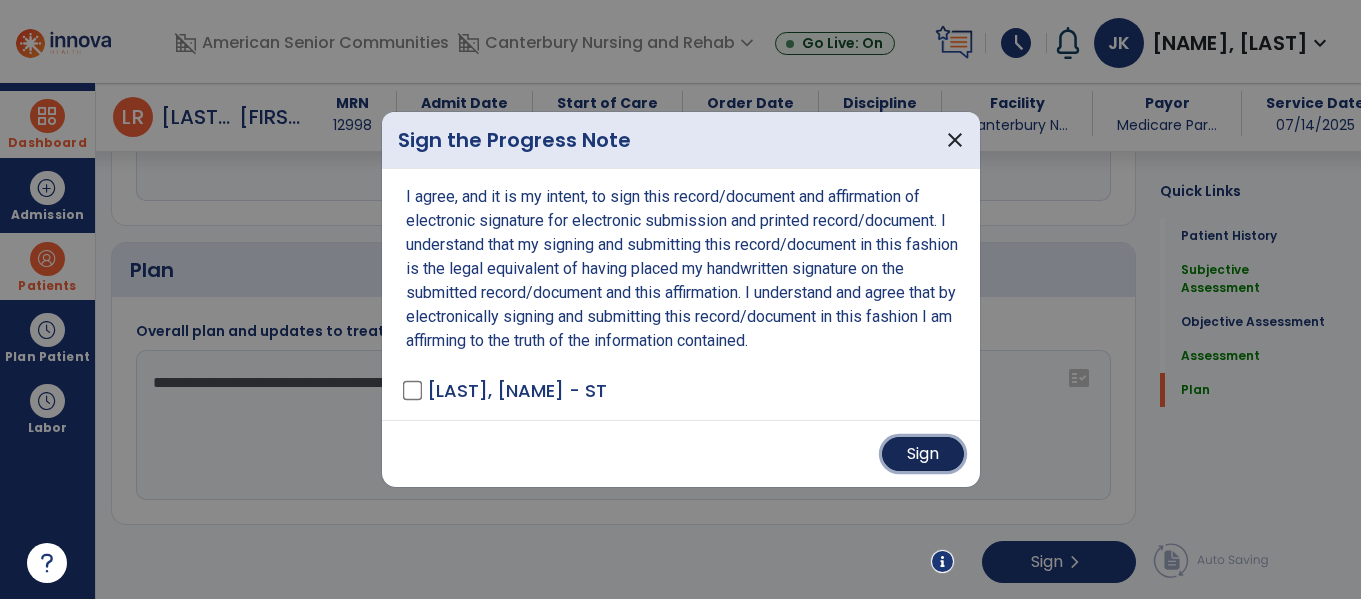 click on "Sign" at bounding box center (923, 454) 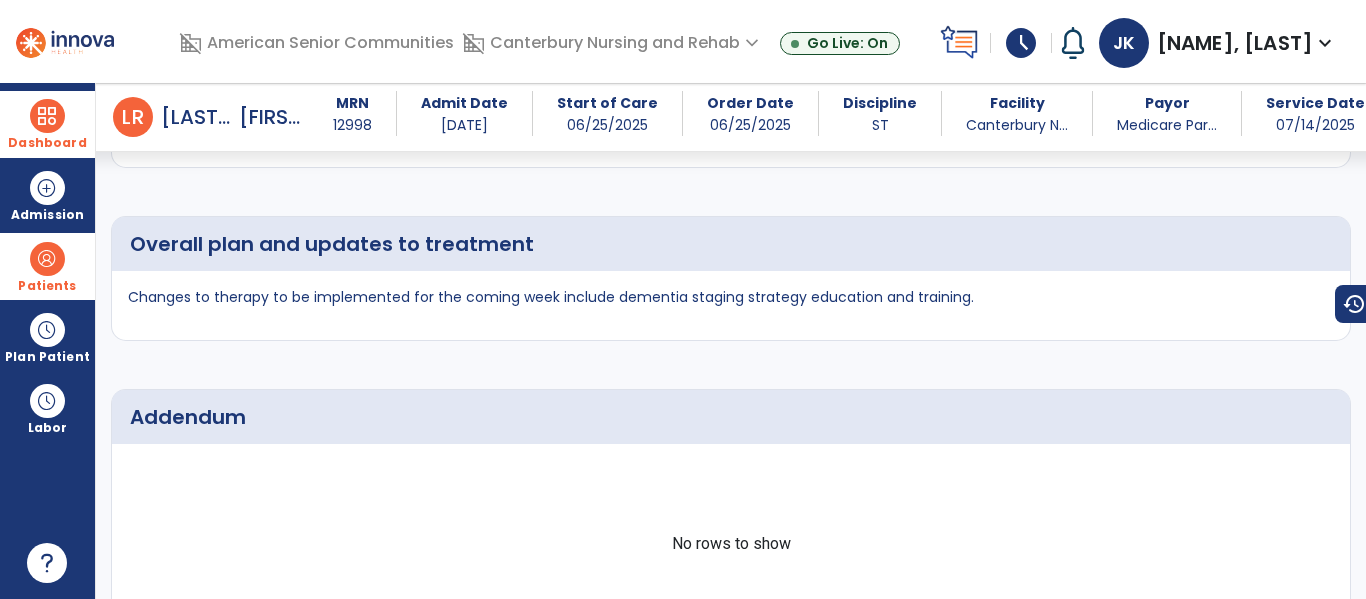 scroll, scrollTop: 2006, scrollLeft: 0, axis: vertical 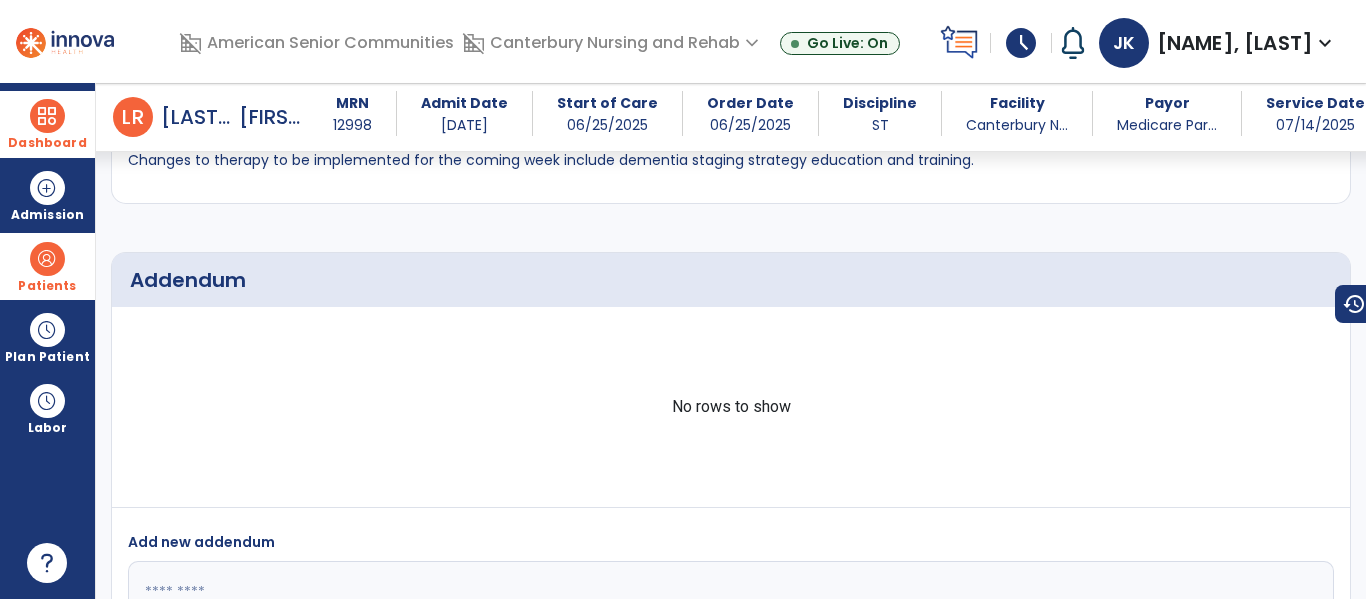 click at bounding box center (47, 116) 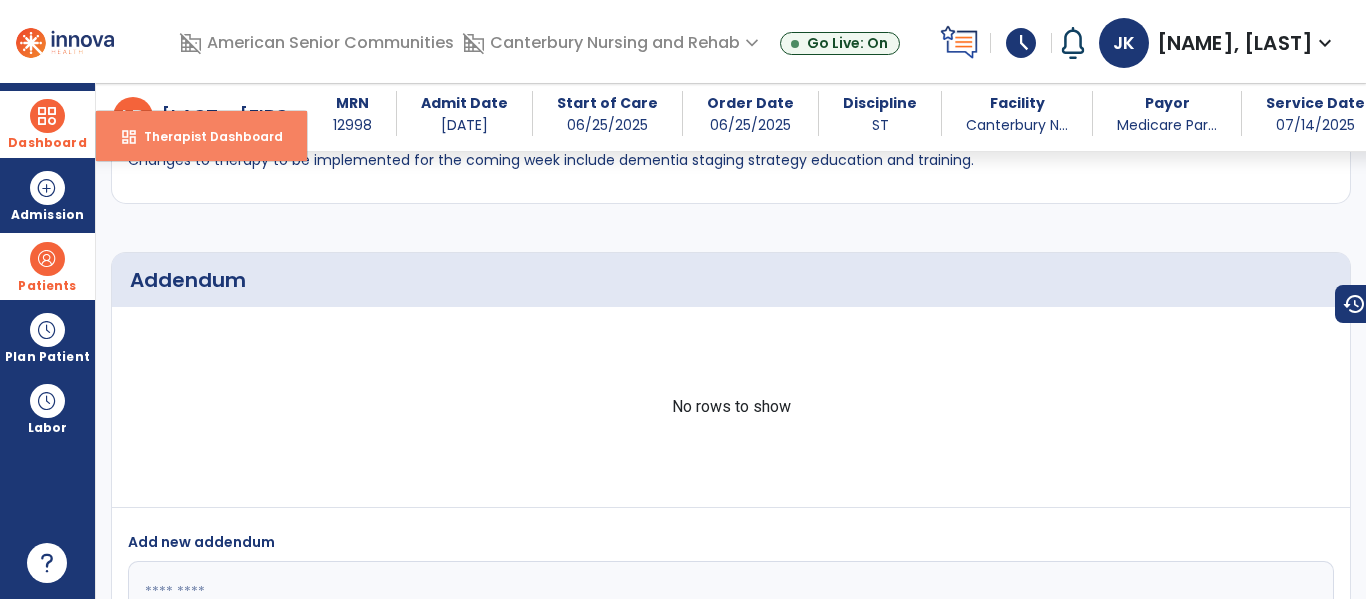 click on "Therapist Dashboard" at bounding box center (205, 136) 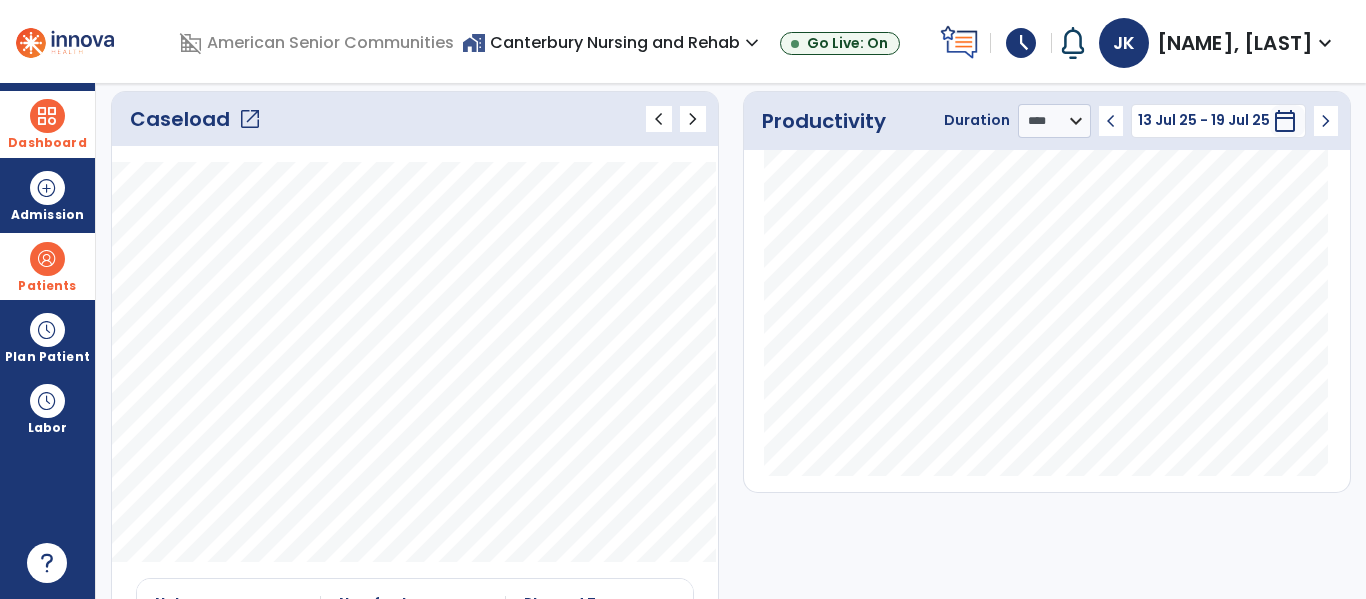 scroll, scrollTop: 0, scrollLeft: 0, axis: both 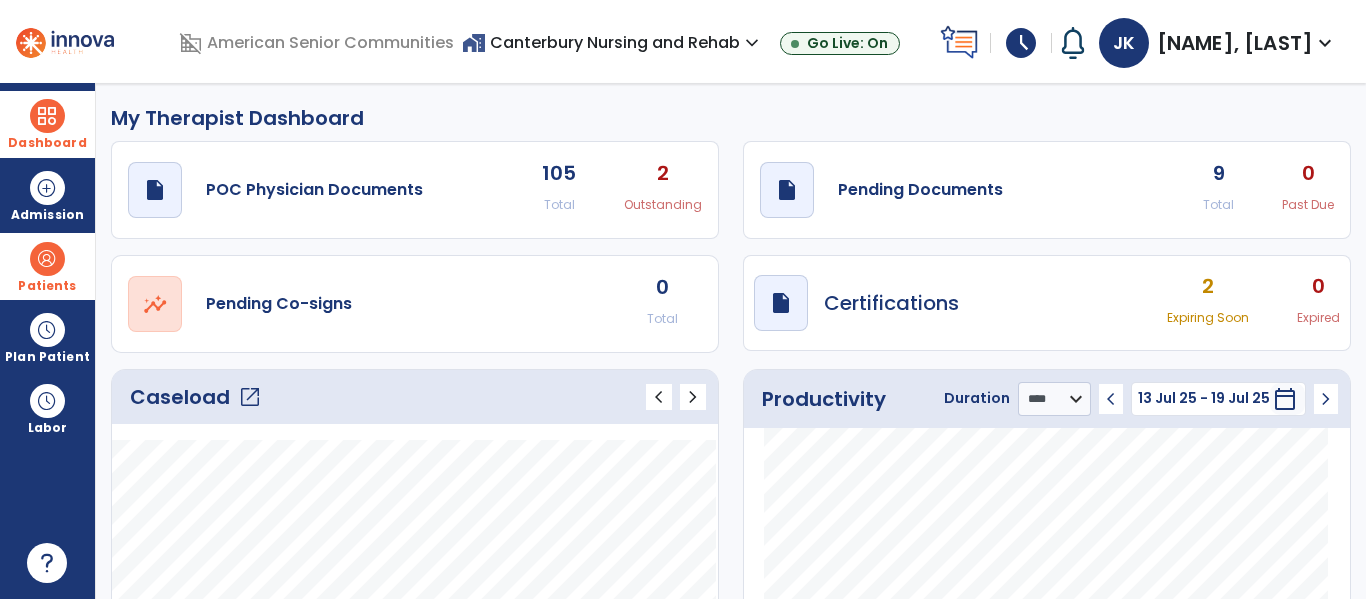 click on "draft   open_in_new  Pending Documents 9 Total 0 Past Due" 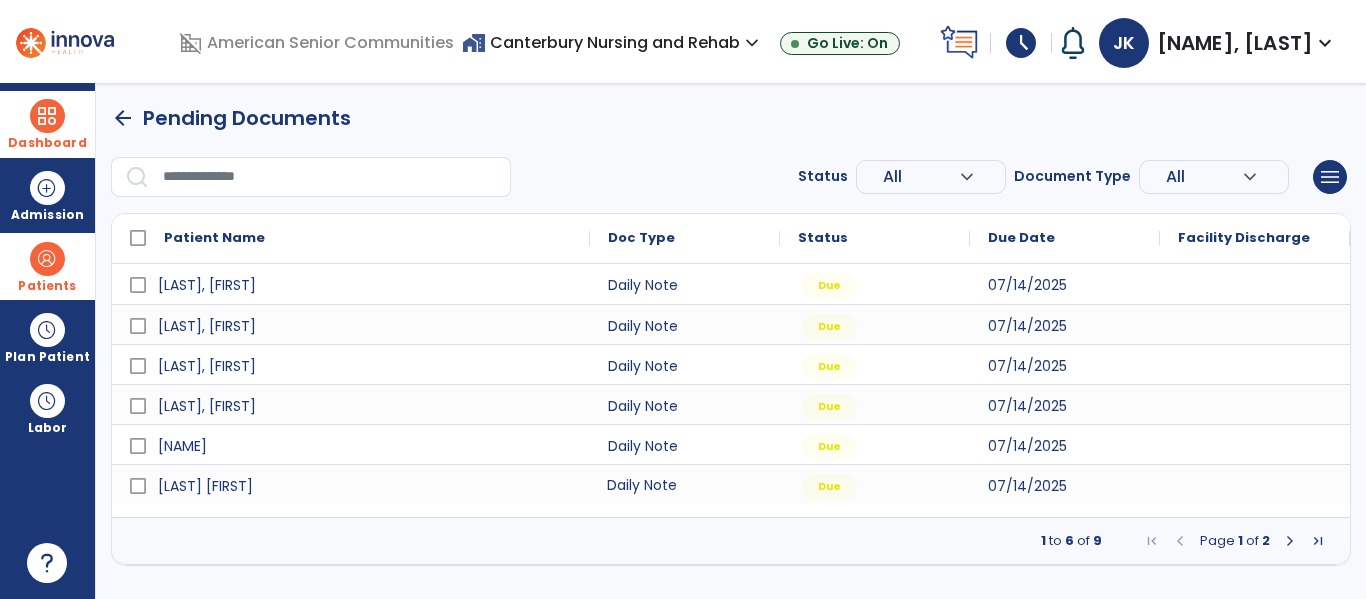 click on "Daily Note" at bounding box center [685, 484] 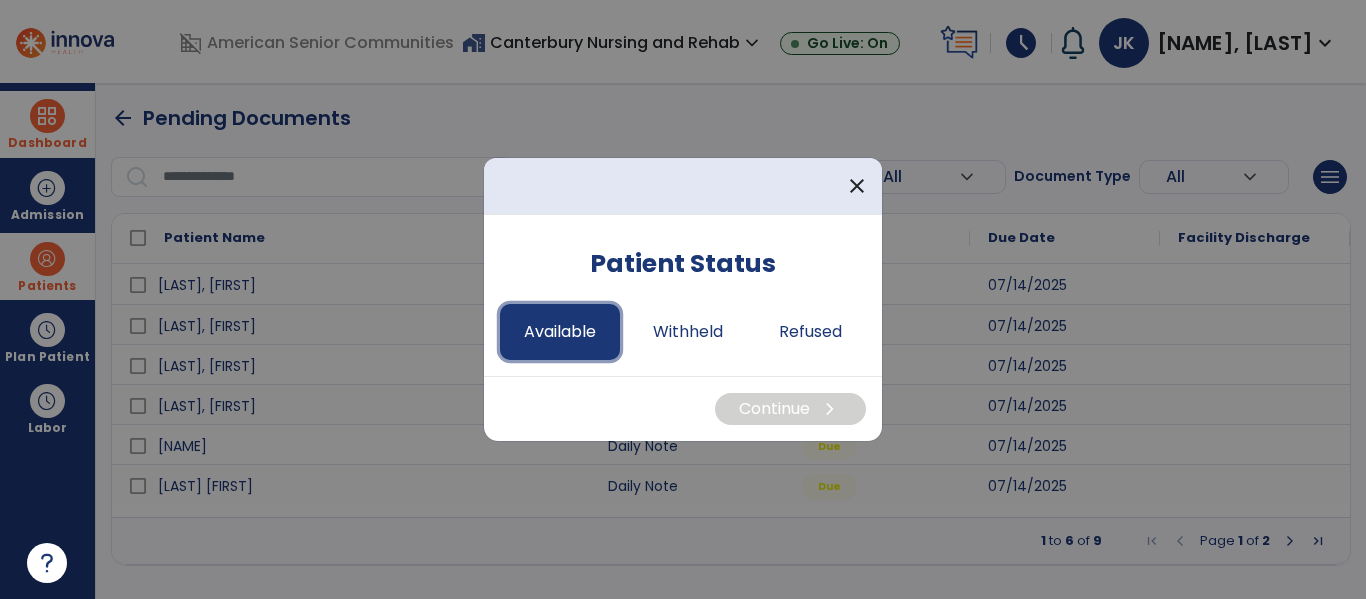 click on "Available" at bounding box center (560, 332) 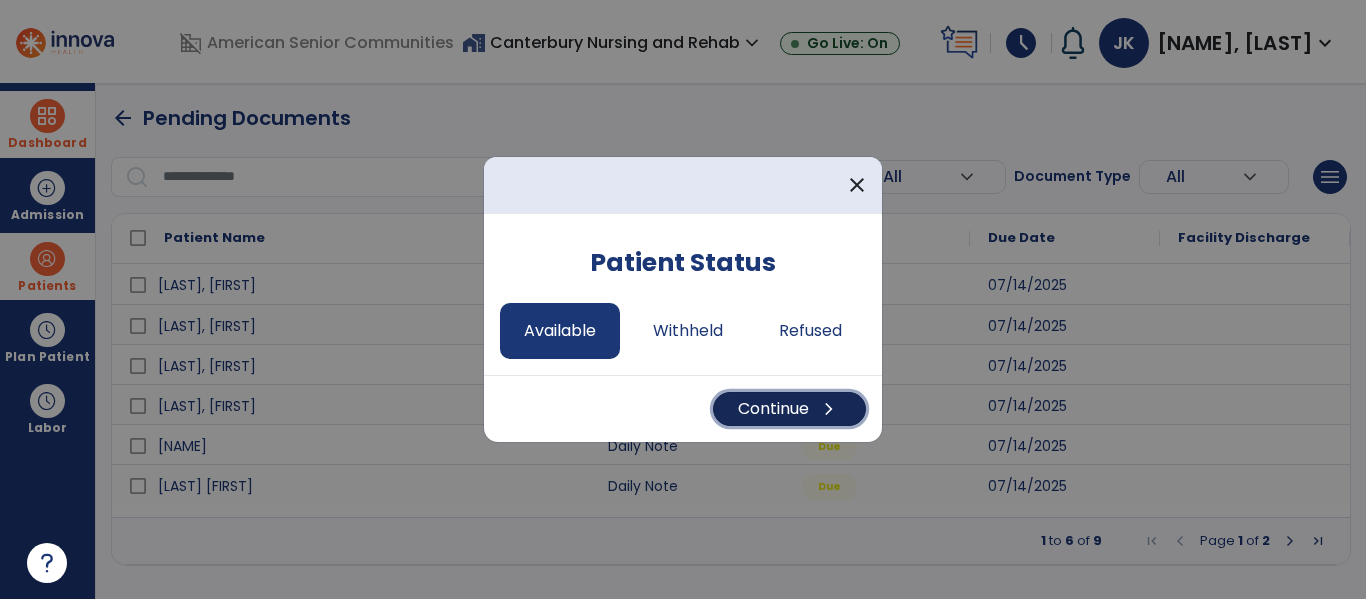 click on "Continue   chevron_right" at bounding box center (789, 409) 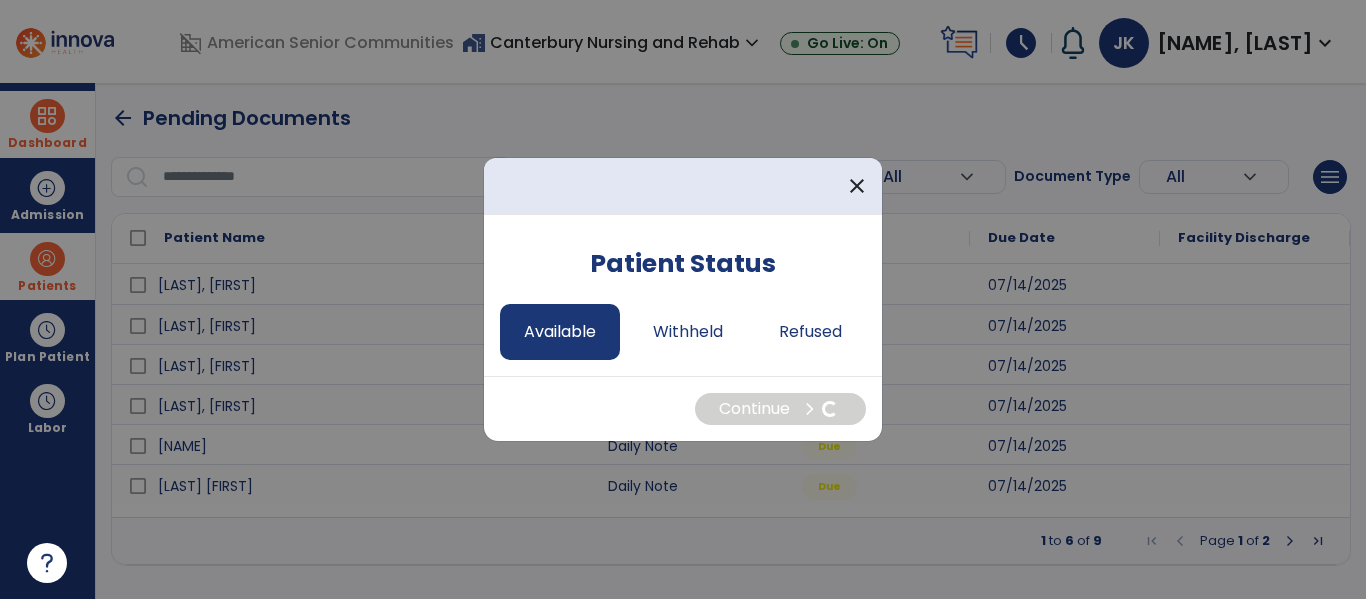 select on "*" 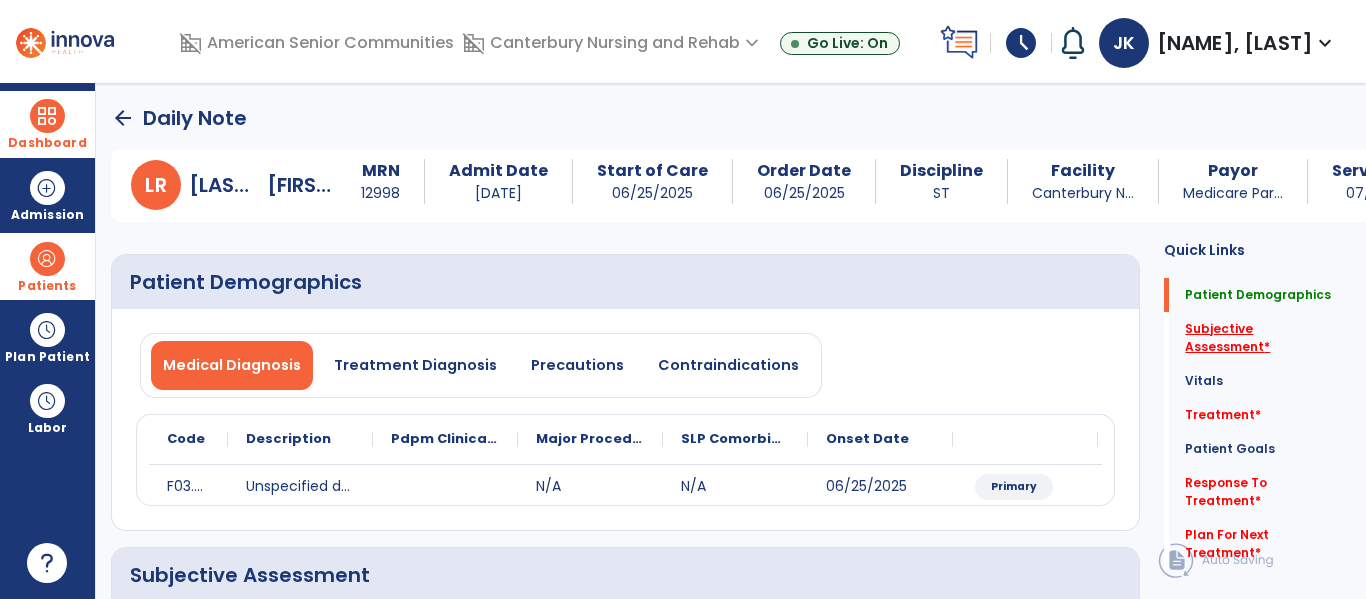 click on "Subjective Assessment   *" 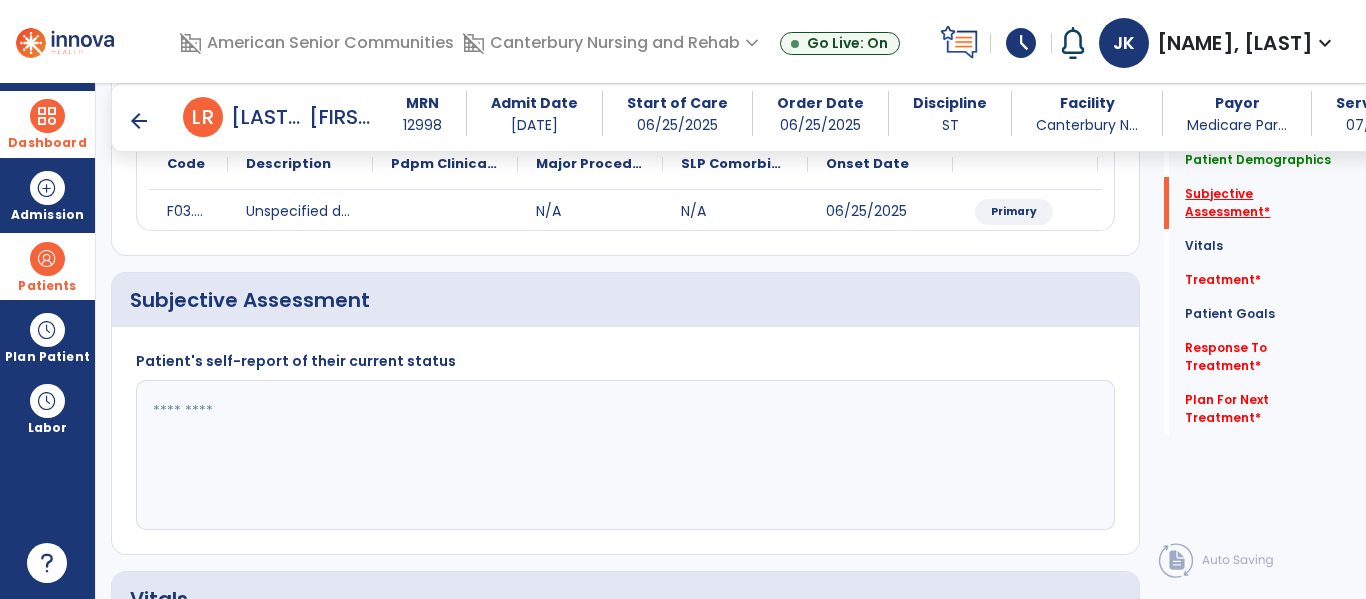 scroll, scrollTop: 347, scrollLeft: 0, axis: vertical 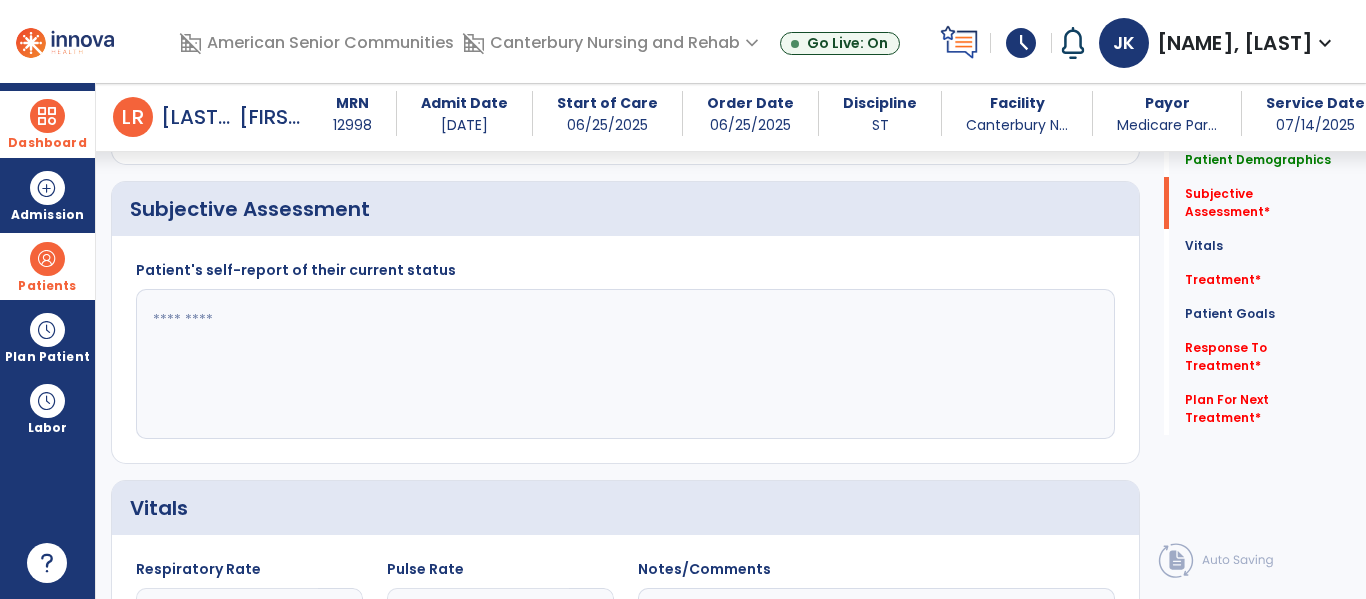 click 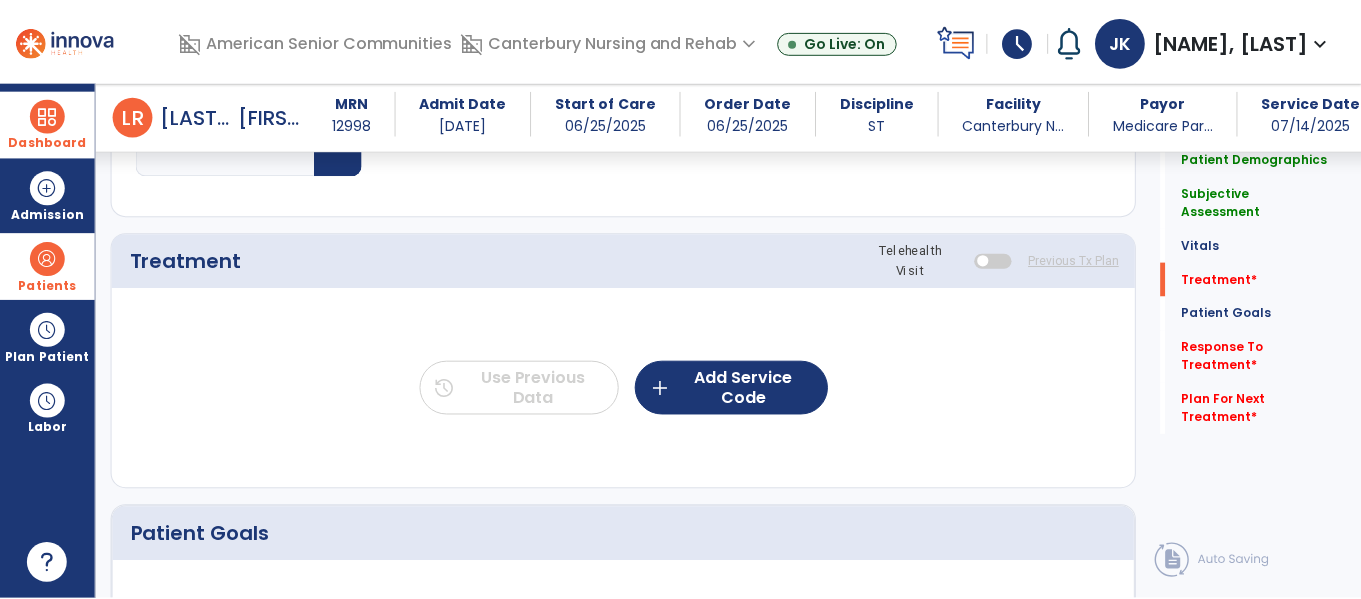 scroll, scrollTop: 1017, scrollLeft: 0, axis: vertical 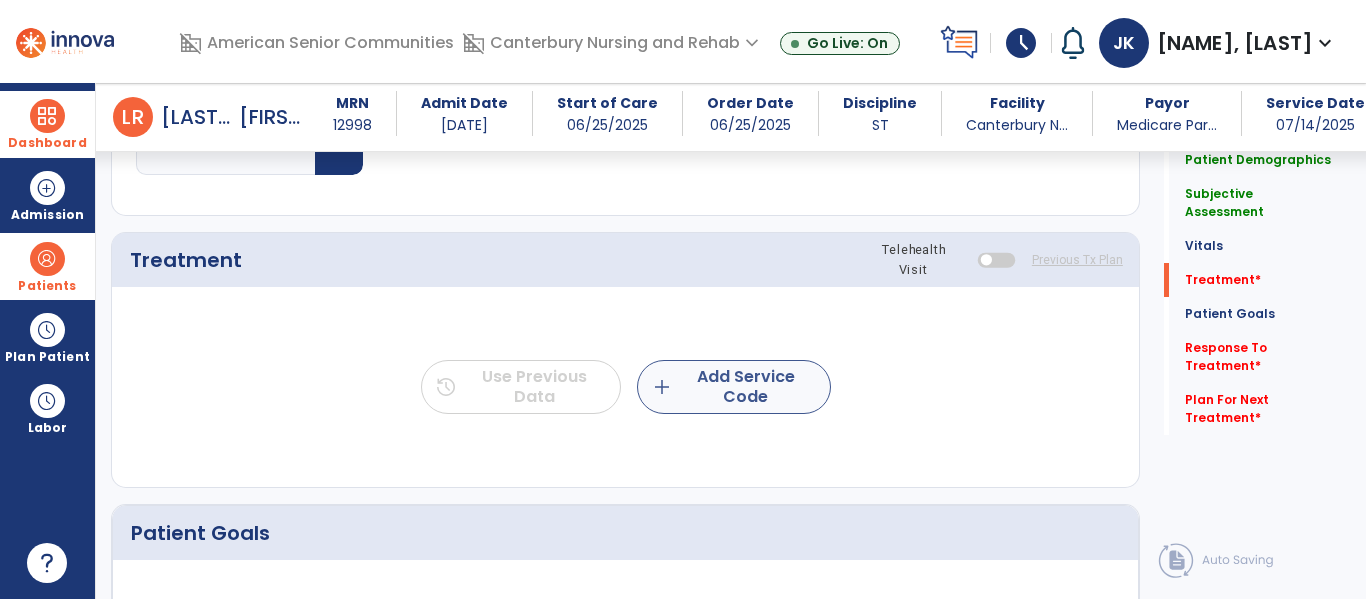 type on "**********" 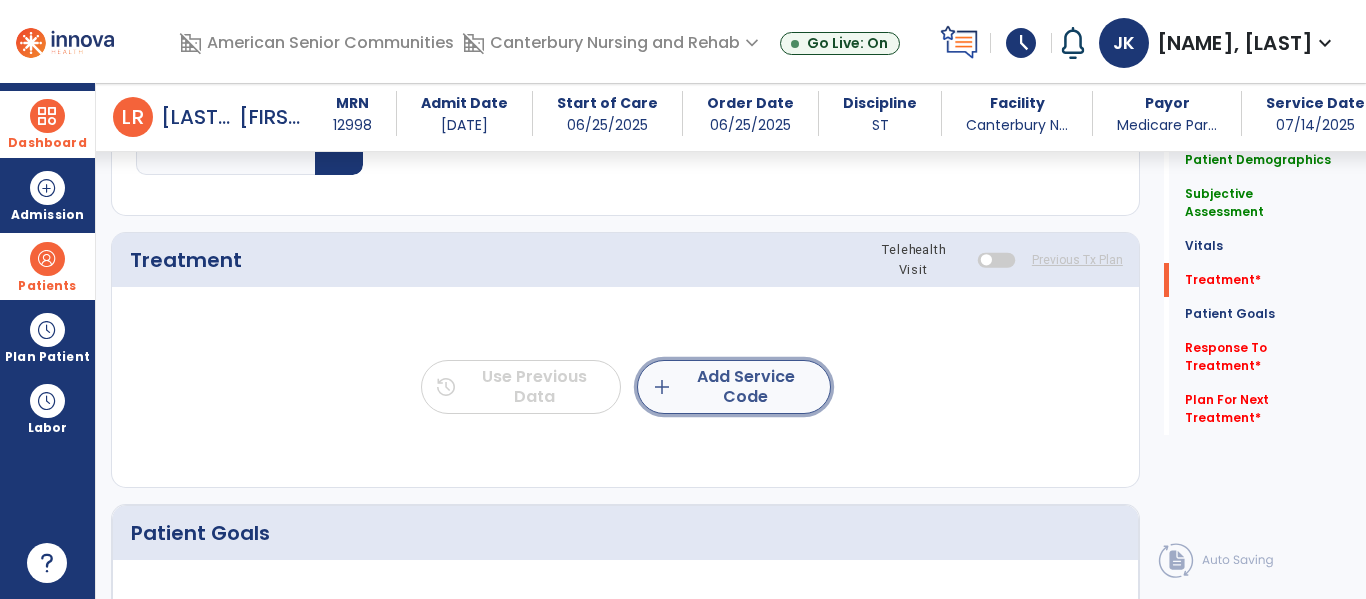 click on "add  Add Service Code" 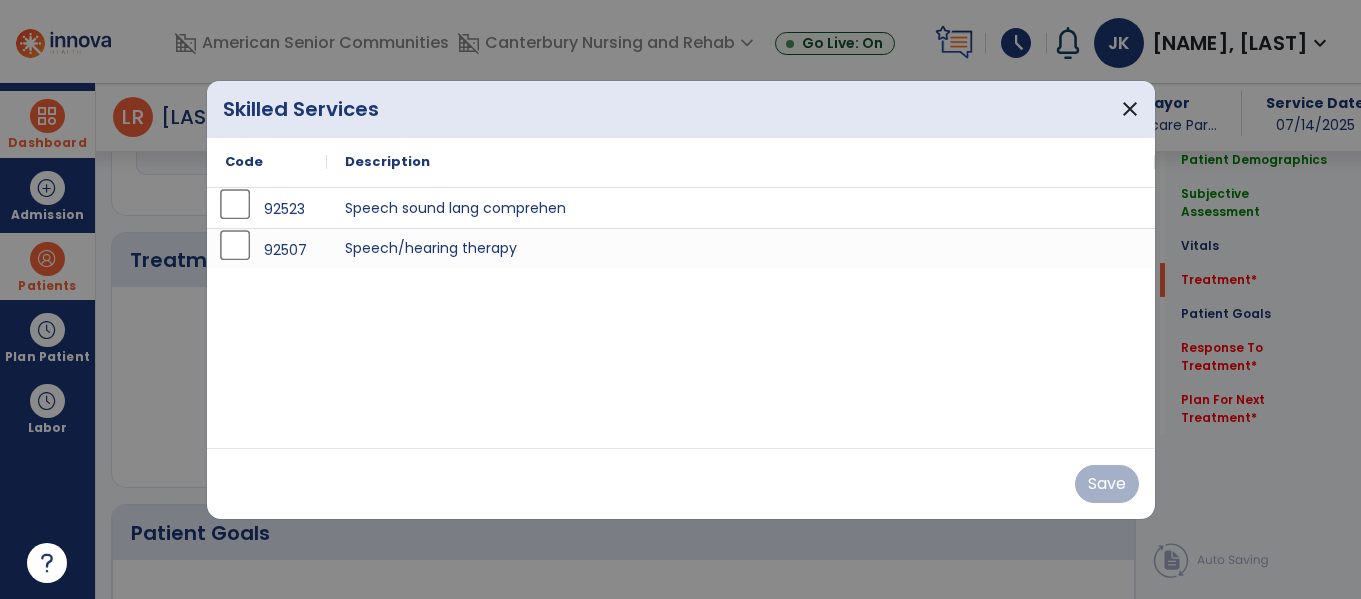 scroll, scrollTop: 1017, scrollLeft: 0, axis: vertical 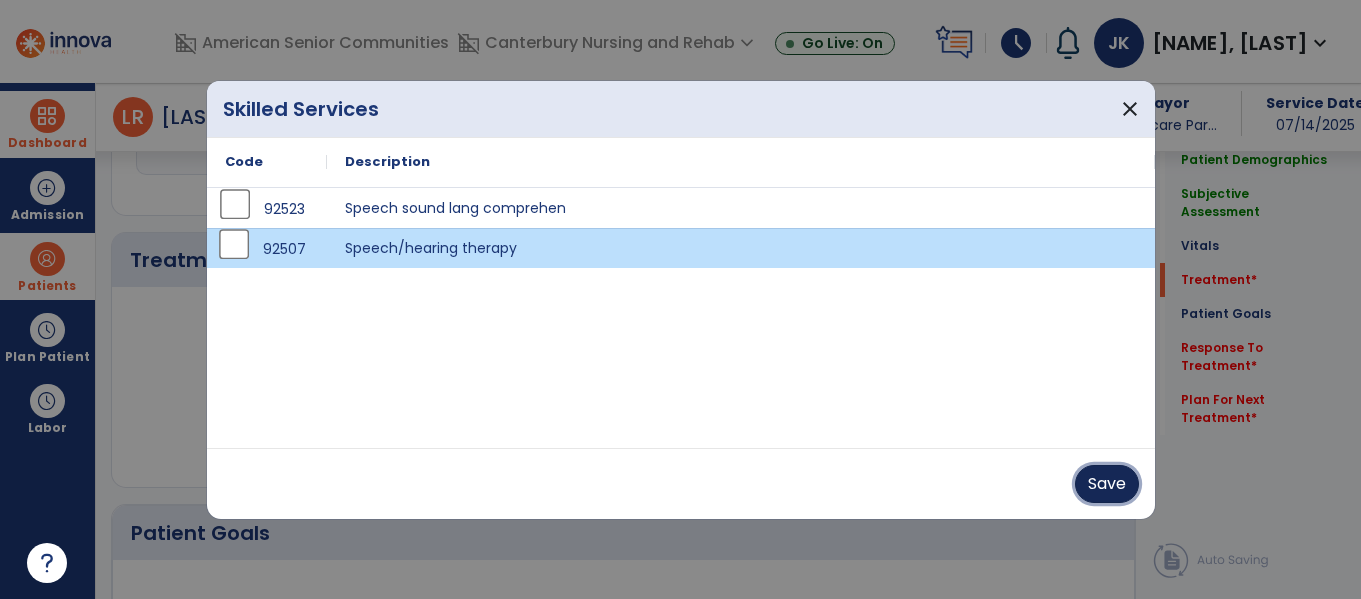 click on "Save" at bounding box center [1107, 484] 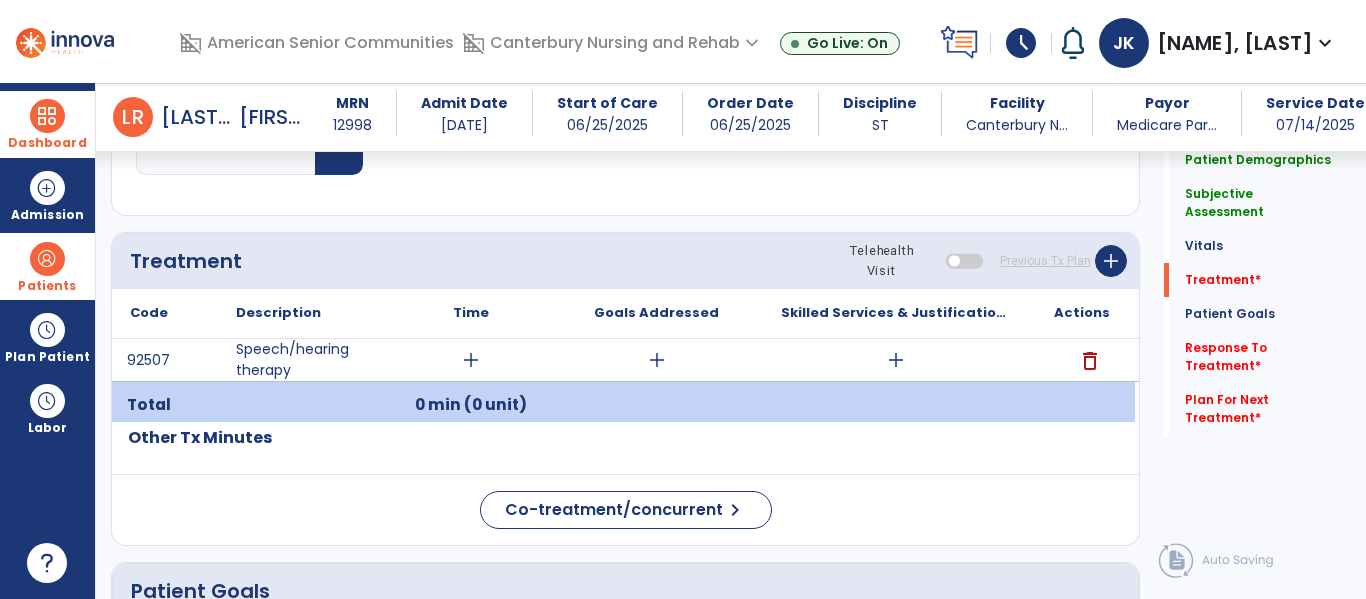 click on "add" at bounding box center [471, 360] 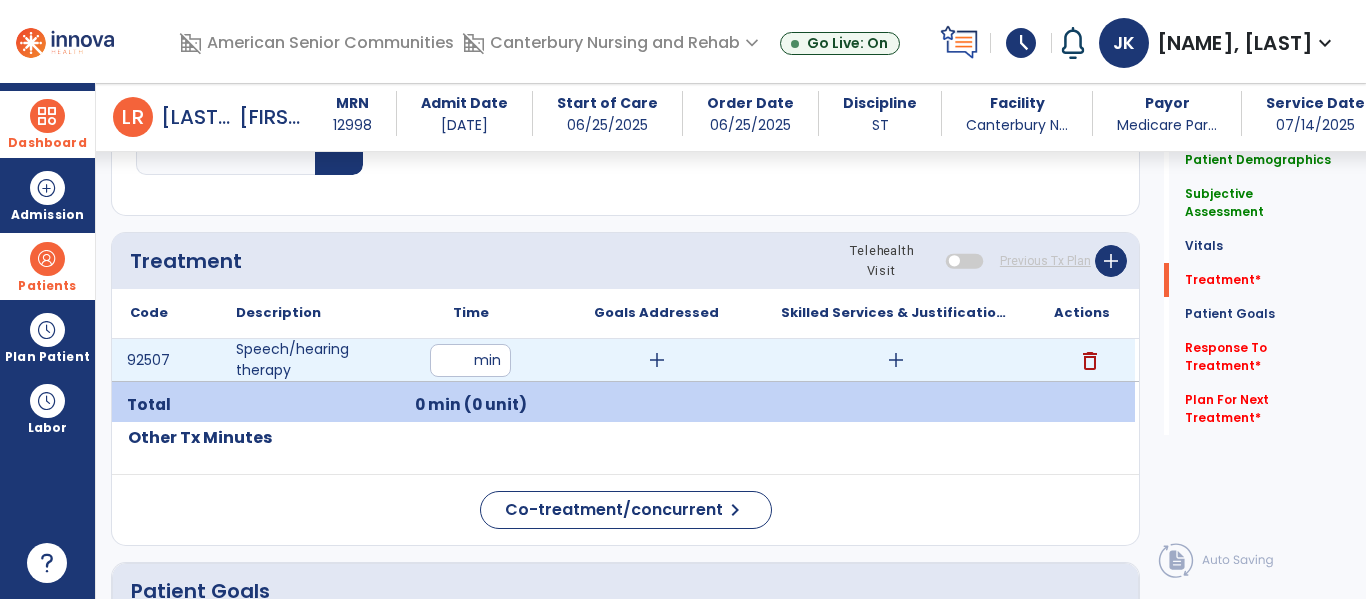 type on "**" 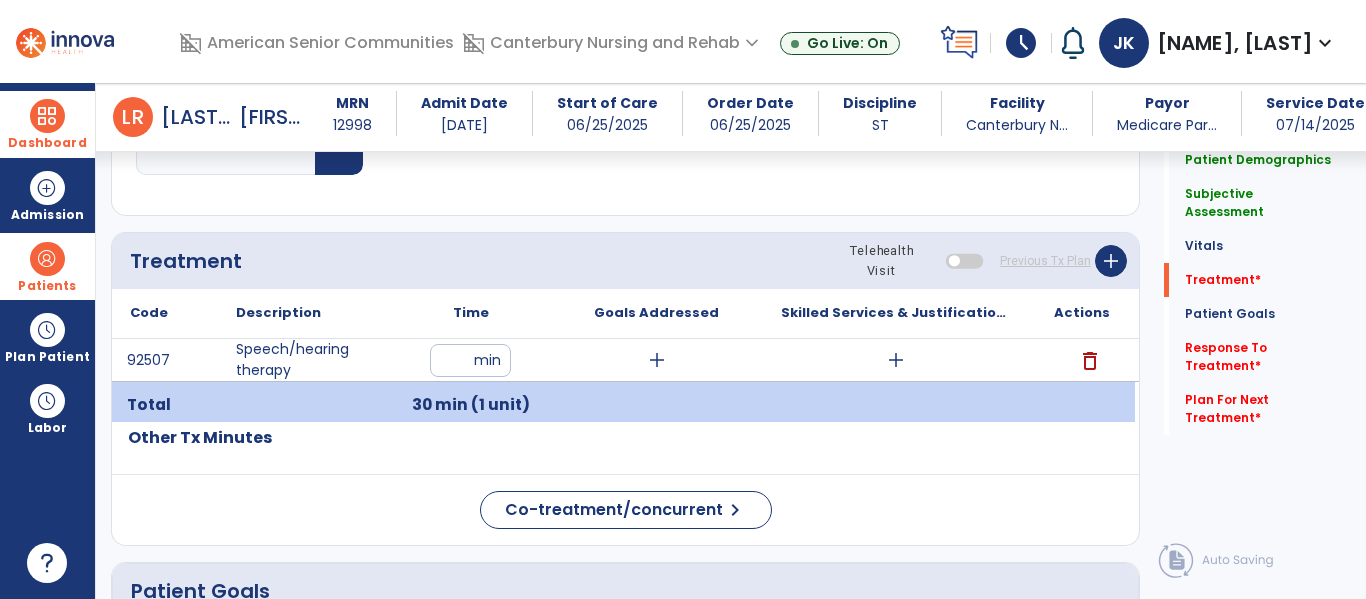 click on "add" at bounding box center [656, 360] 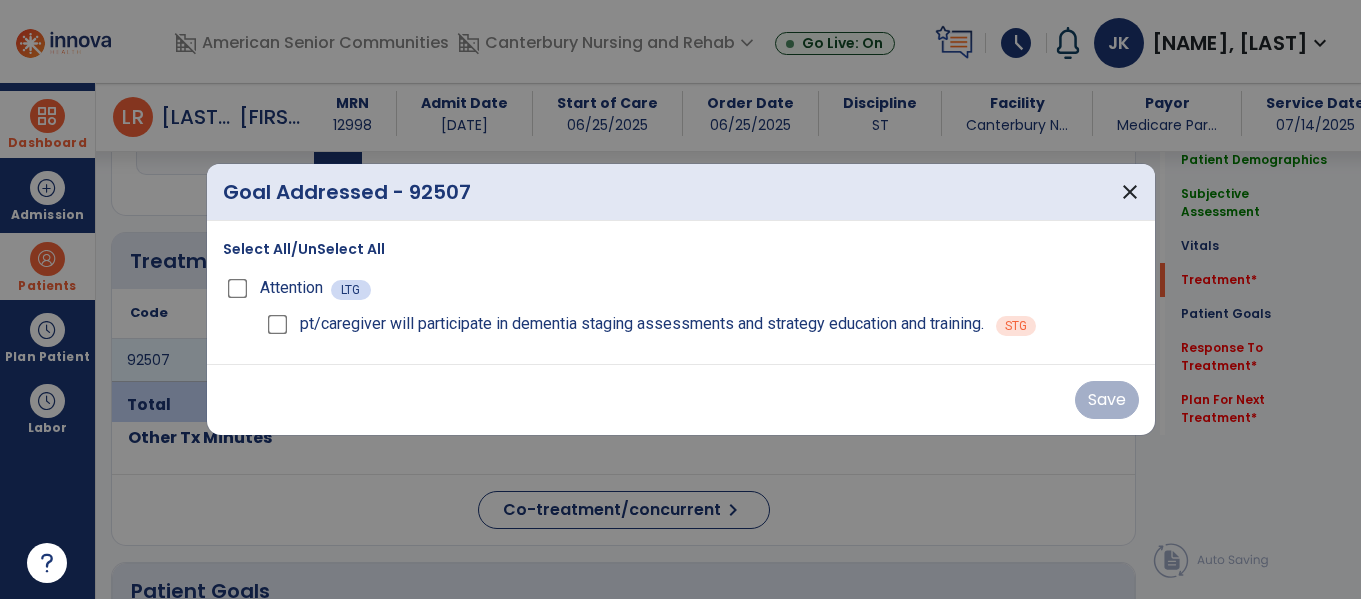 scroll, scrollTop: 1017, scrollLeft: 0, axis: vertical 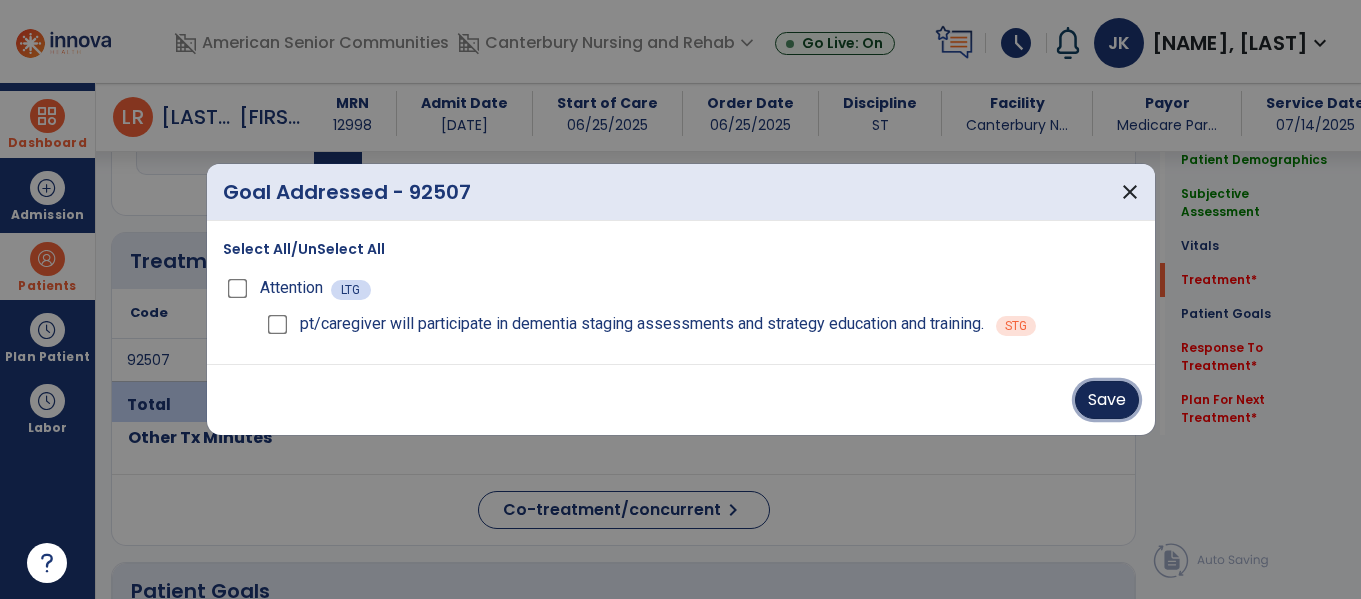 click on "Save" at bounding box center [1107, 400] 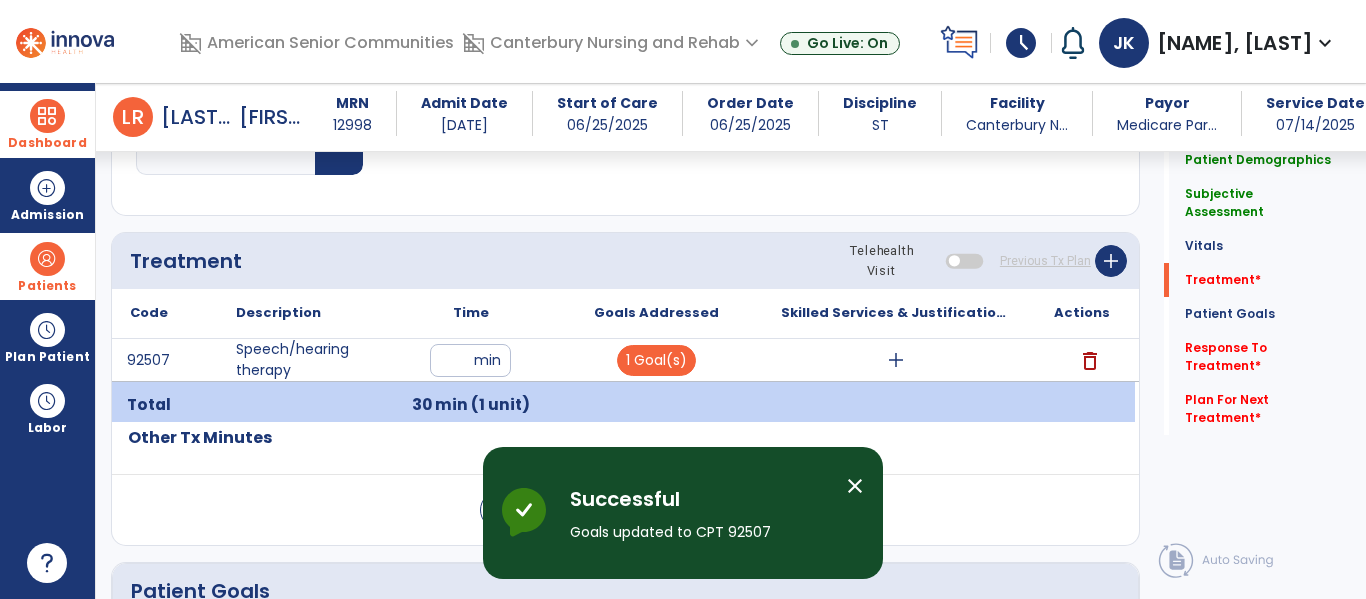 click on "add" at bounding box center [896, 360] 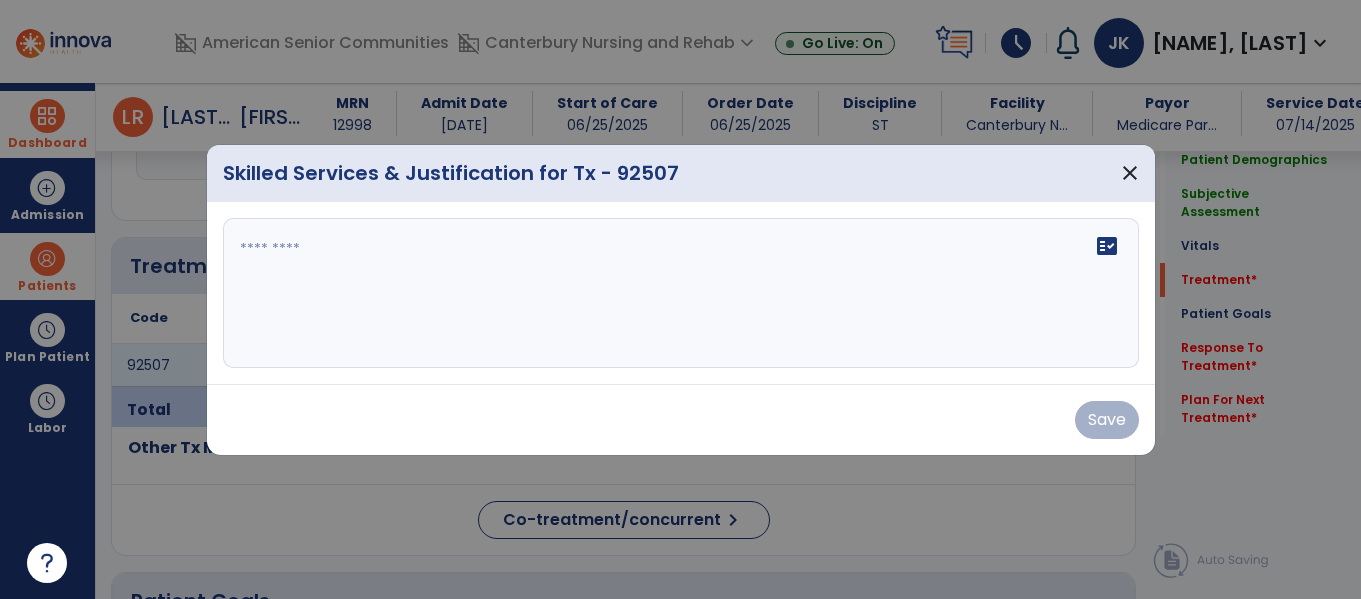scroll, scrollTop: 1017, scrollLeft: 0, axis: vertical 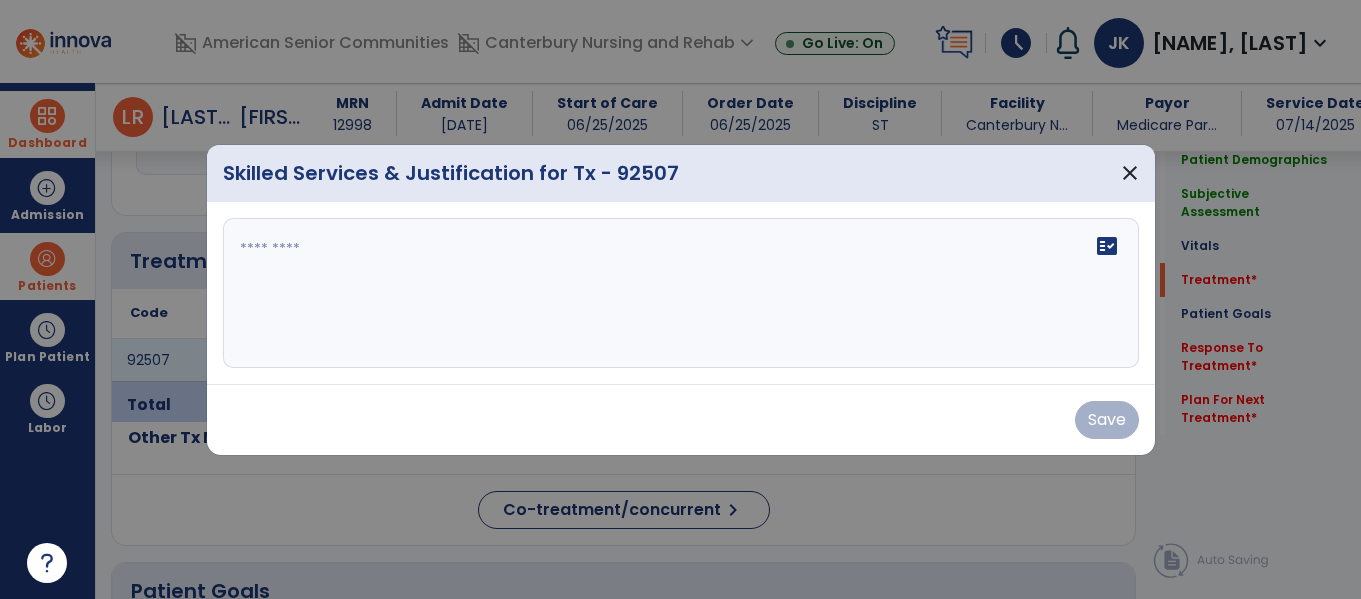 click on "fact_check" at bounding box center (681, 293) 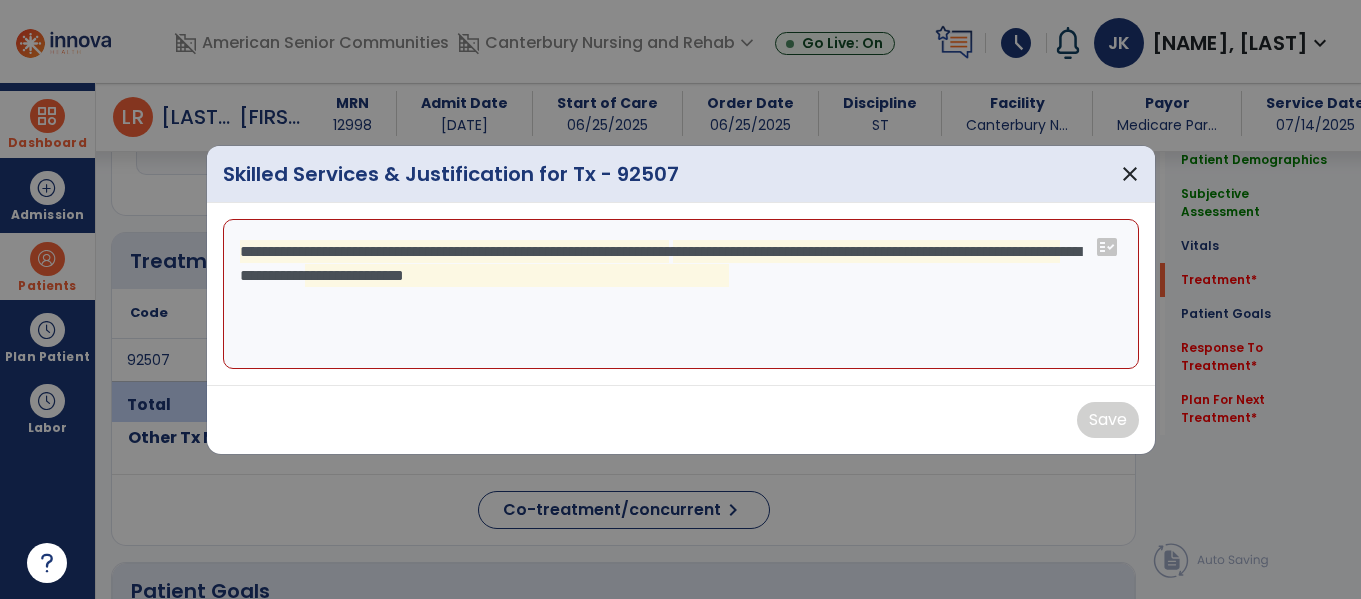 click on "**********" at bounding box center (681, 294) 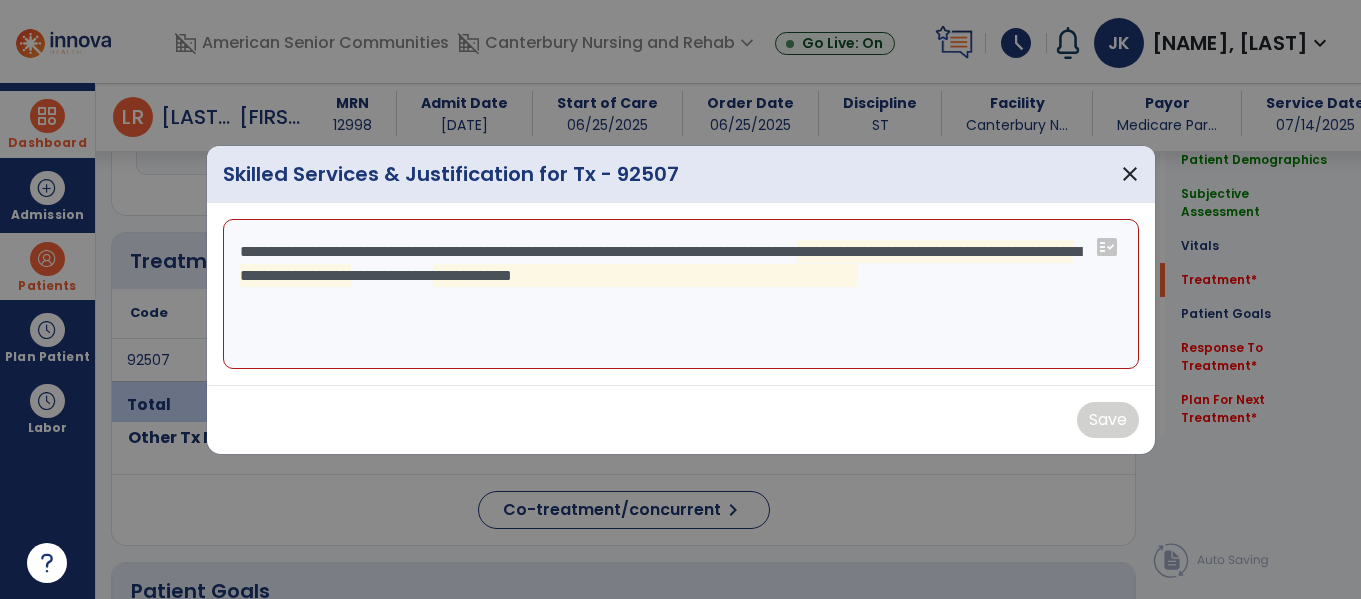 click on "**********" at bounding box center [681, 294] 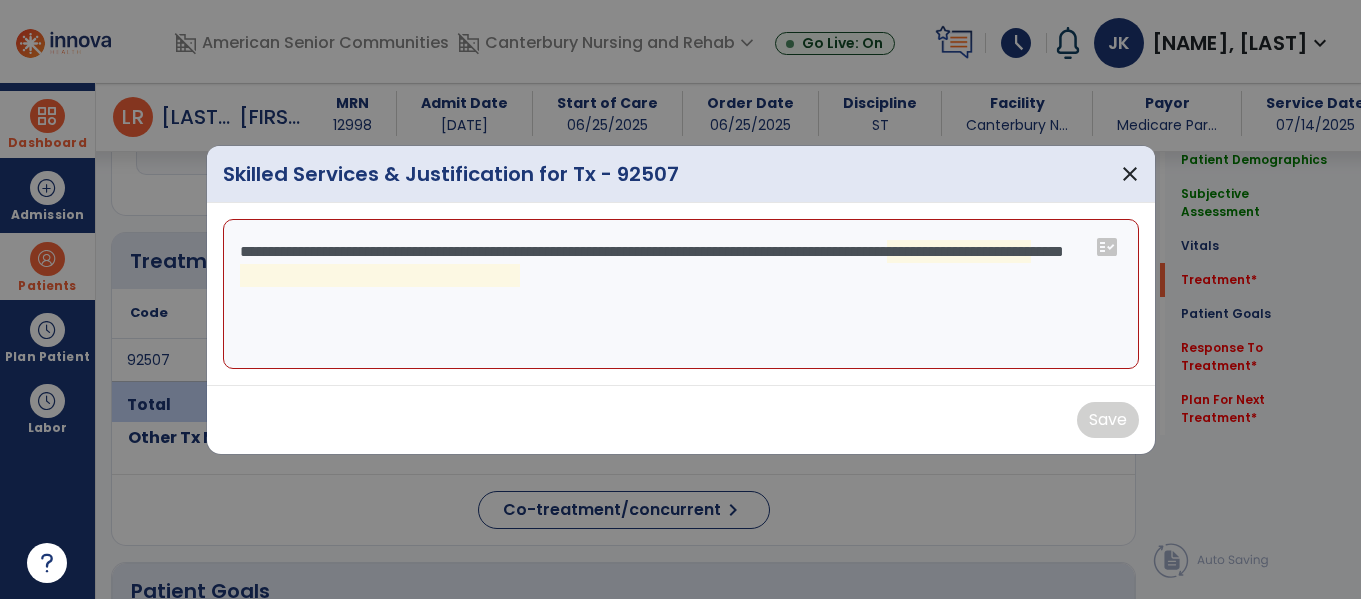 click on "**********" at bounding box center [681, 294] 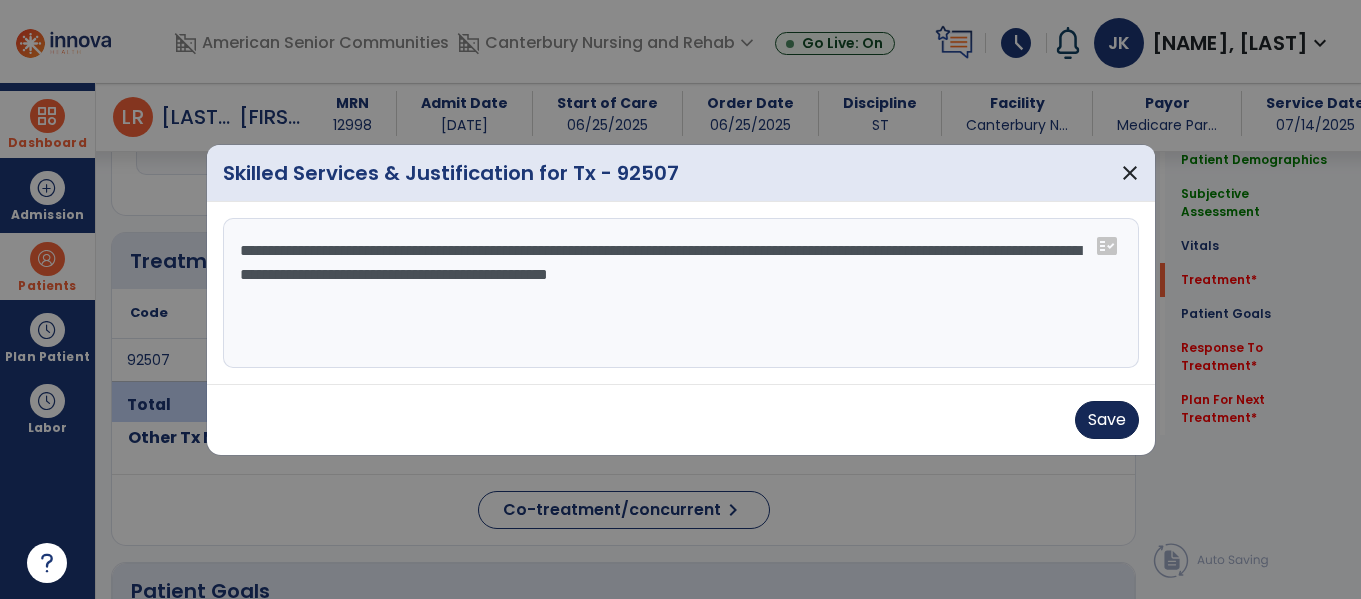 type on "**********" 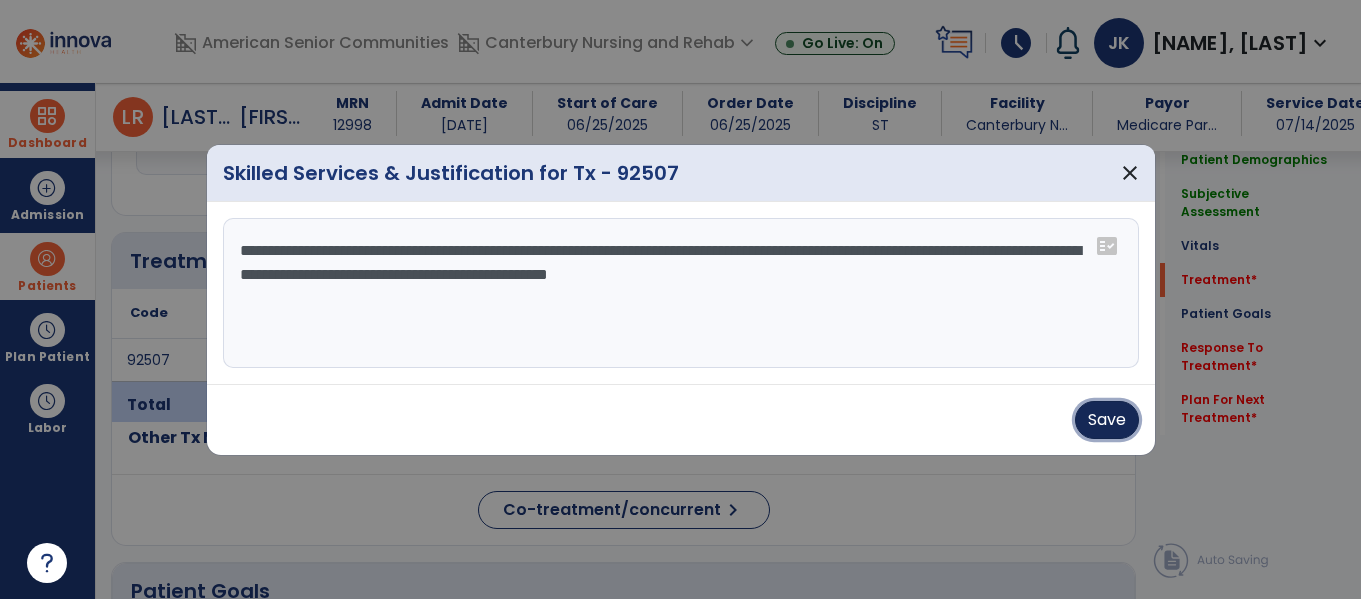 click on "Save" at bounding box center (1107, 420) 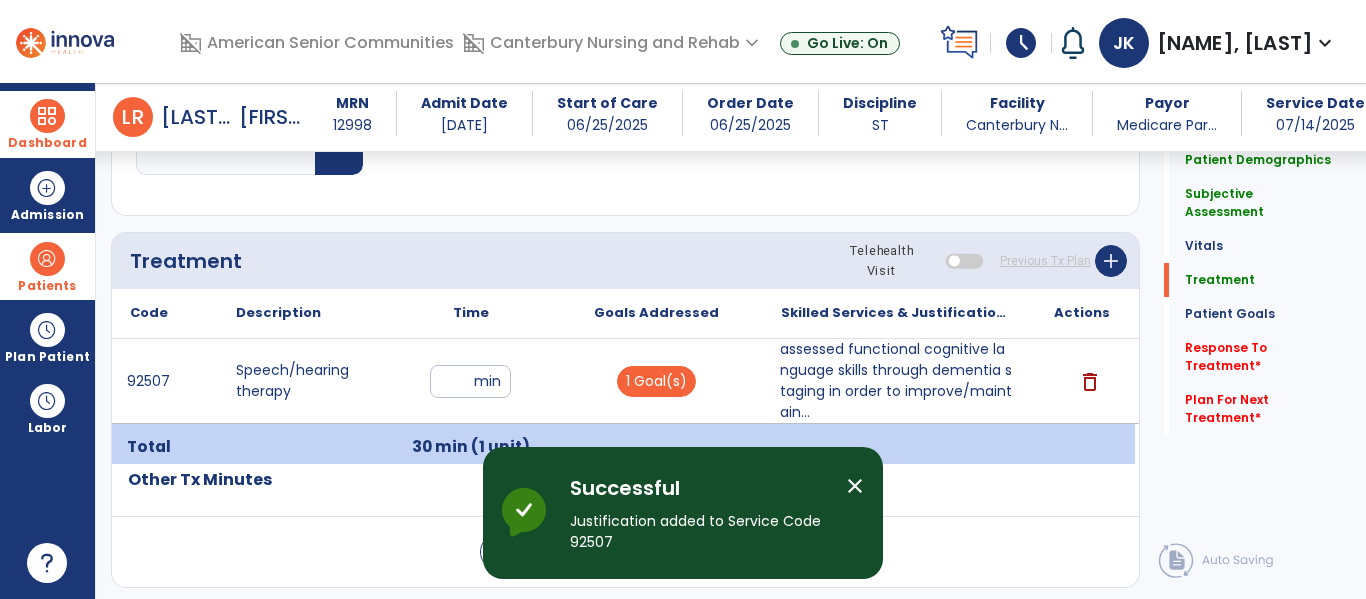 click on "assessed functional cognitive language skills through dementia staging  in order to improve/maintain..." at bounding box center (896, 381) 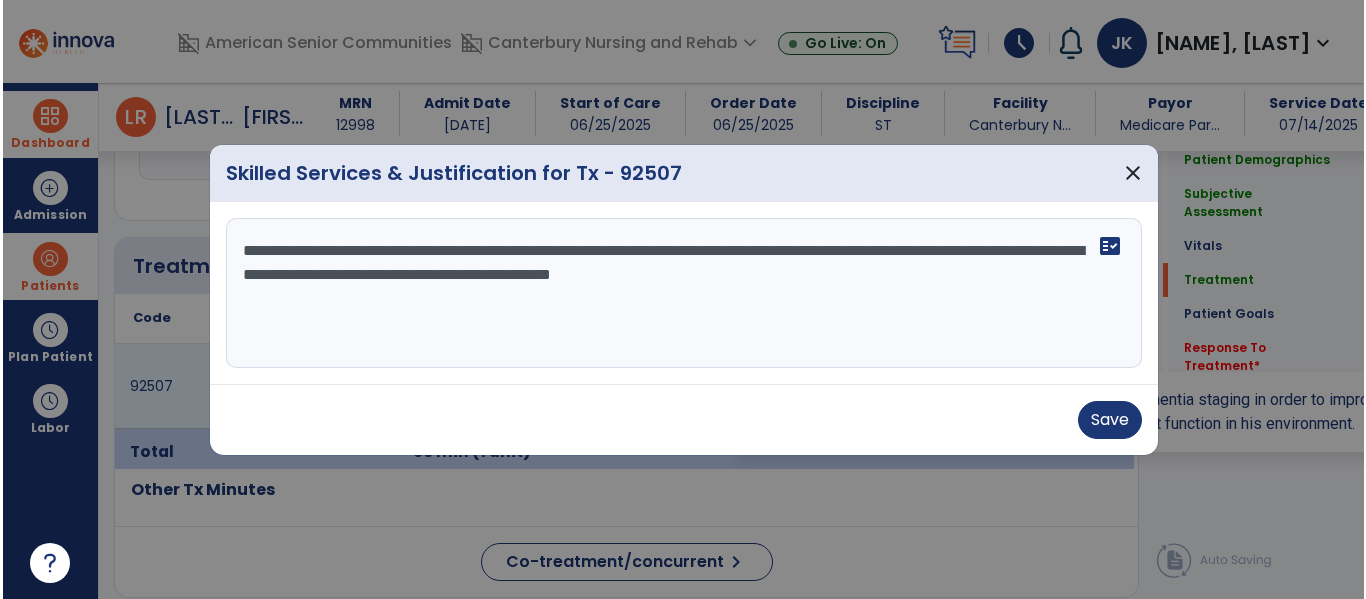 scroll, scrollTop: 1017, scrollLeft: 0, axis: vertical 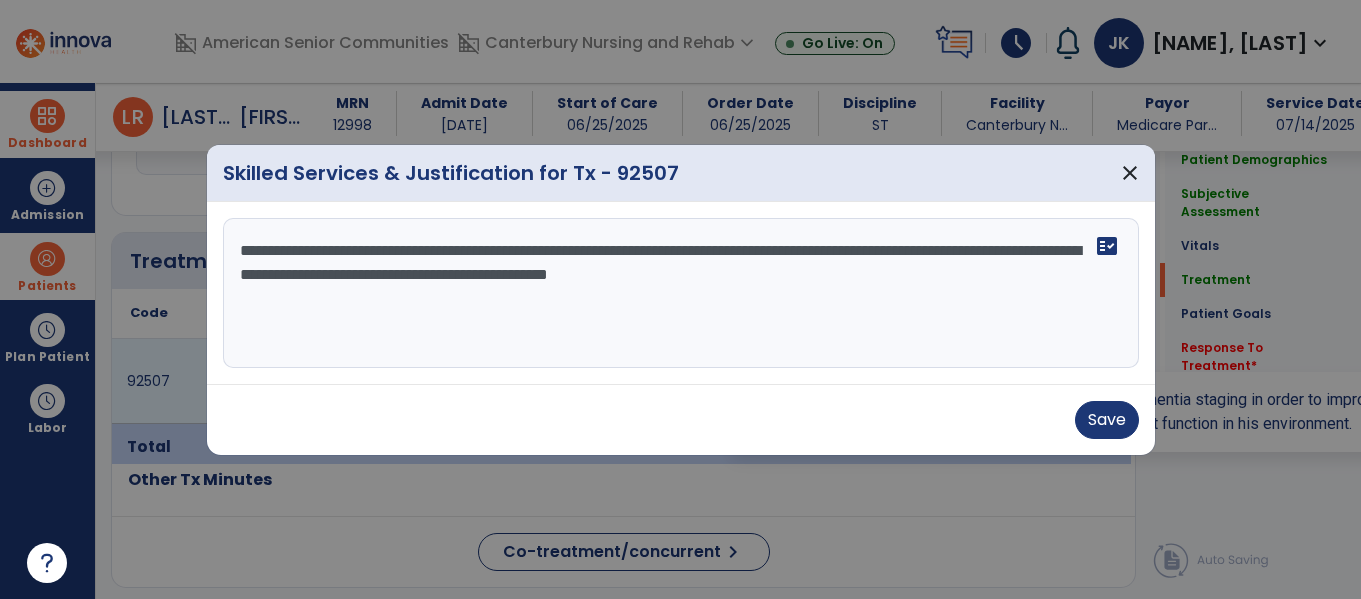 click on "**********" at bounding box center [681, 293] 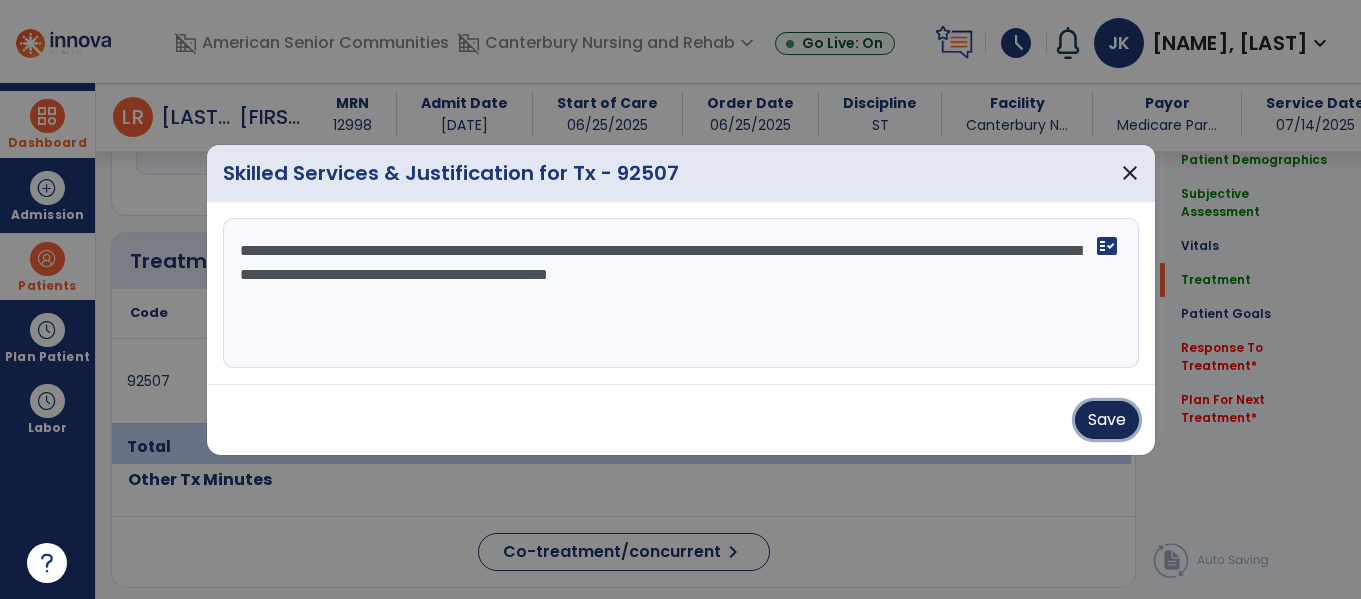 click on "Save" at bounding box center [1107, 420] 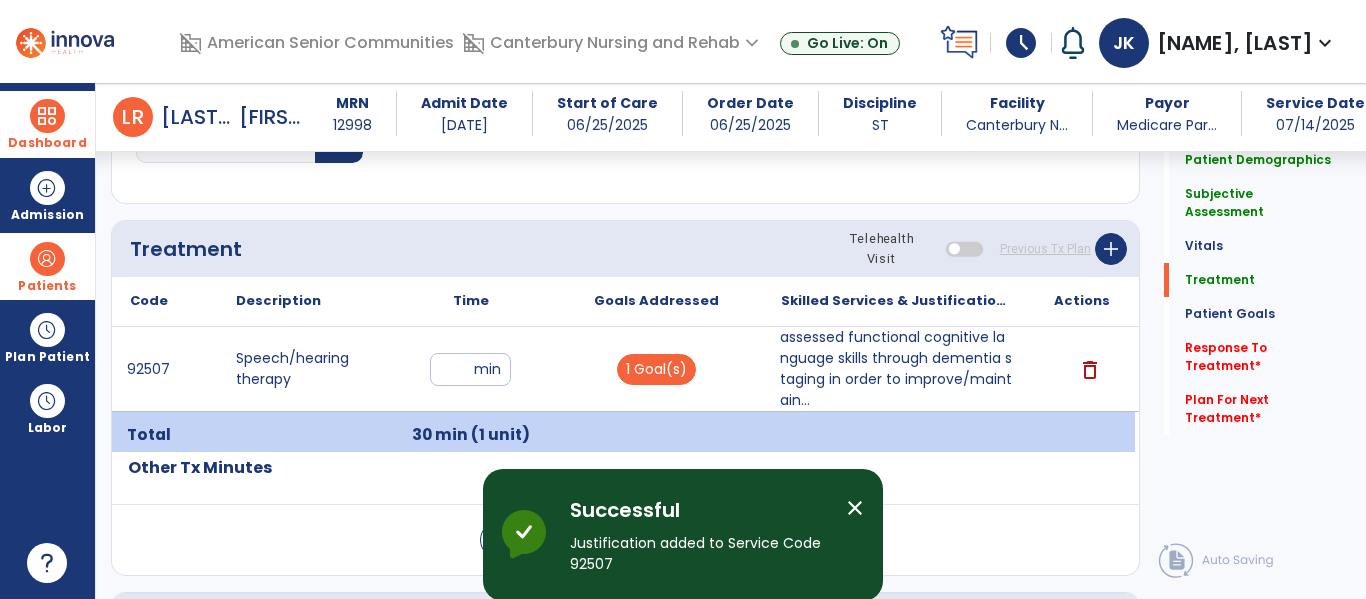 scroll, scrollTop: 1033, scrollLeft: 0, axis: vertical 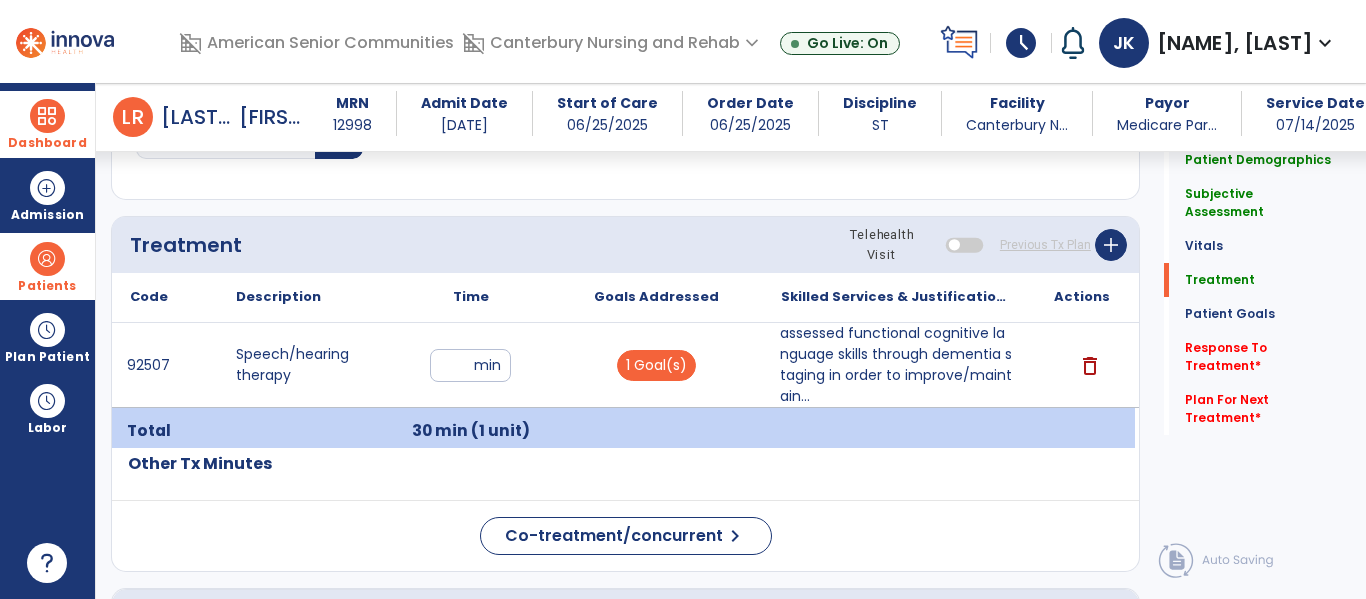 click at bounding box center [47, 259] 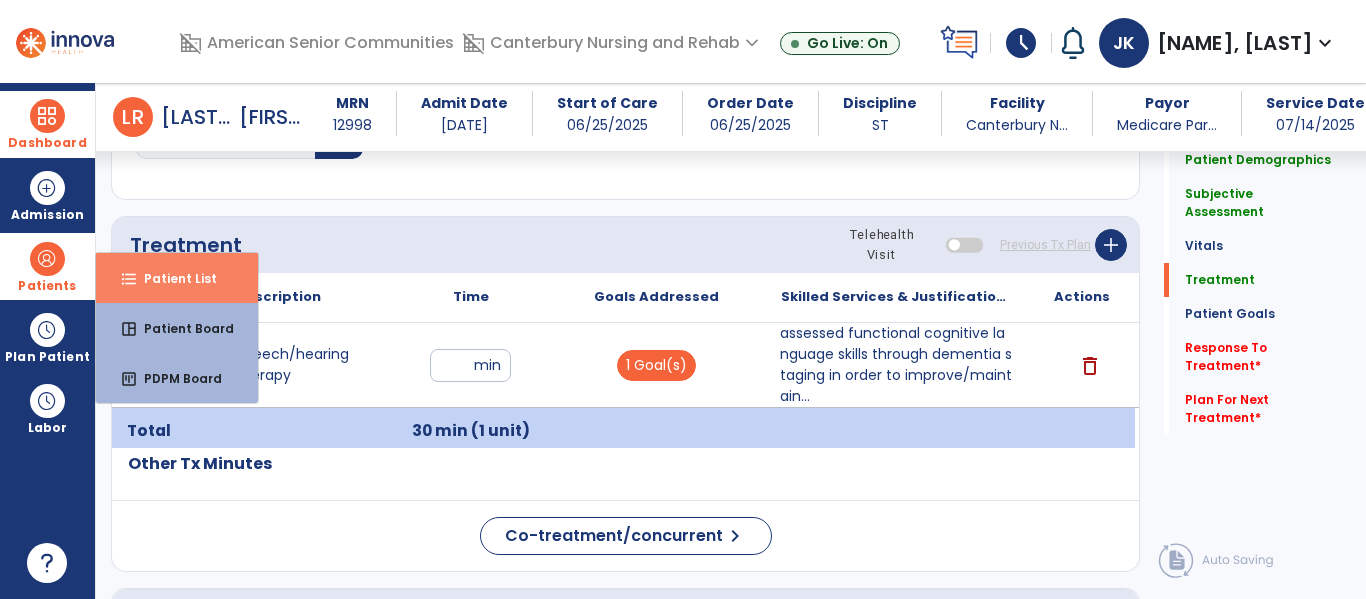 click on "format_list_bulleted  Patient List" at bounding box center [177, 278] 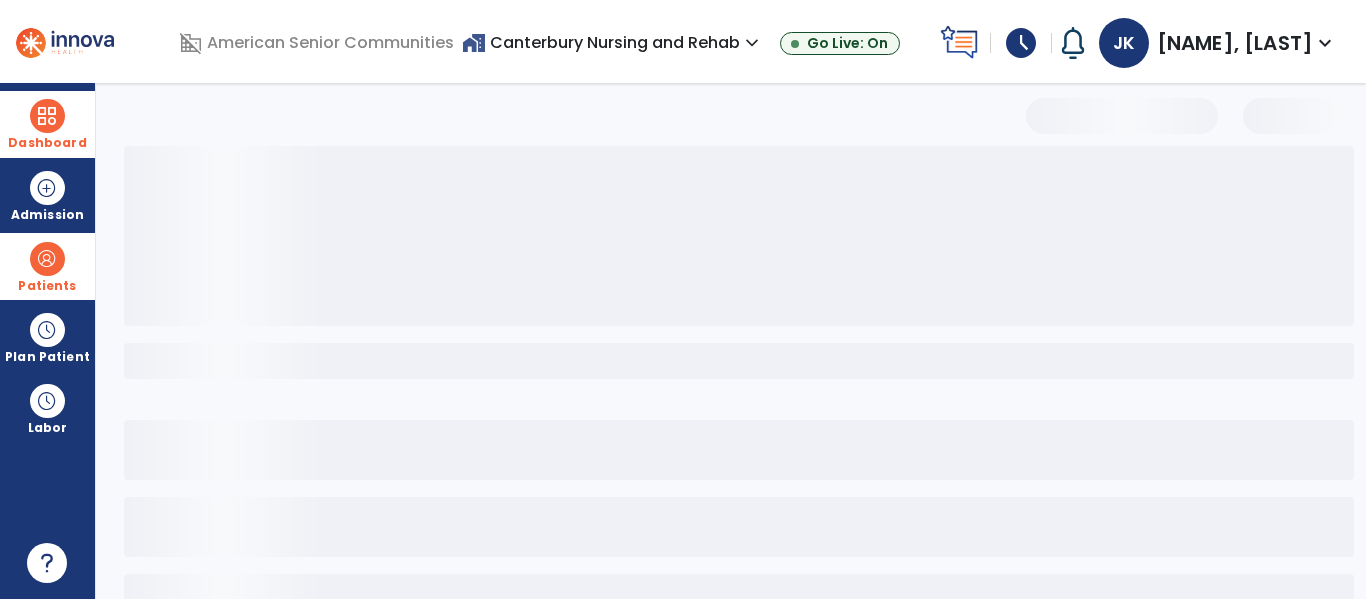 scroll, scrollTop: 144, scrollLeft: 0, axis: vertical 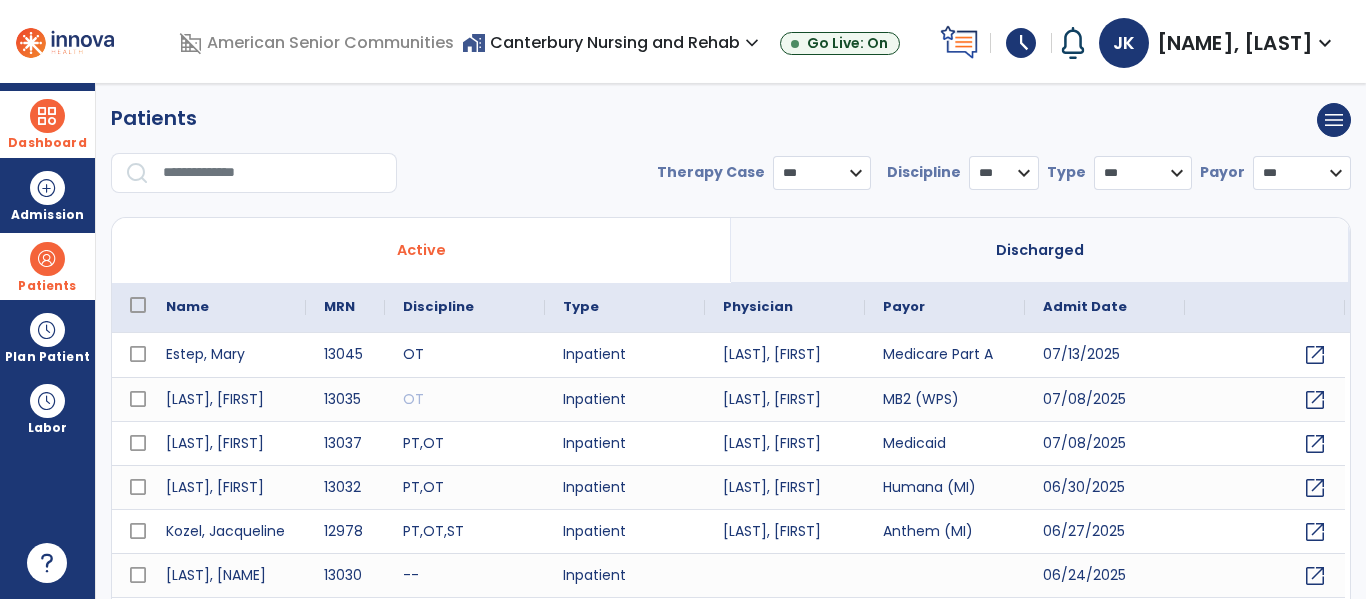 click at bounding box center [273, 173] 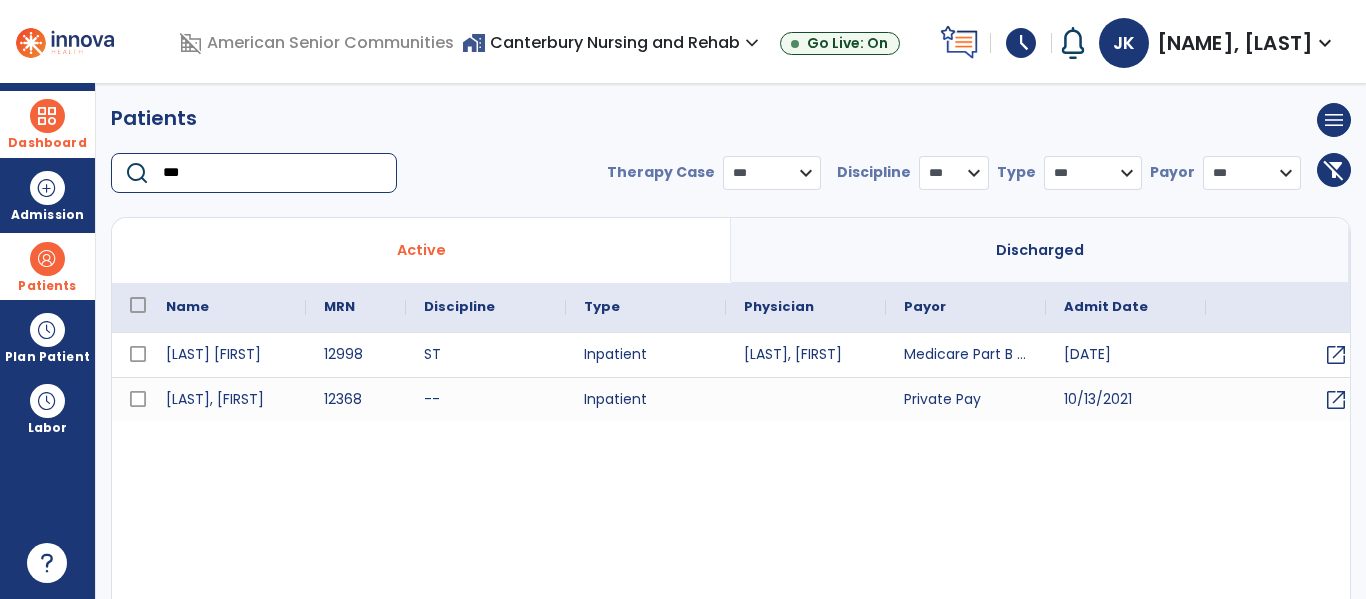 type on "***" 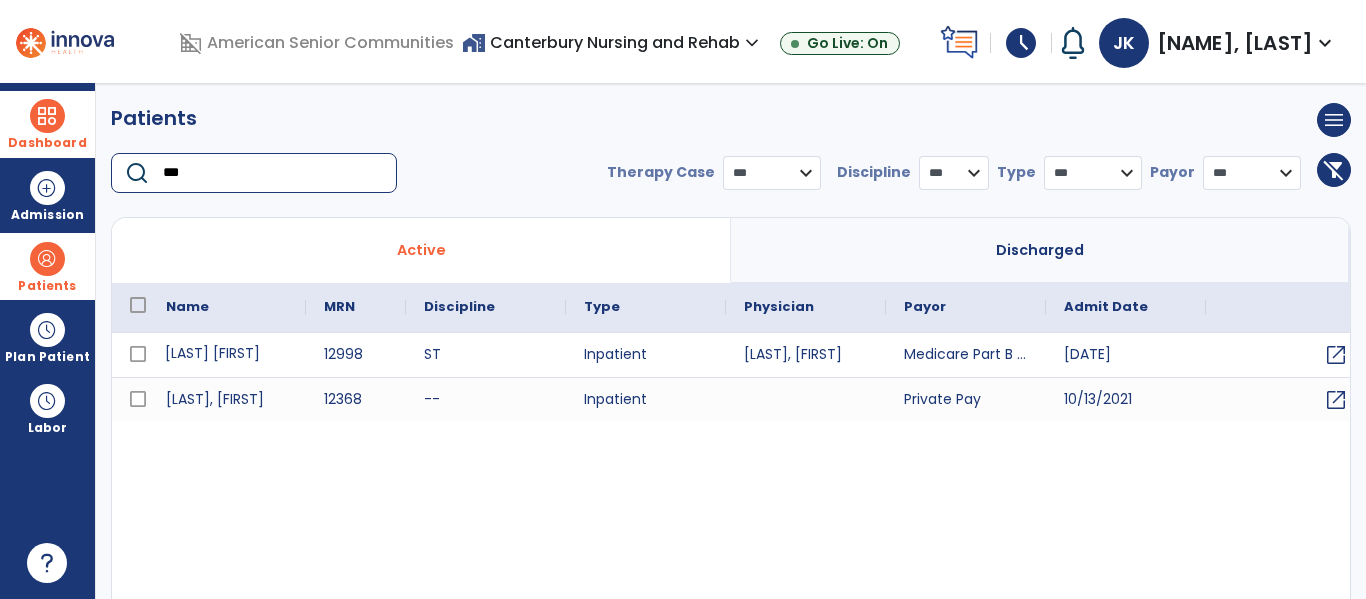 click on "[LAST] [FIRST]" at bounding box center (227, 355) 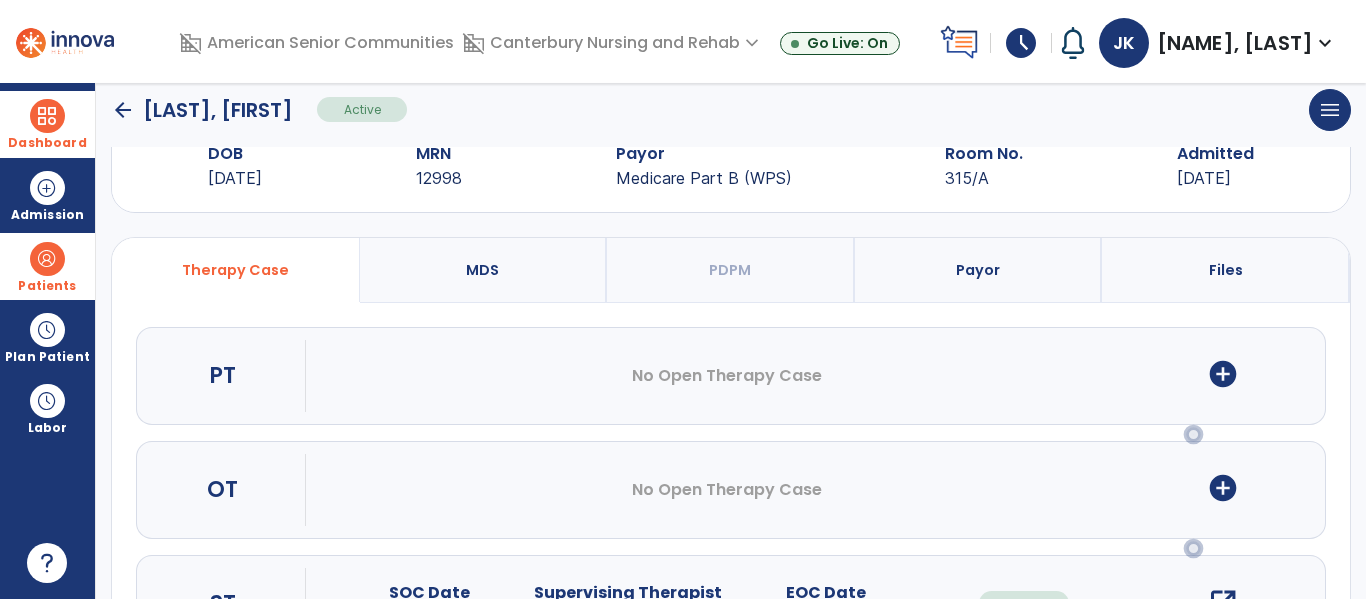 scroll, scrollTop: 162, scrollLeft: 0, axis: vertical 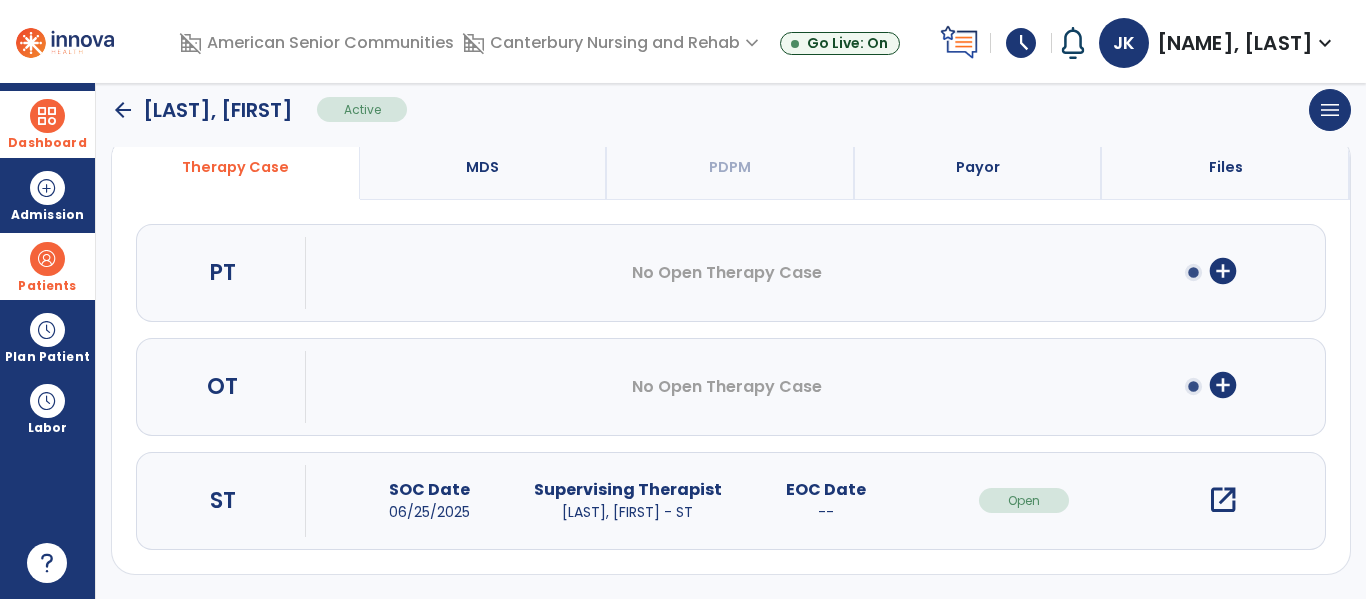 click on "open_in_new" at bounding box center (1223, 500) 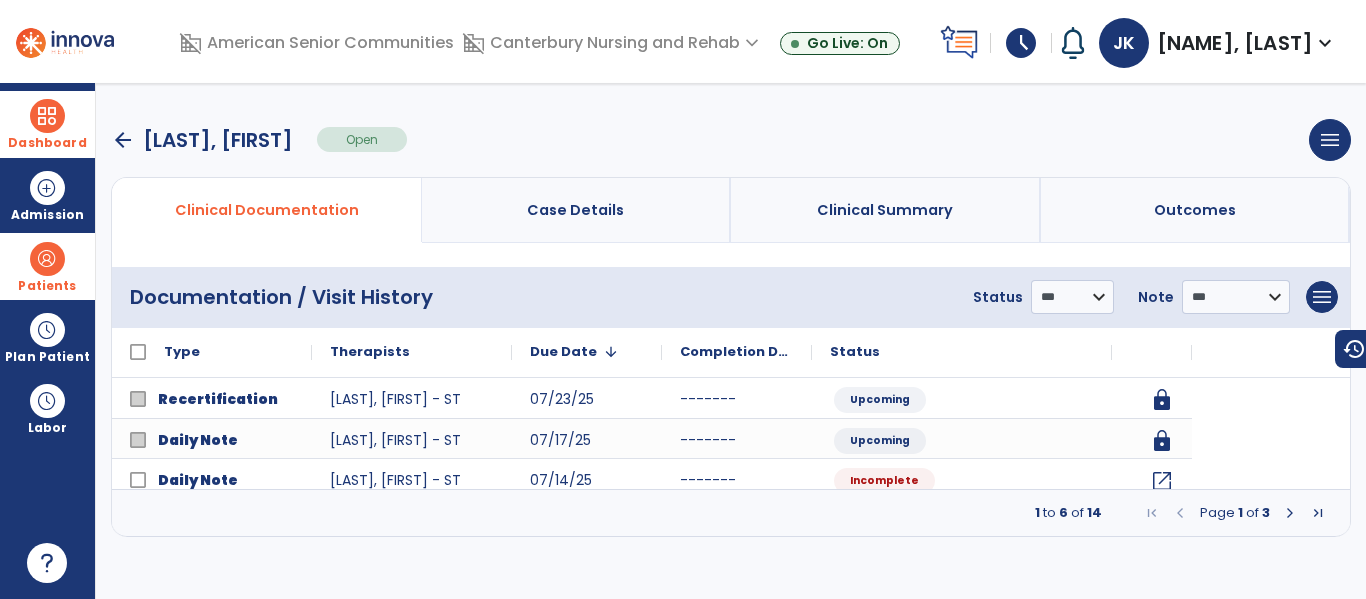 scroll, scrollTop: 0, scrollLeft: 0, axis: both 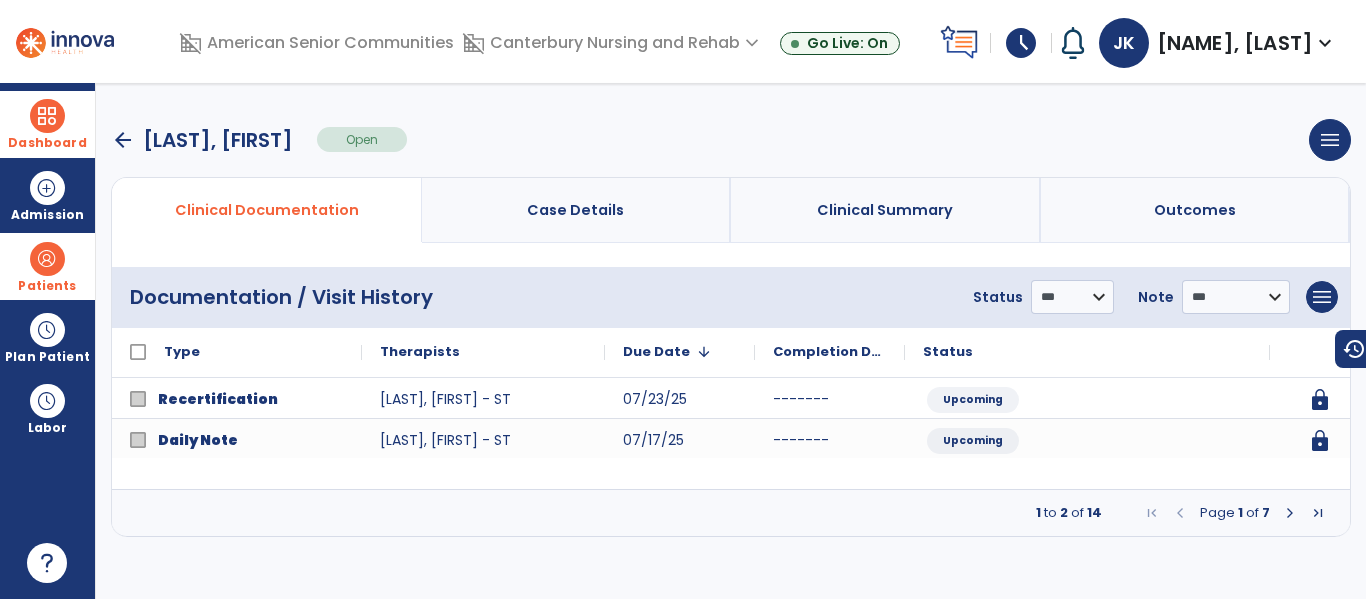 click at bounding box center [1290, 513] 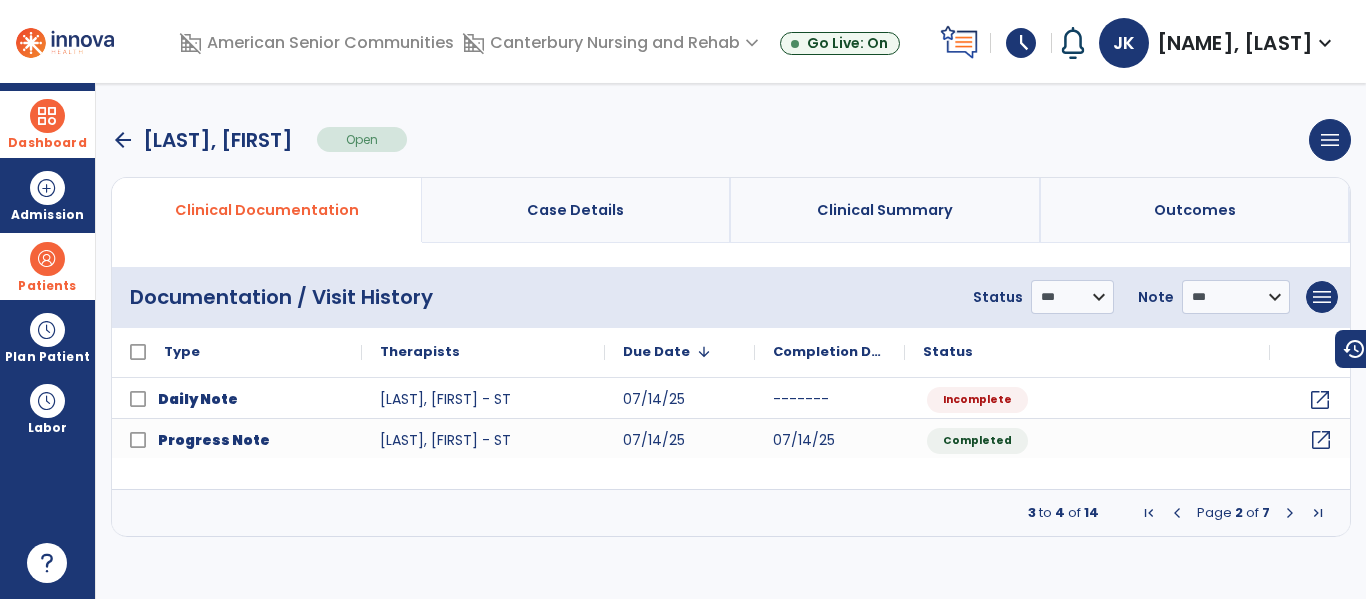 click on "open_in_new" 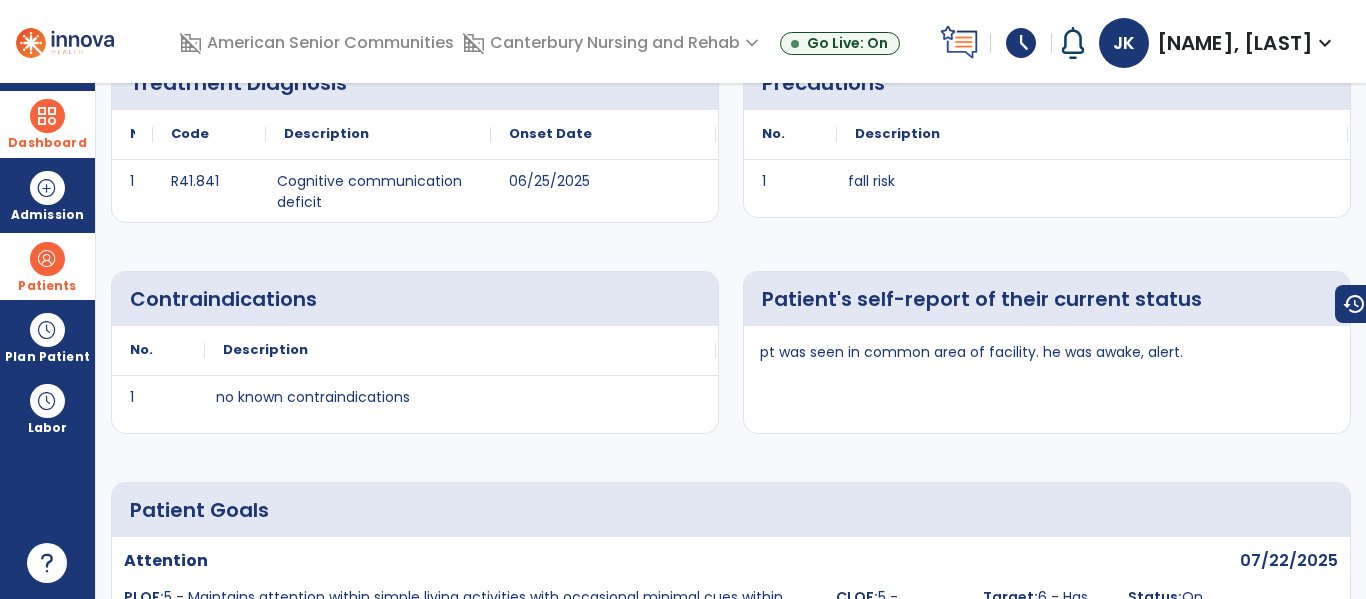 scroll, scrollTop: 0, scrollLeft: 0, axis: both 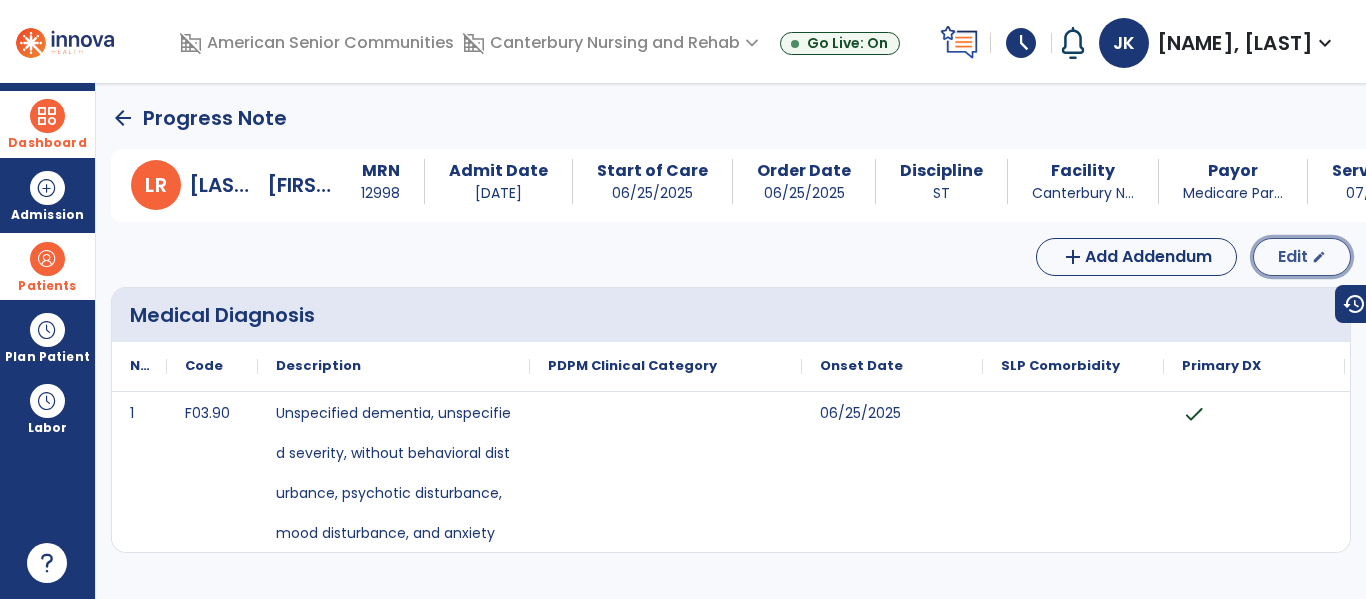 click on "Edit" 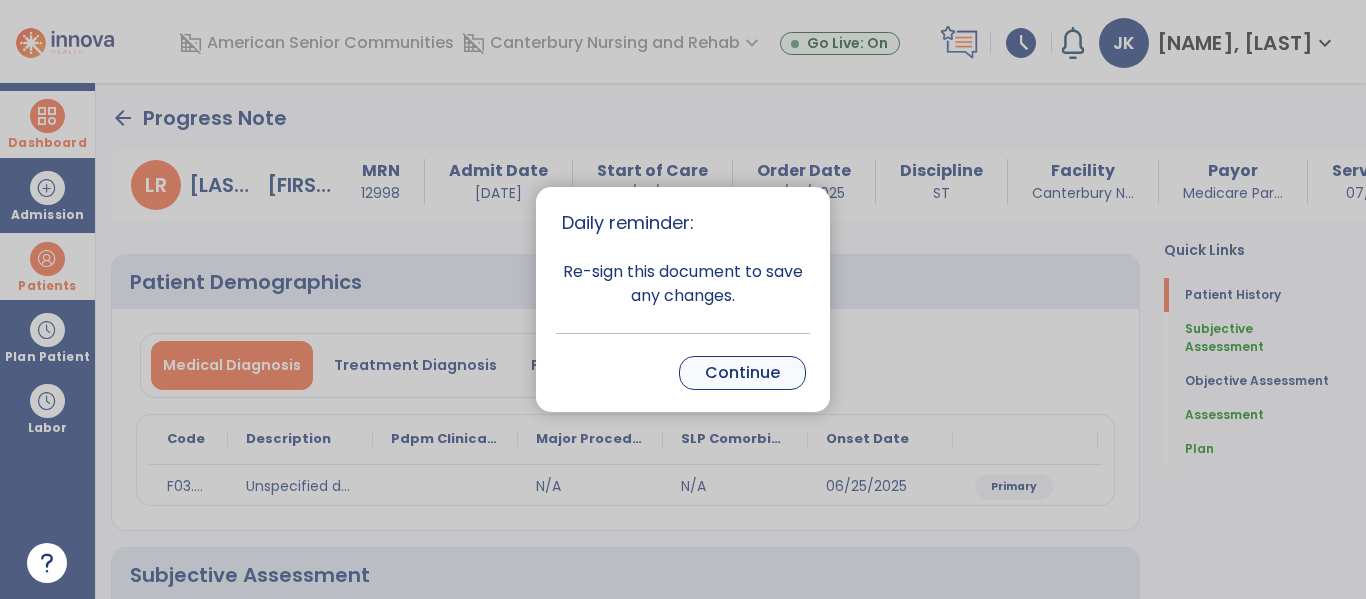 click on "Continue" at bounding box center (742, 373) 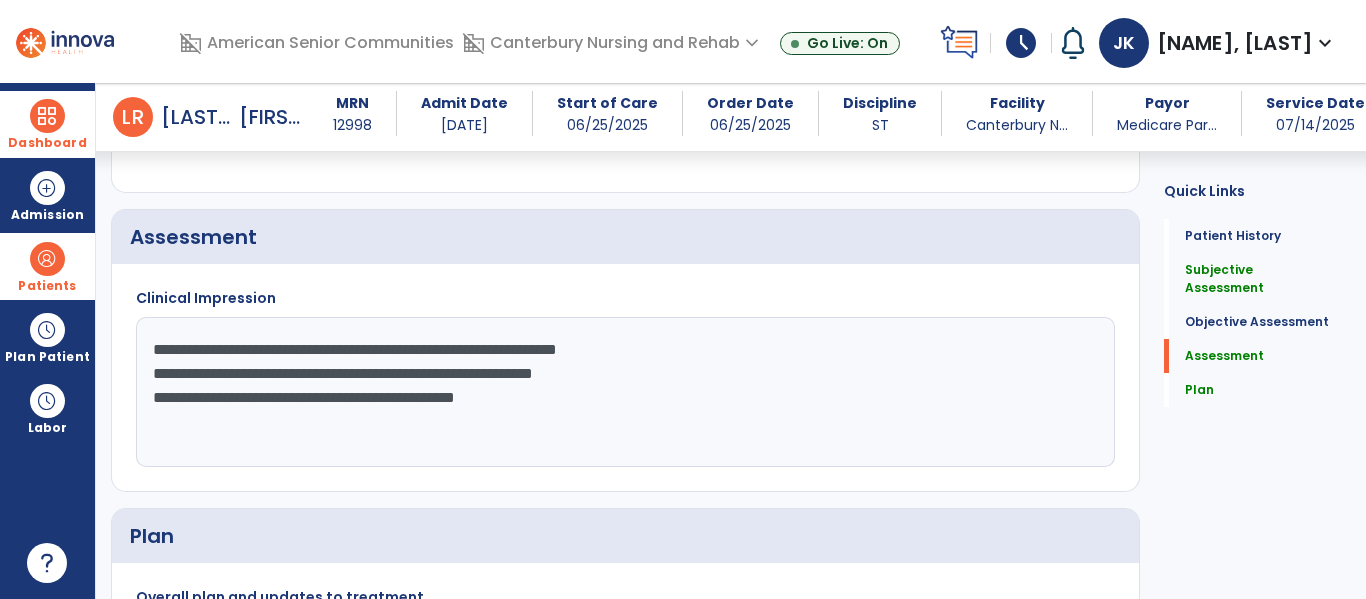 scroll, scrollTop: 1163, scrollLeft: 0, axis: vertical 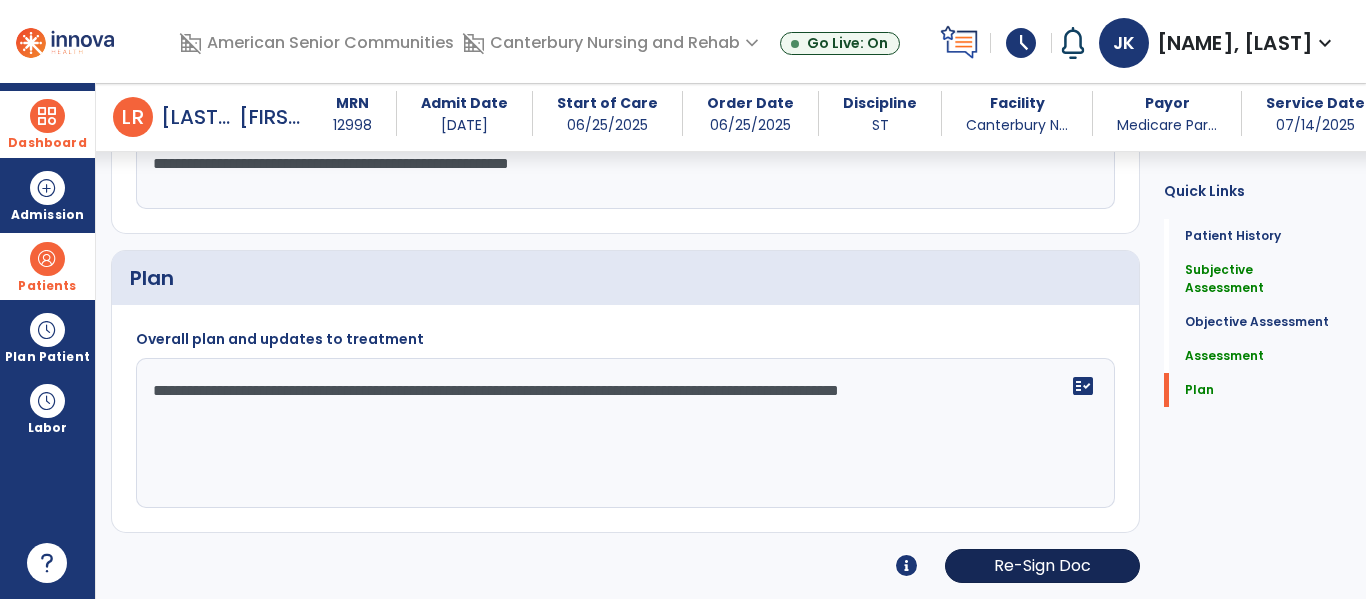 type on "**********" 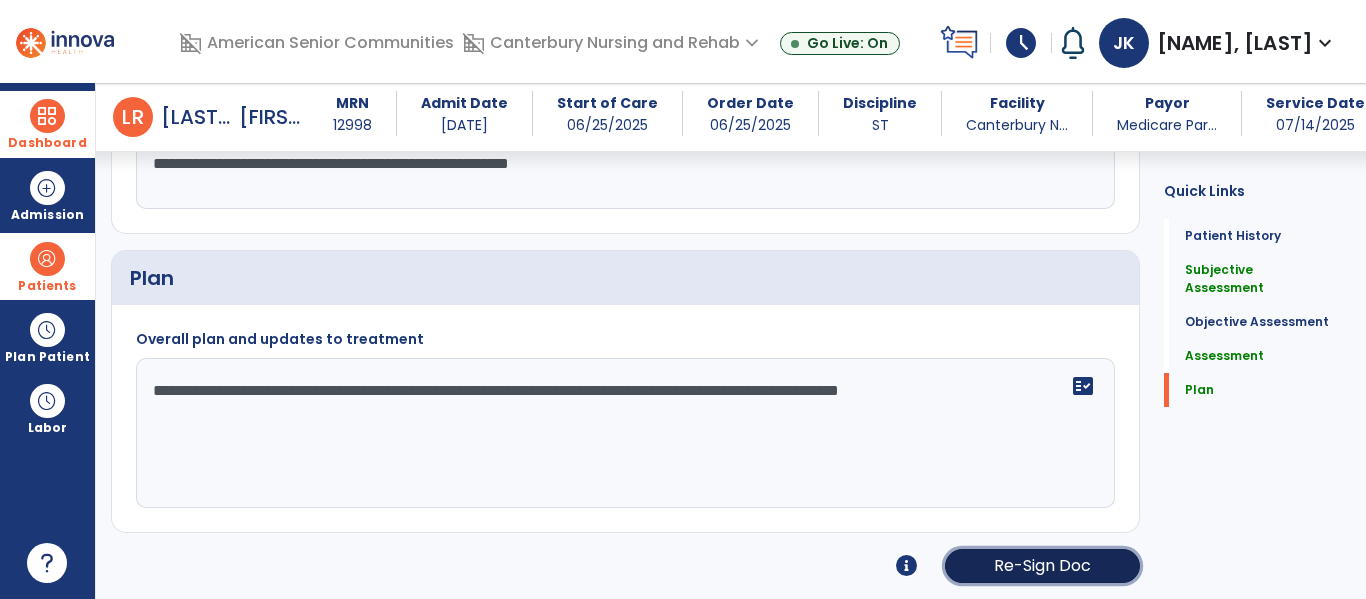 click on "Re-Sign Doc" 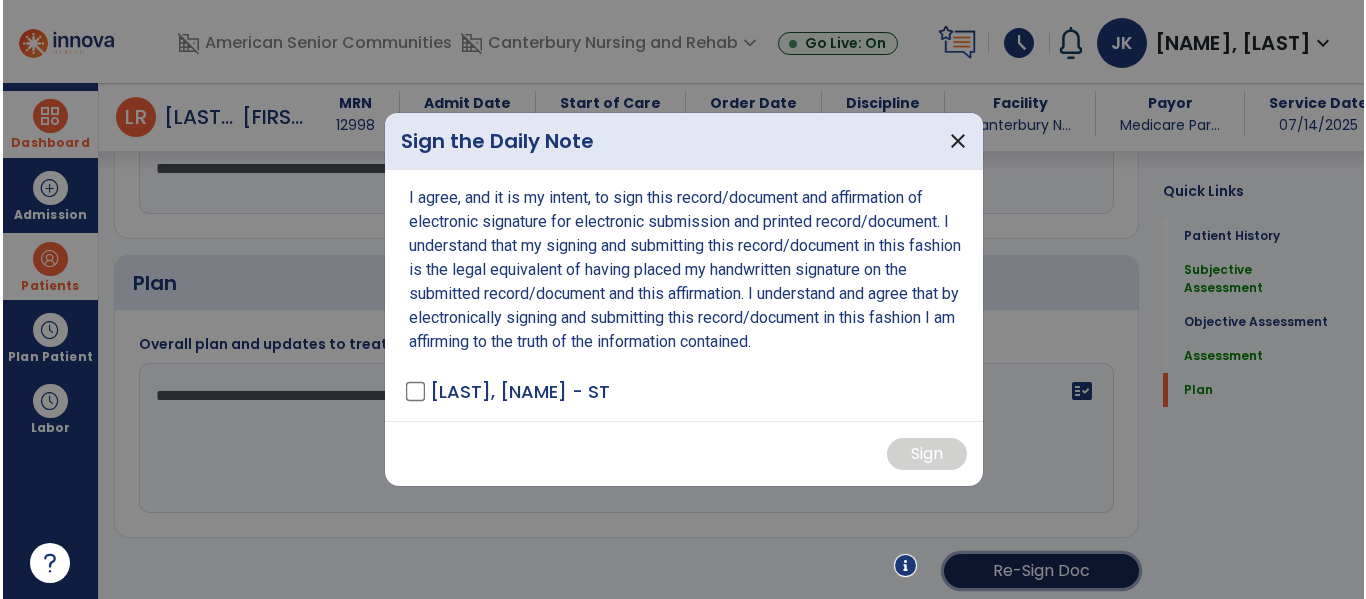 scroll, scrollTop: 1444, scrollLeft: 0, axis: vertical 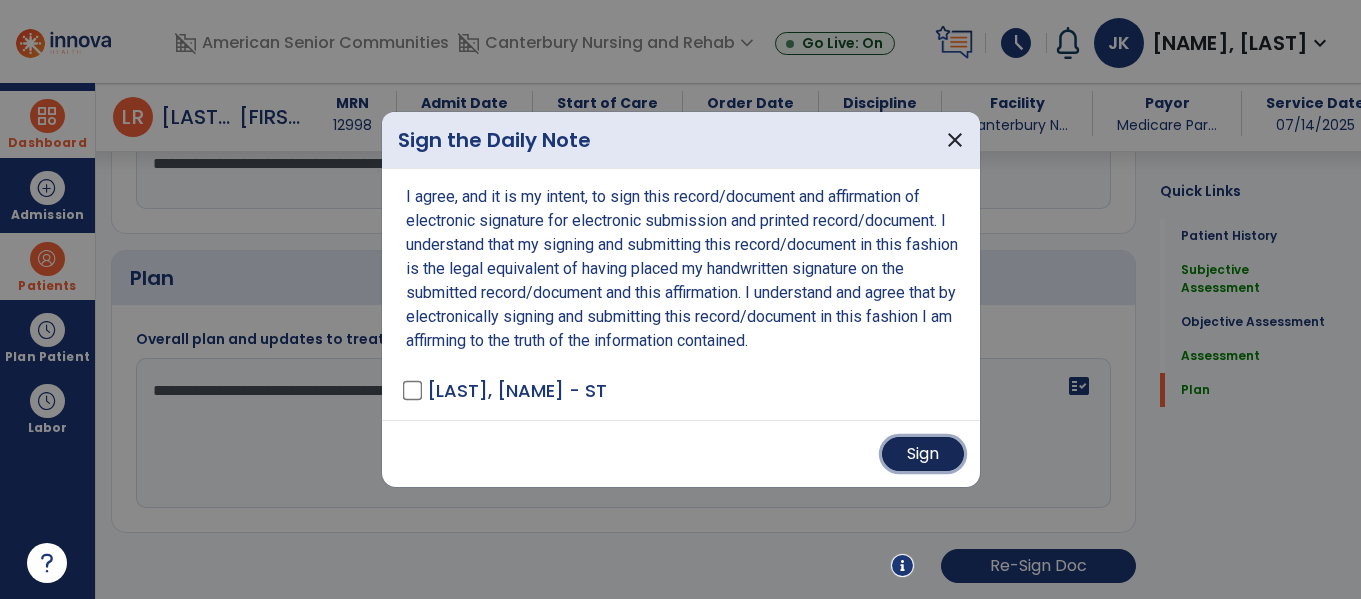 click on "Sign" at bounding box center (923, 454) 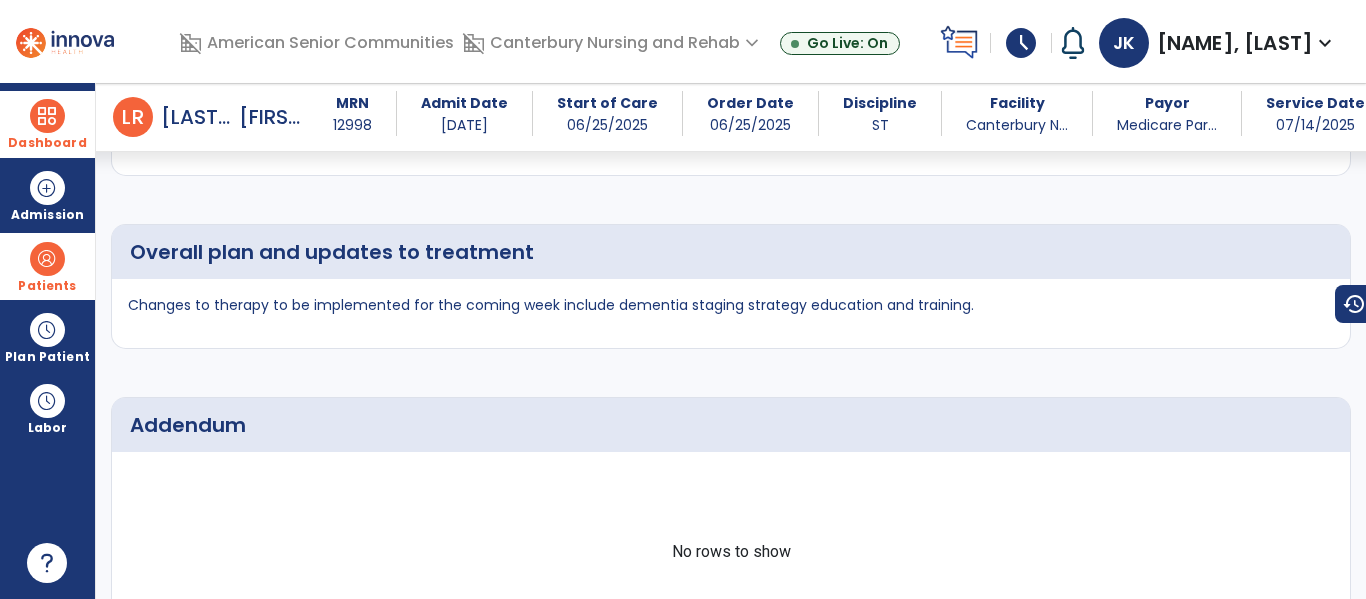 scroll, scrollTop: 1960, scrollLeft: 0, axis: vertical 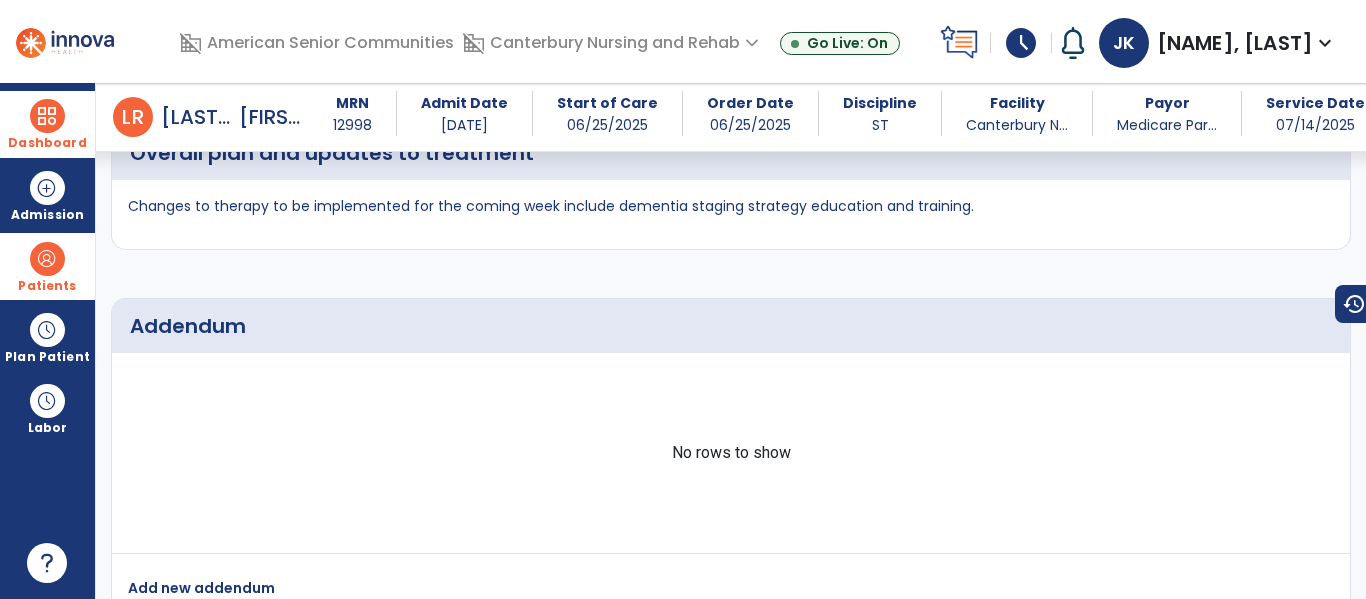 click at bounding box center [47, 116] 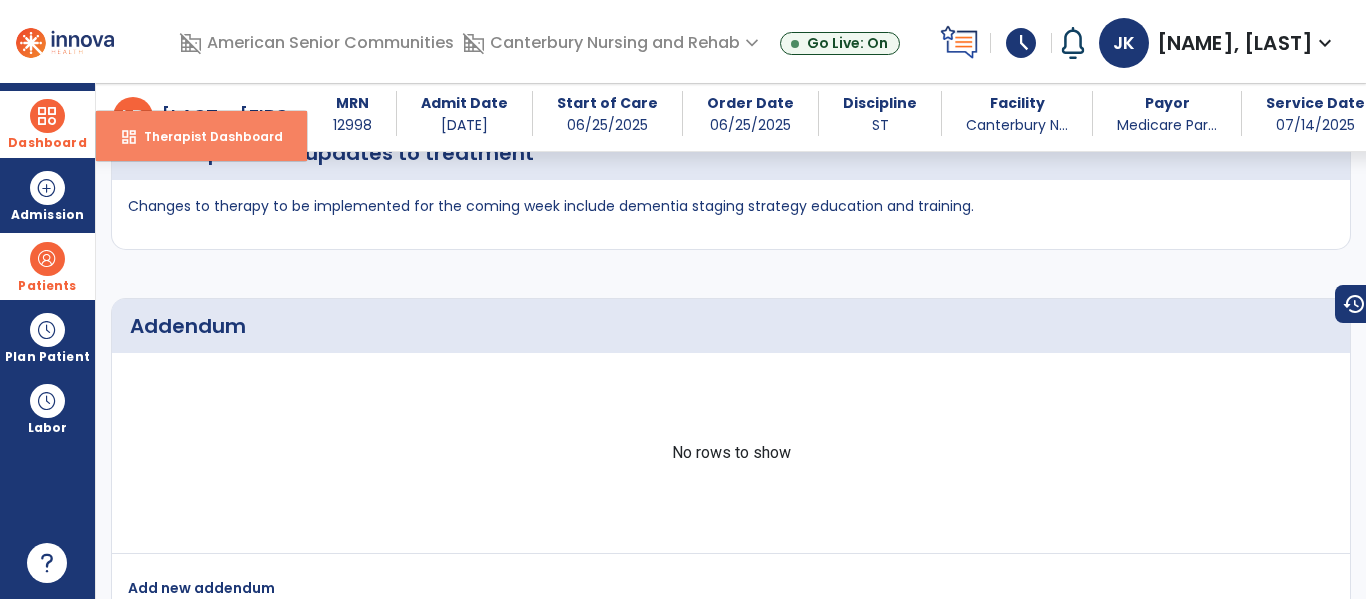 click on "dashboard  Therapist Dashboard" at bounding box center (201, 136) 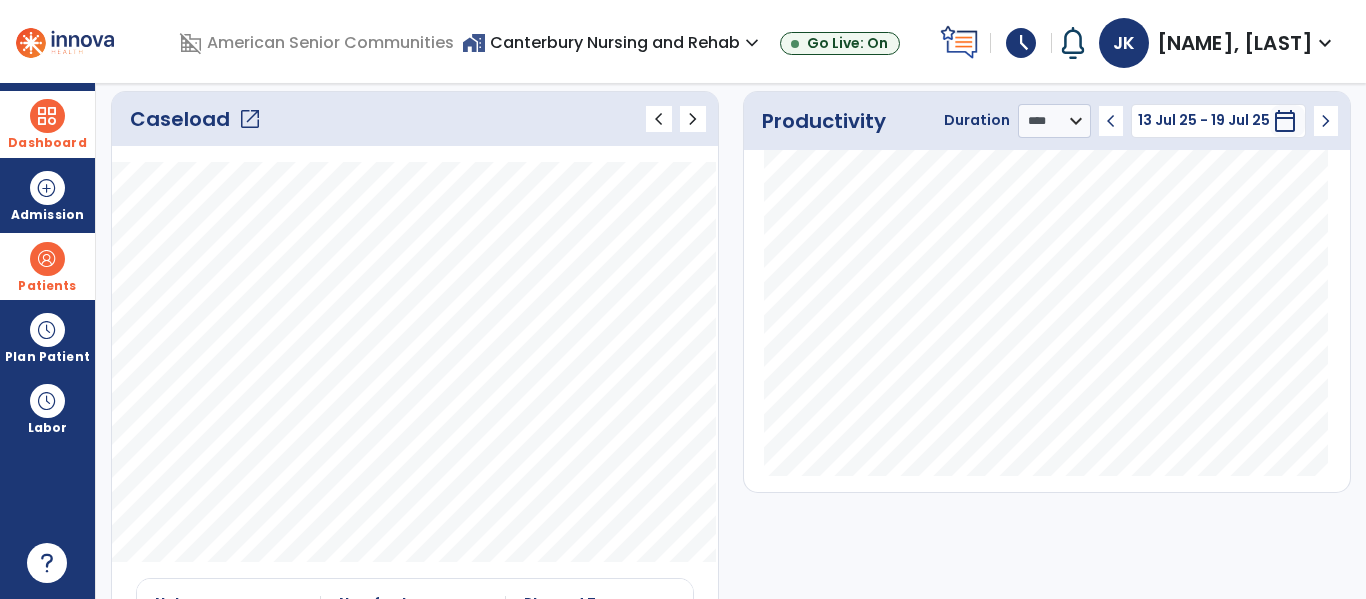 scroll, scrollTop: 0, scrollLeft: 0, axis: both 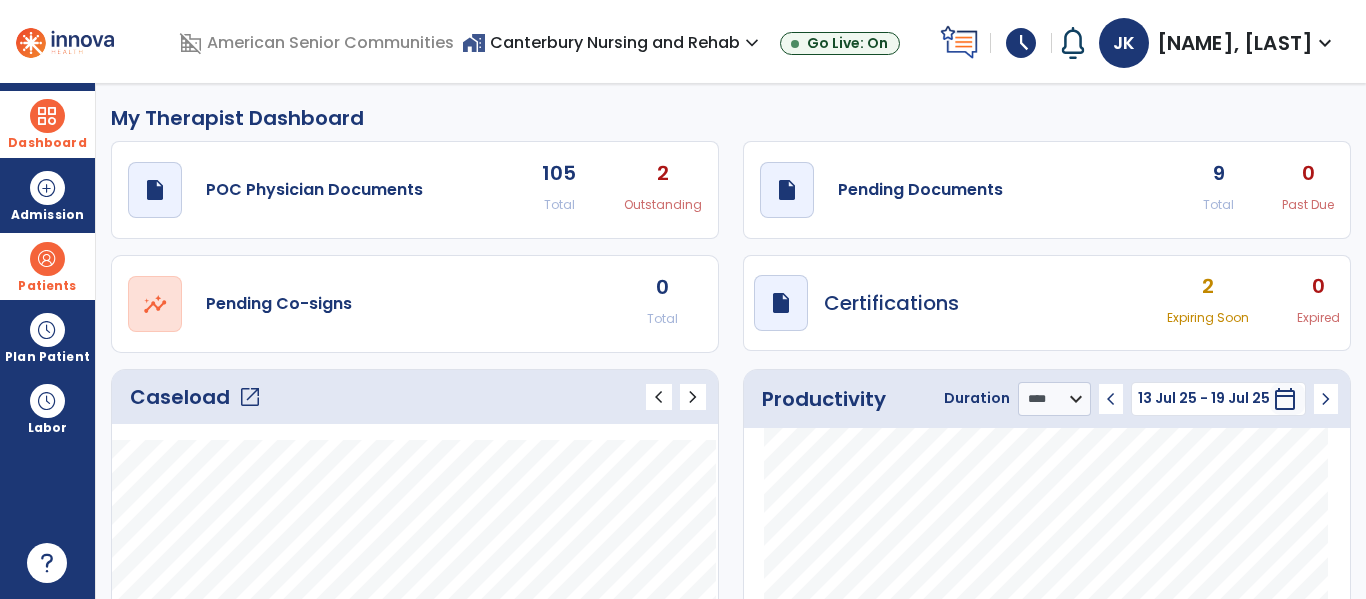 click on "draft   open_in_new  Pending Documents 9 Total 0 Past Due" 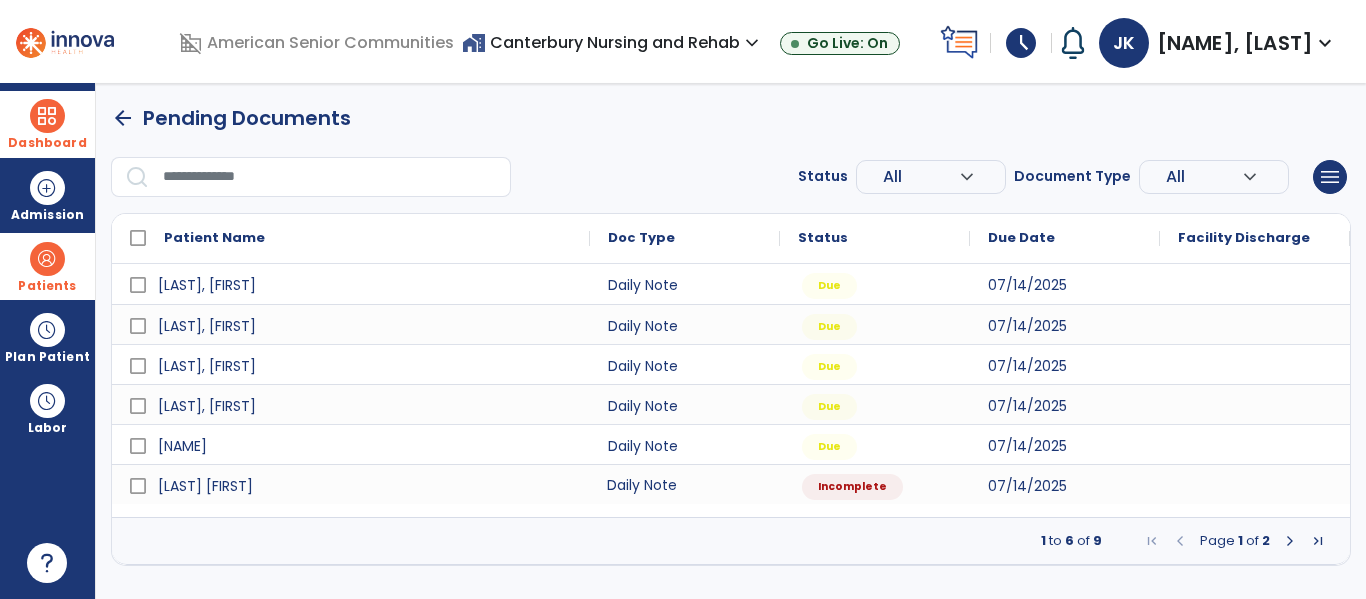 click on "Daily Note" at bounding box center (685, 484) 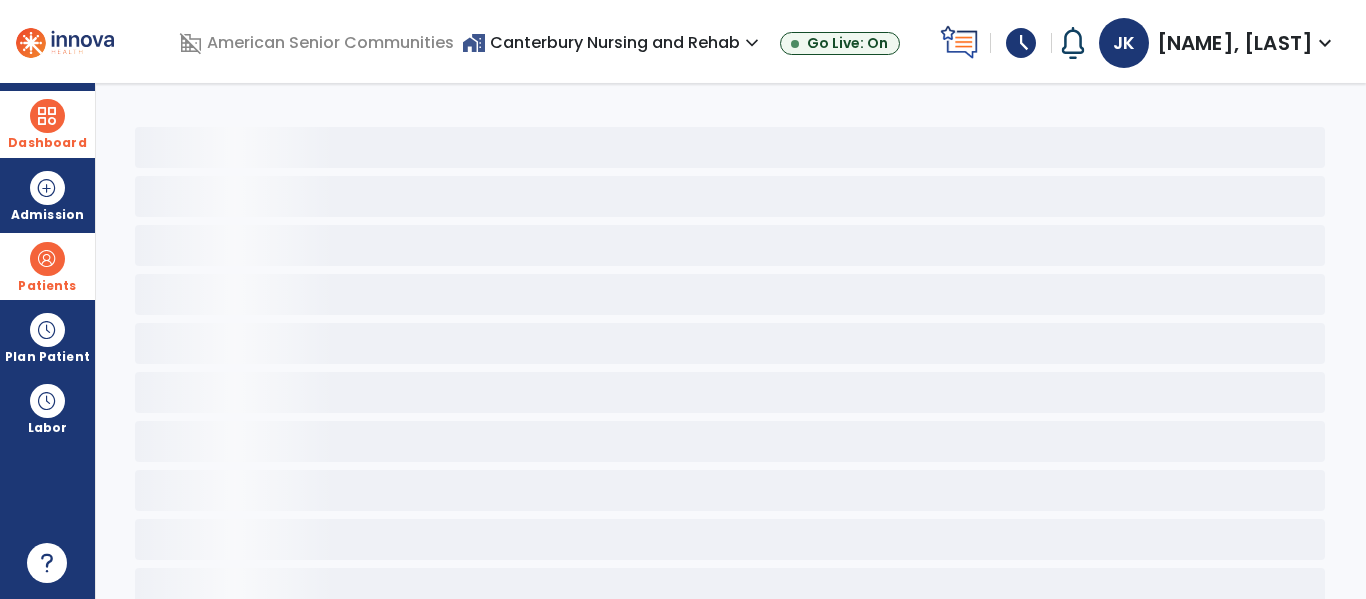 select on "*" 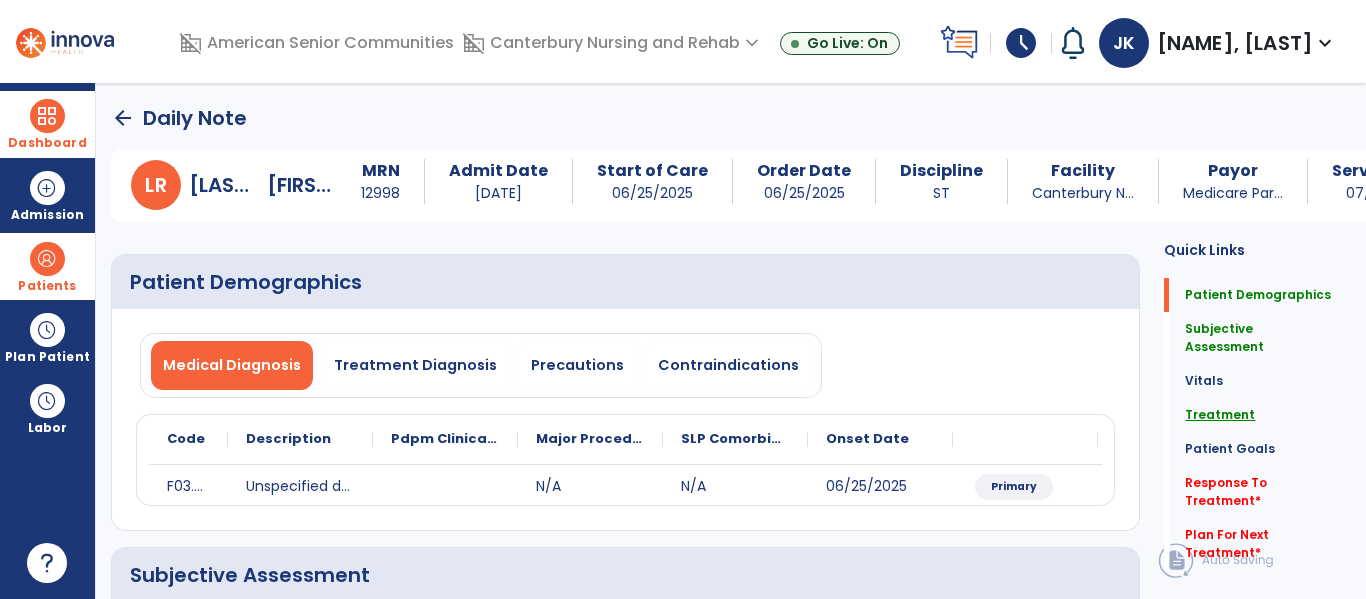 click on "Treatment" 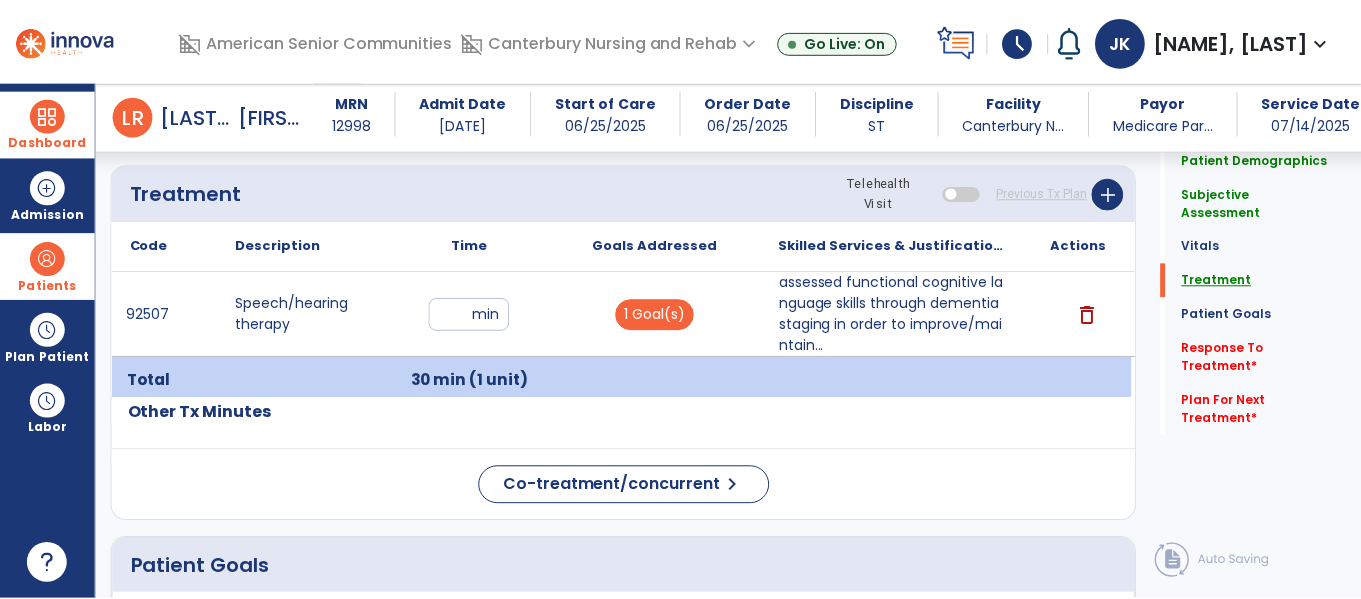 scroll, scrollTop: 1105, scrollLeft: 0, axis: vertical 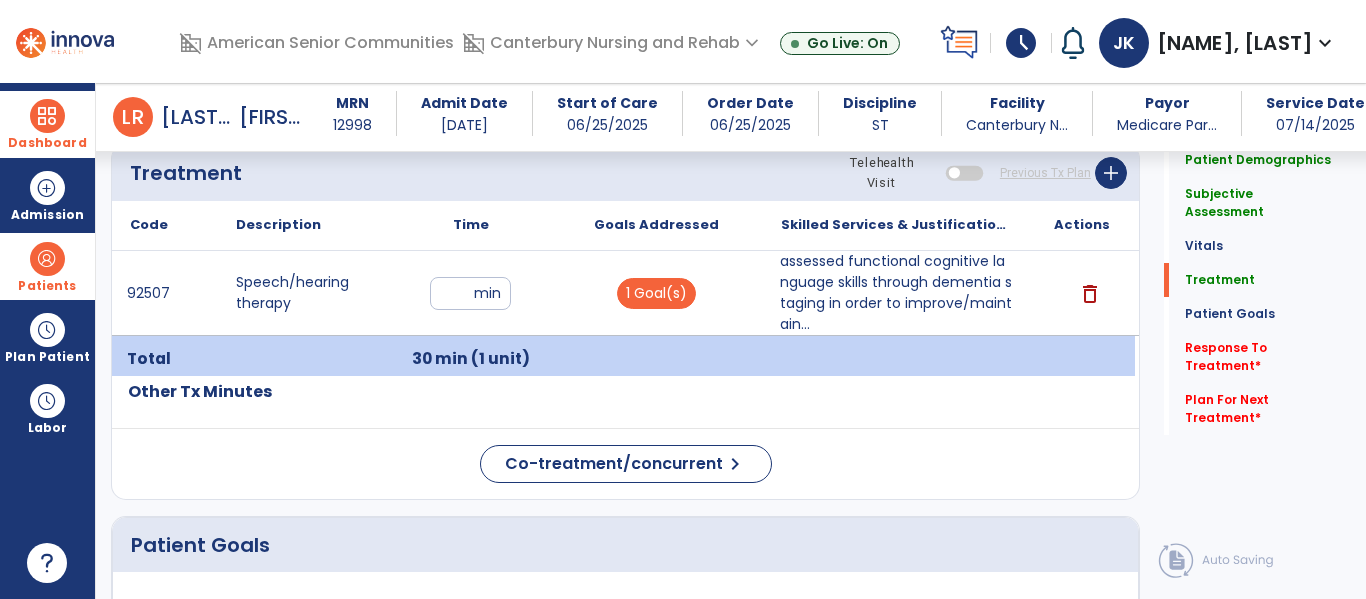 click on "assessed functional cognitive language skills through dementia staging  in order to improve/maintain..." at bounding box center [896, 293] 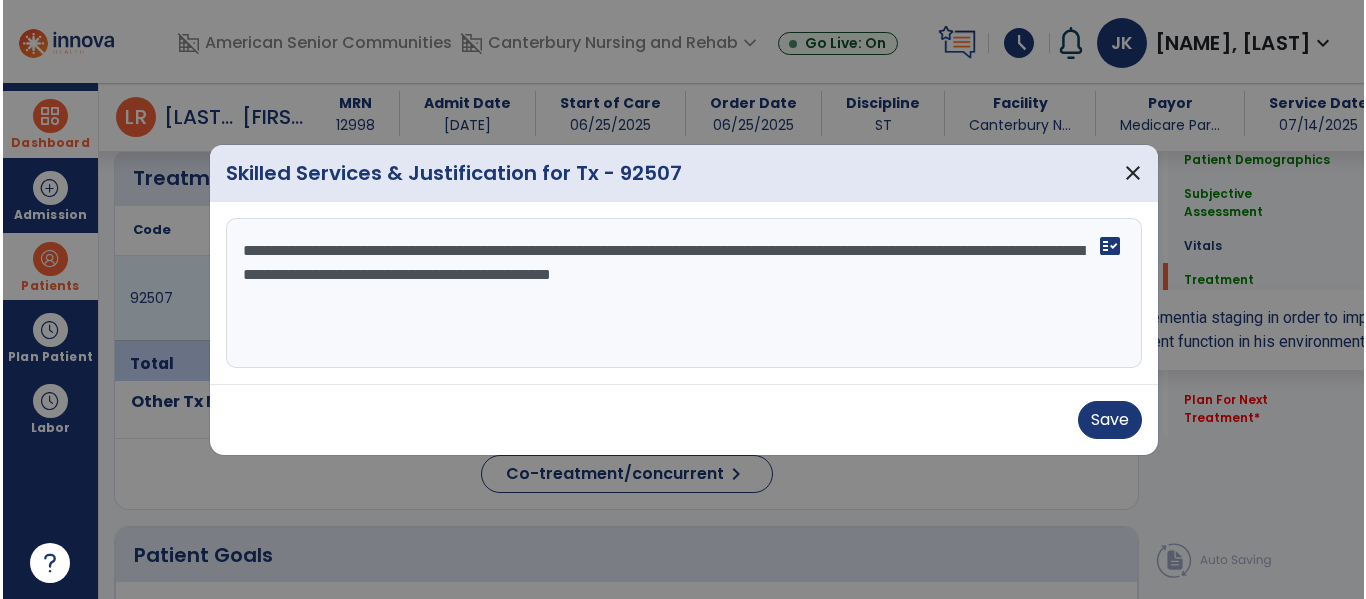 scroll, scrollTop: 1105, scrollLeft: 0, axis: vertical 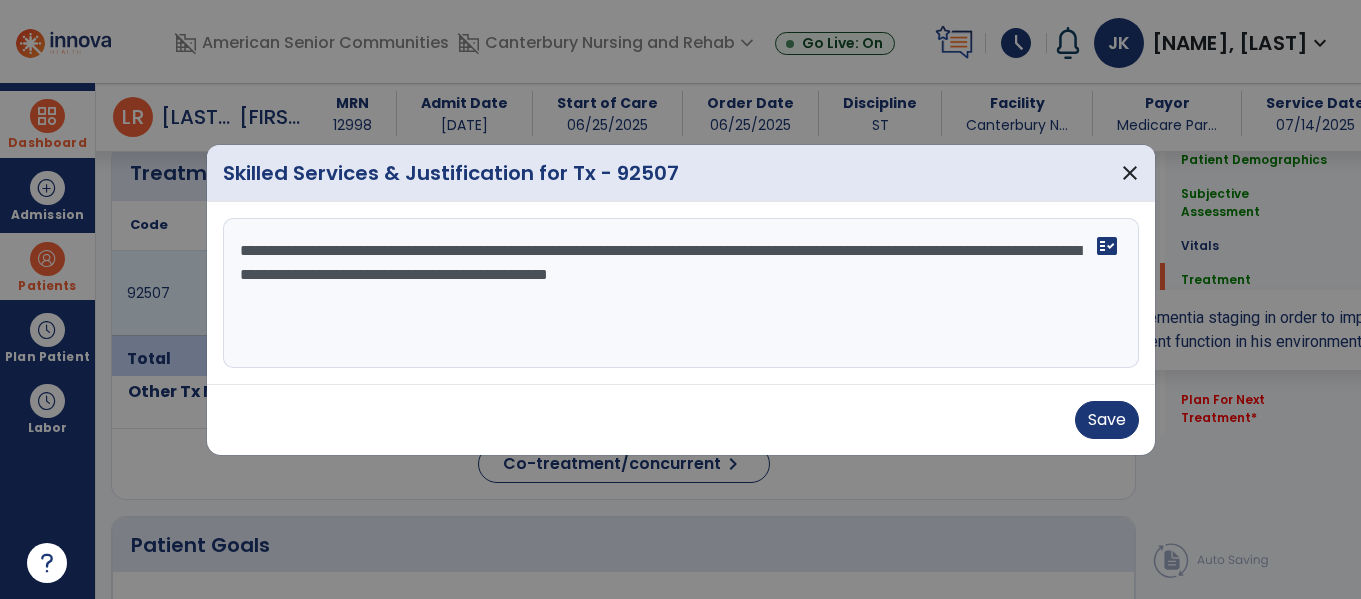 click on "**********" at bounding box center (681, 293) 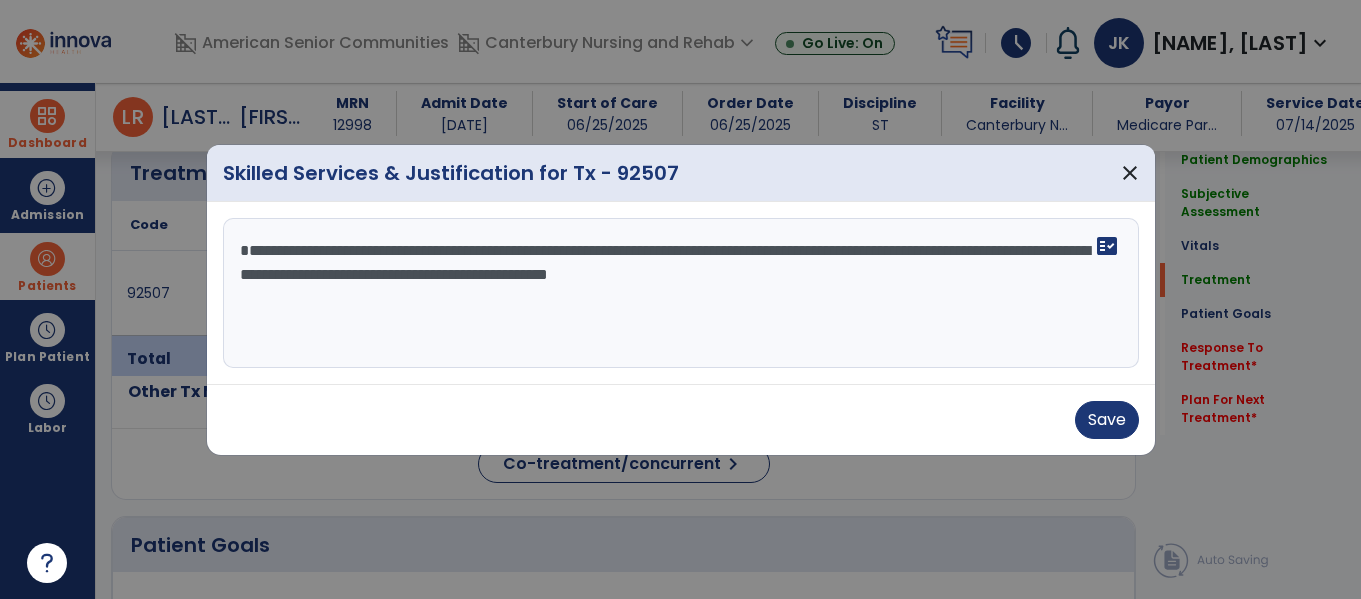 paste on "**********" 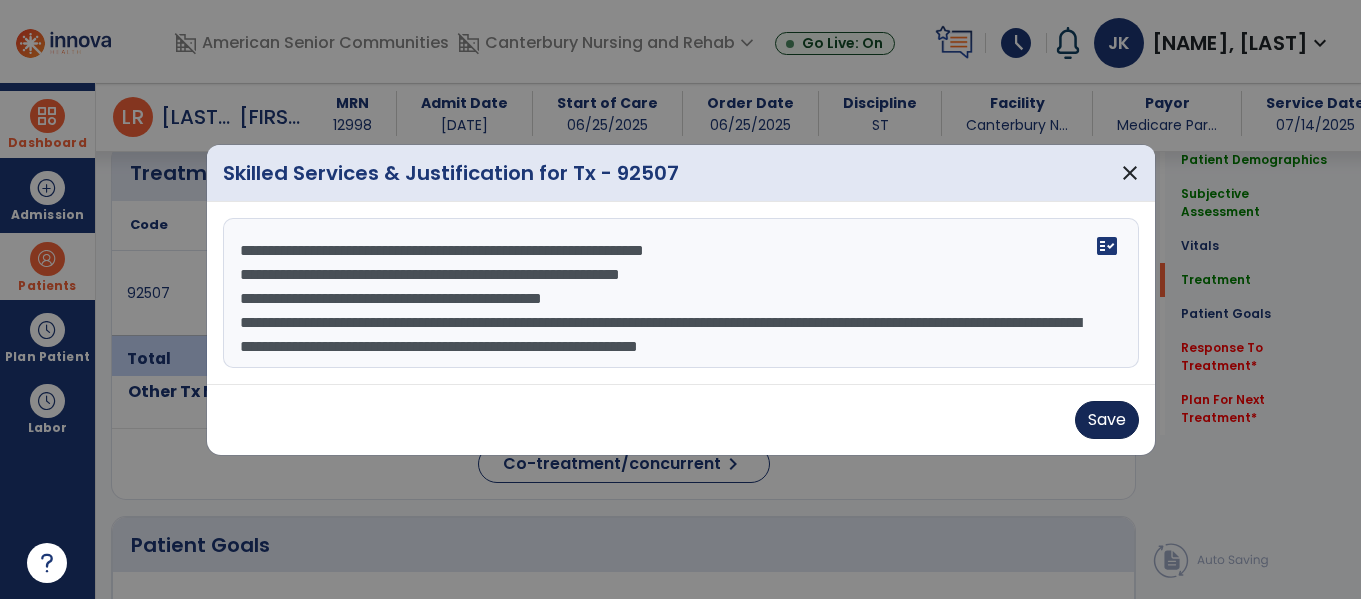 type on "**********" 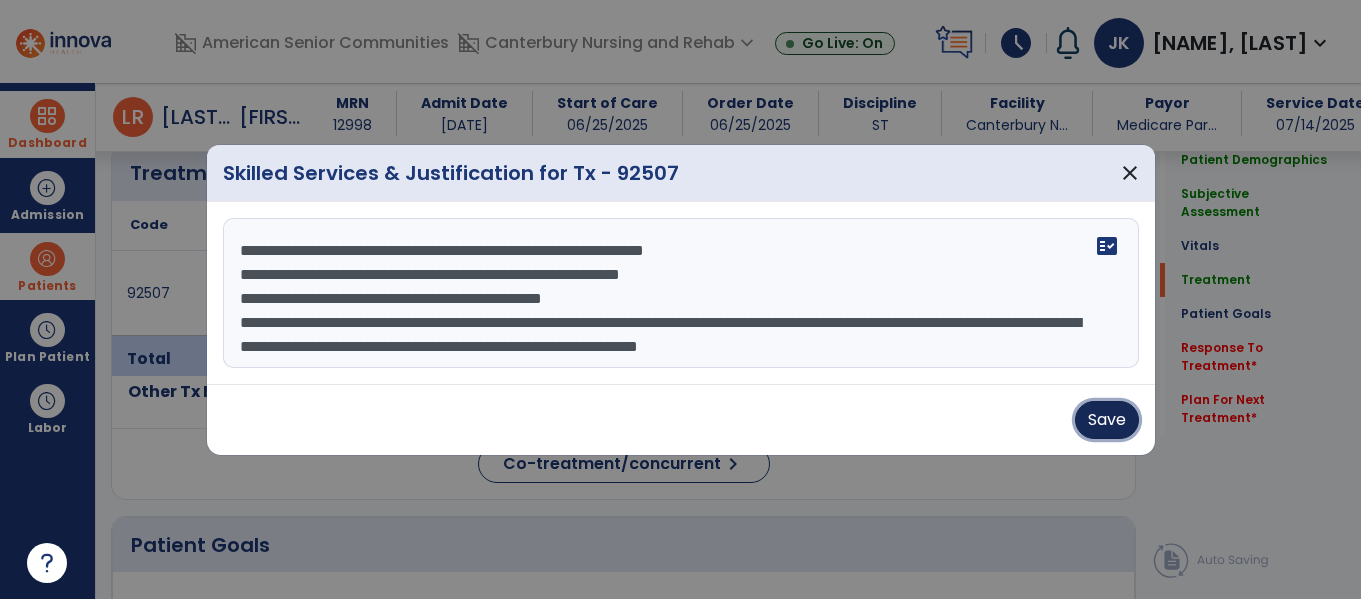 click on "Save" at bounding box center (1107, 420) 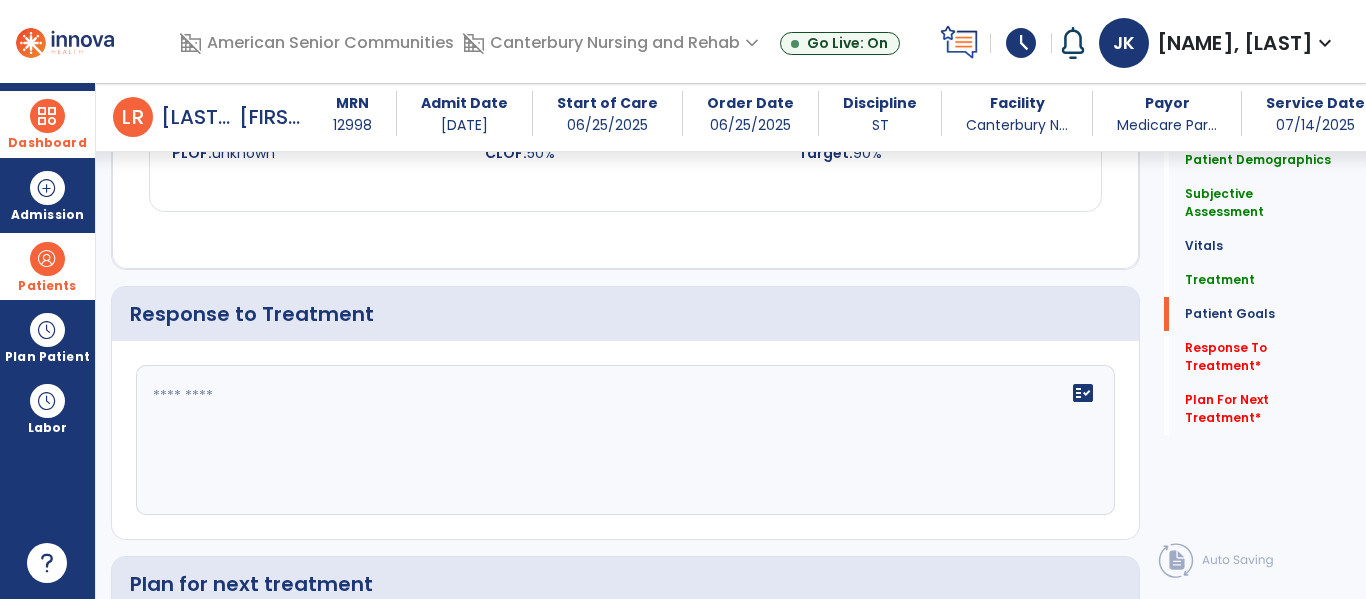 scroll, scrollTop: 1968, scrollLeft: 0, axis: vertical 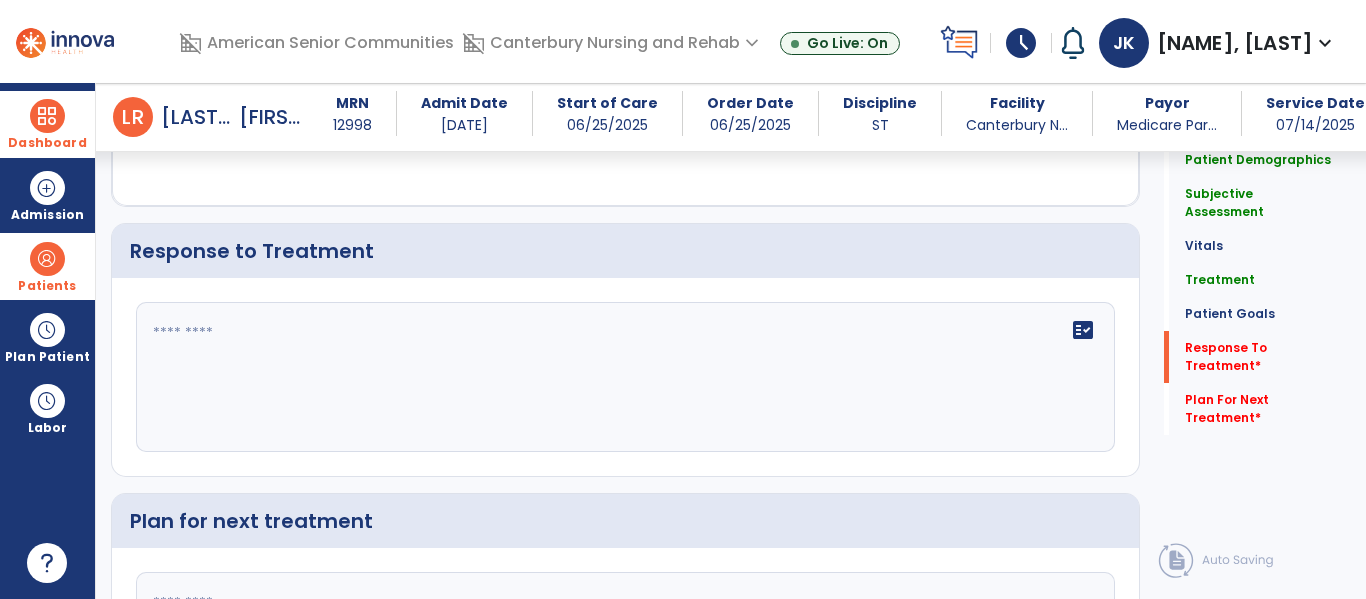 click on "fact_check" 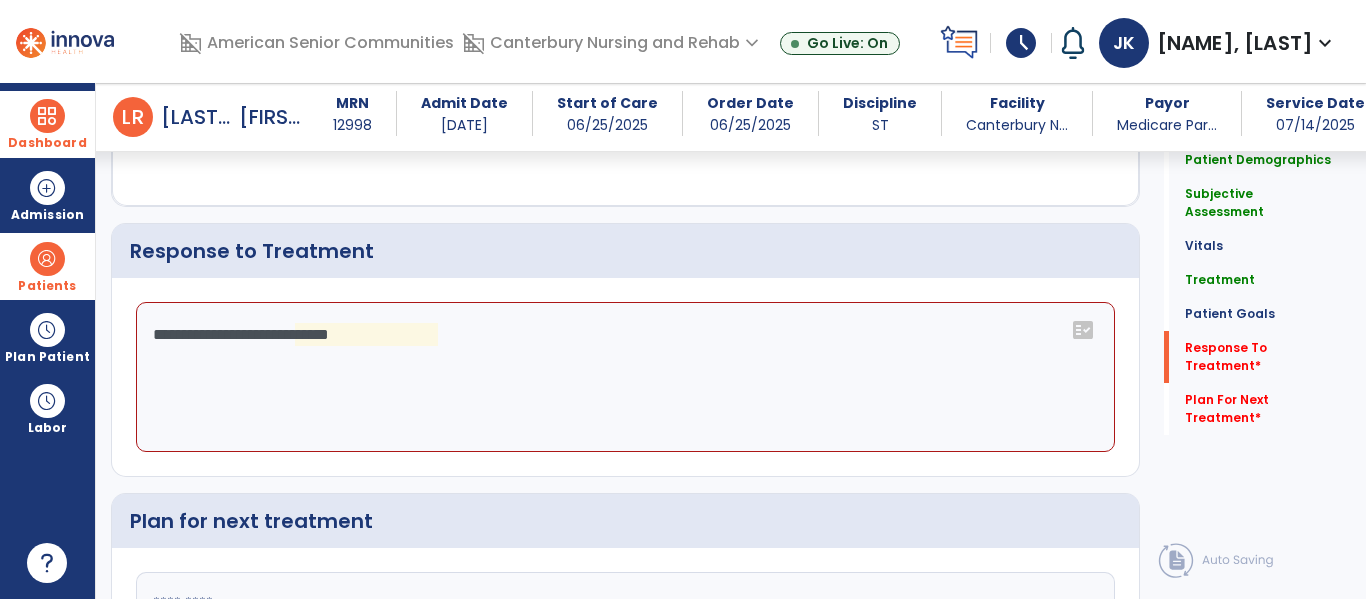 click on "**********" 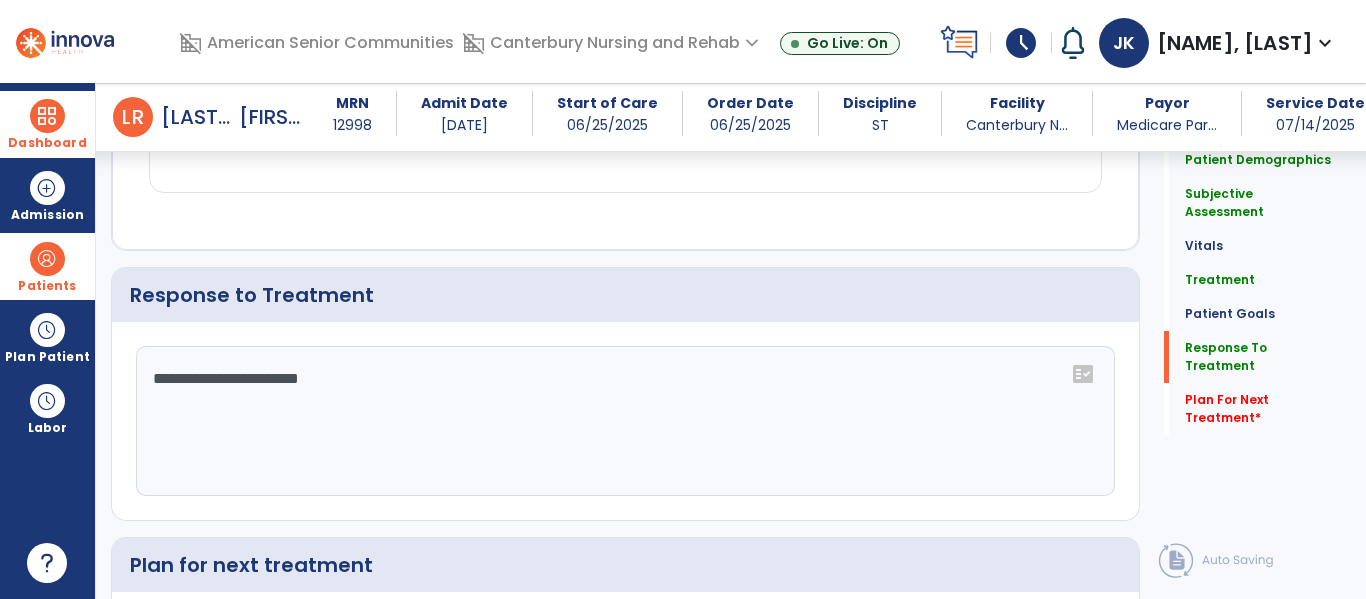scroll, scrollTop: 1968, scrollLeft: 0, axis: vertical 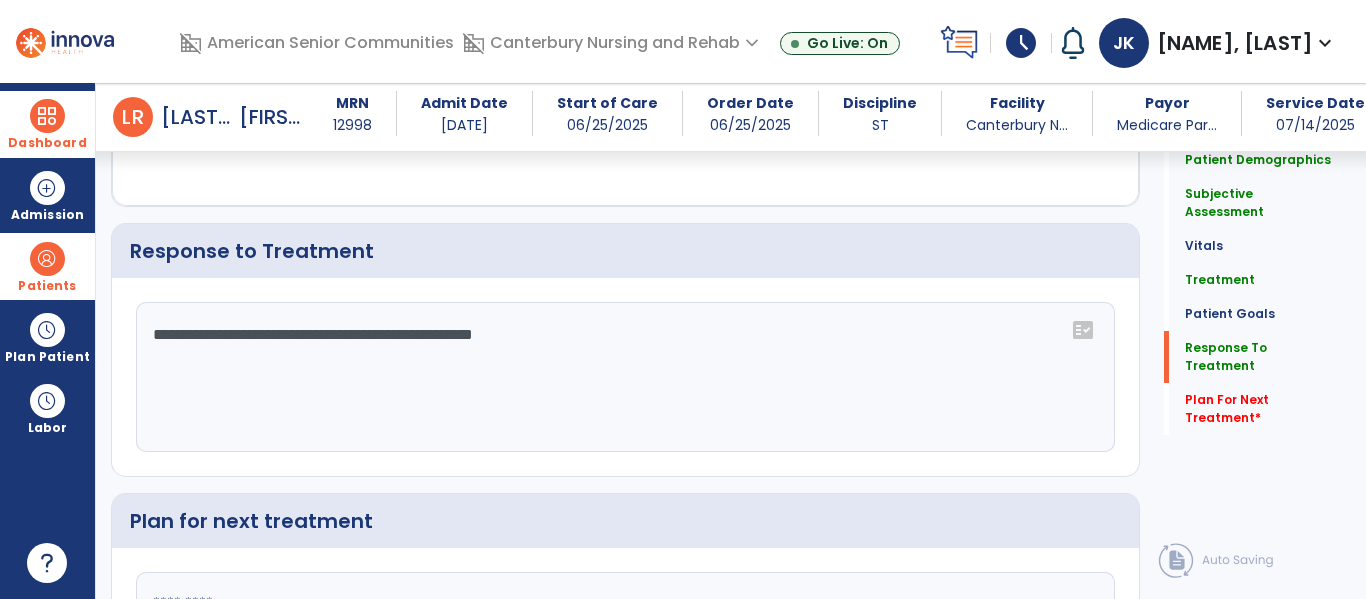 type on "**********" 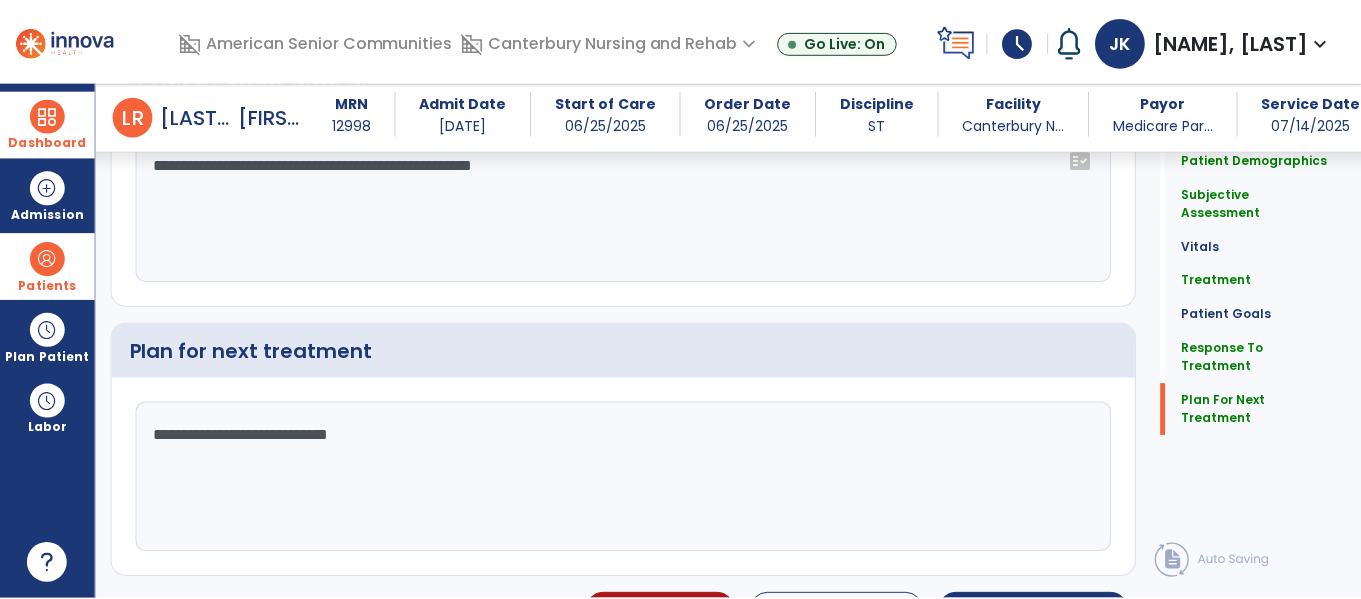 scroll, scrollTop: 2182, scrollLeft: 0, axis: vertical 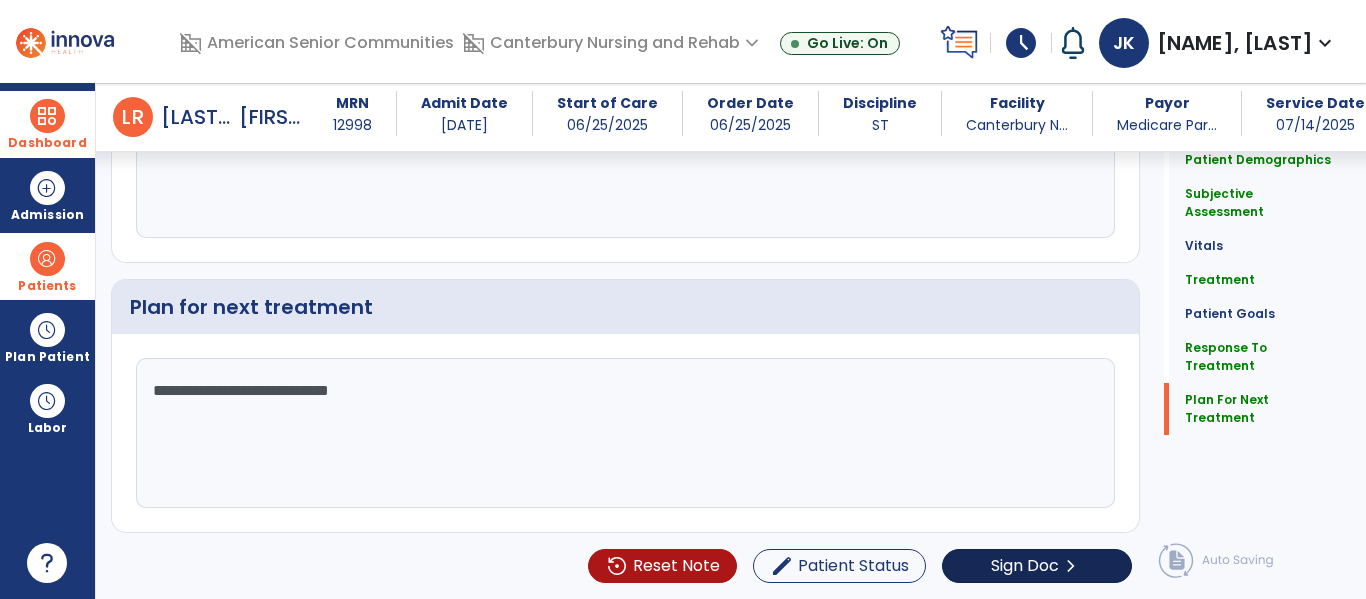 type on "**********" 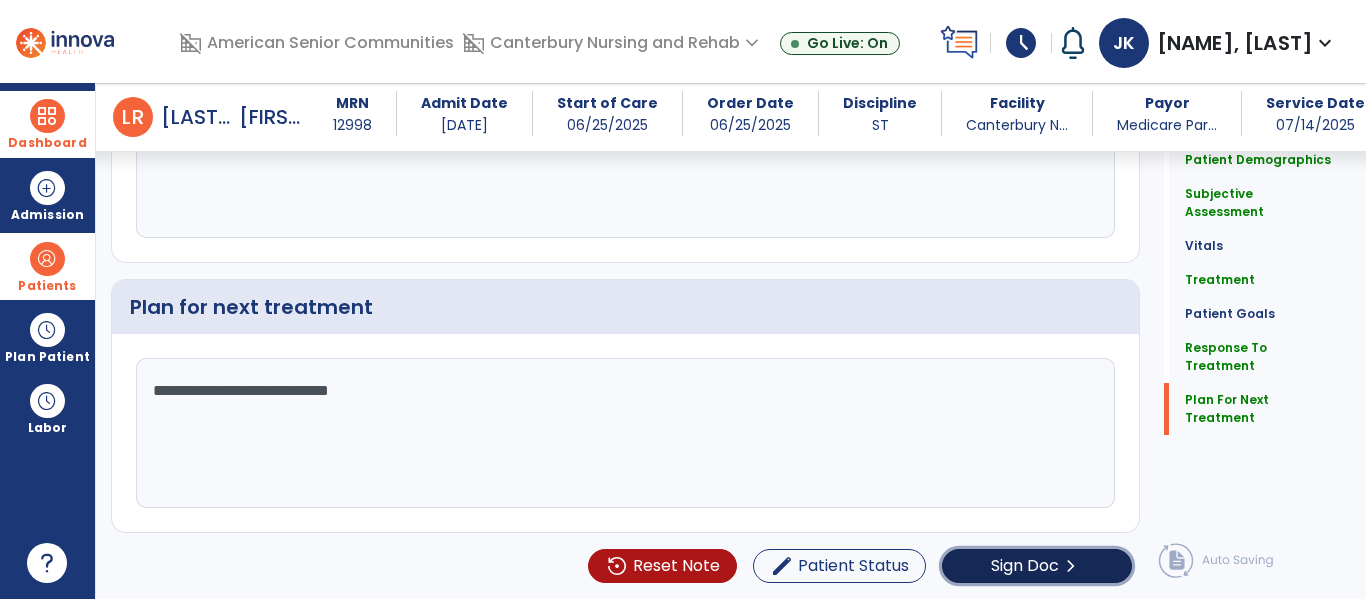 click on "Sign Doc" 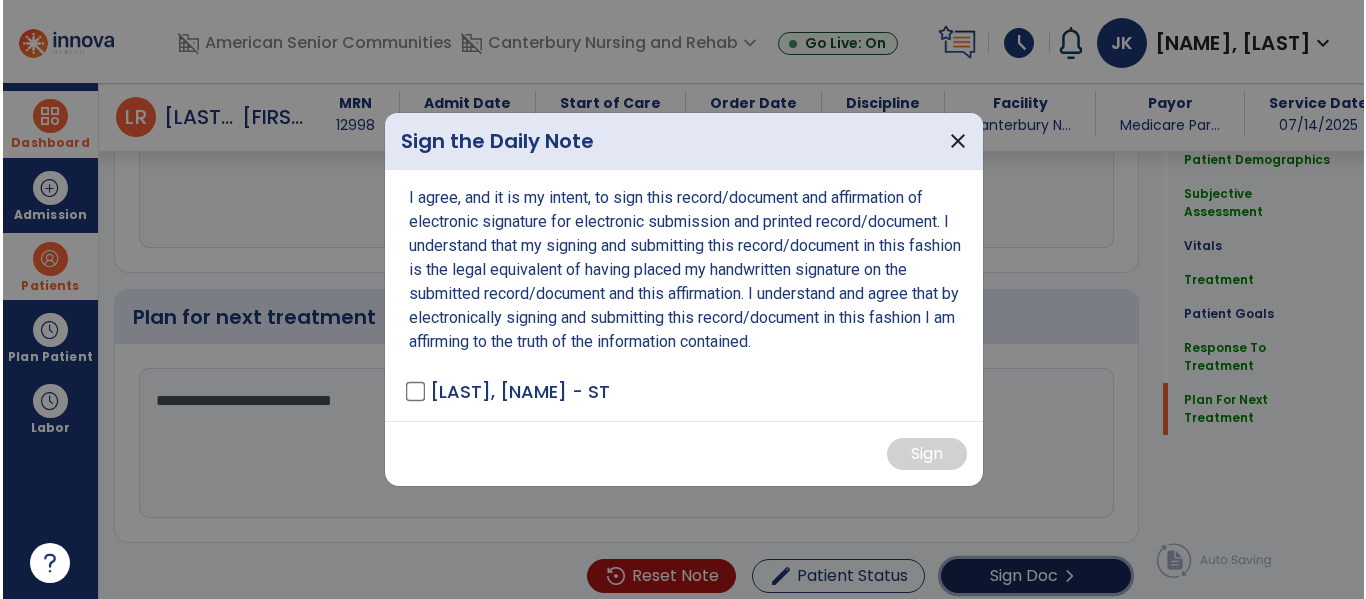 scroll, scrollTop: 2182, scrollLeft: 0, axis: vertical 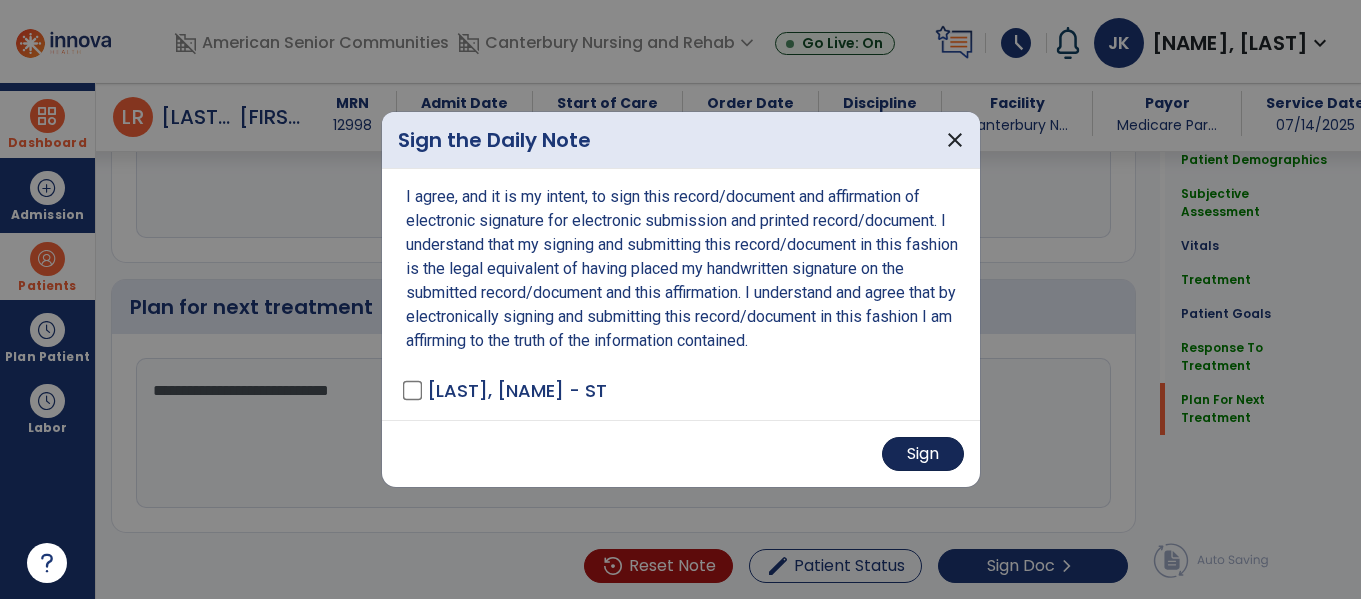 click on "Sign" at bounding box center [923, 454] 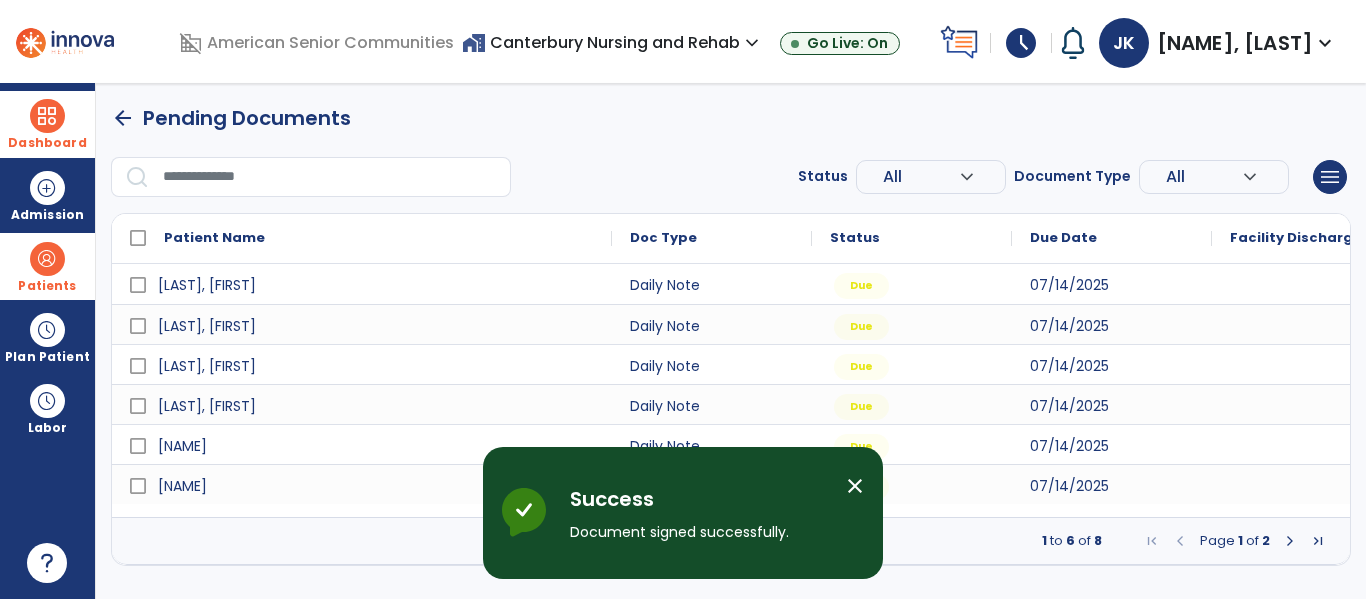 scroll, scrollTop: 0, scrollLeft: 0, axis: both 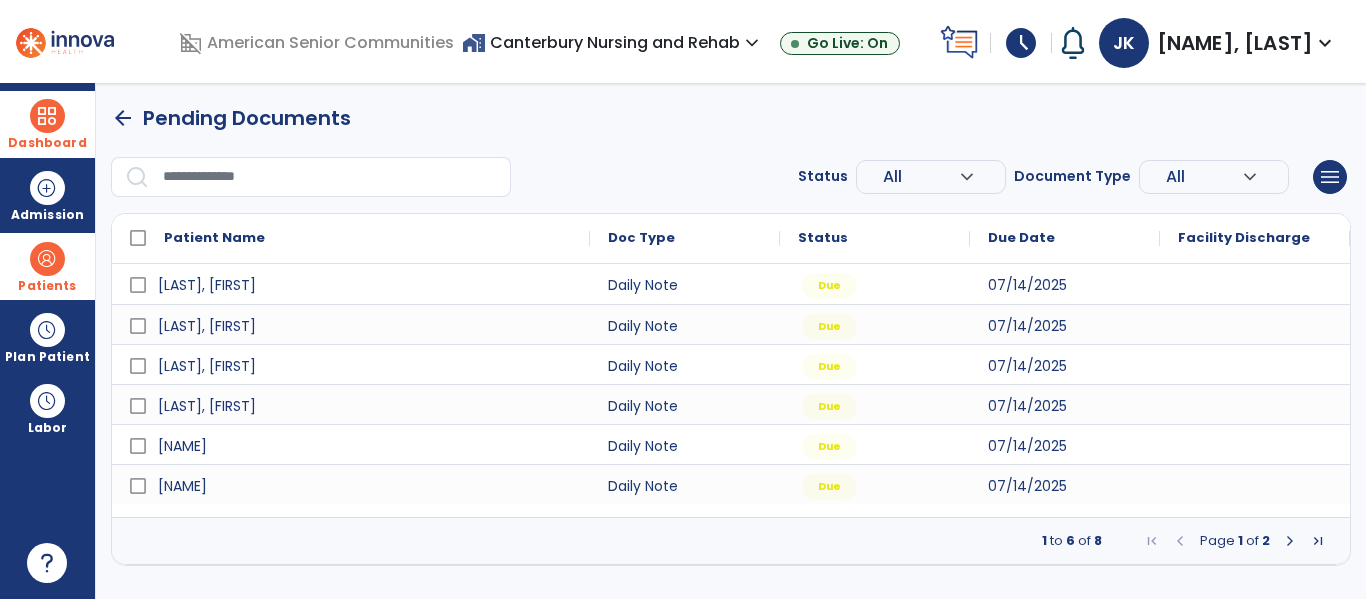 click on "arrow_back" at bounding box center [123, 118] 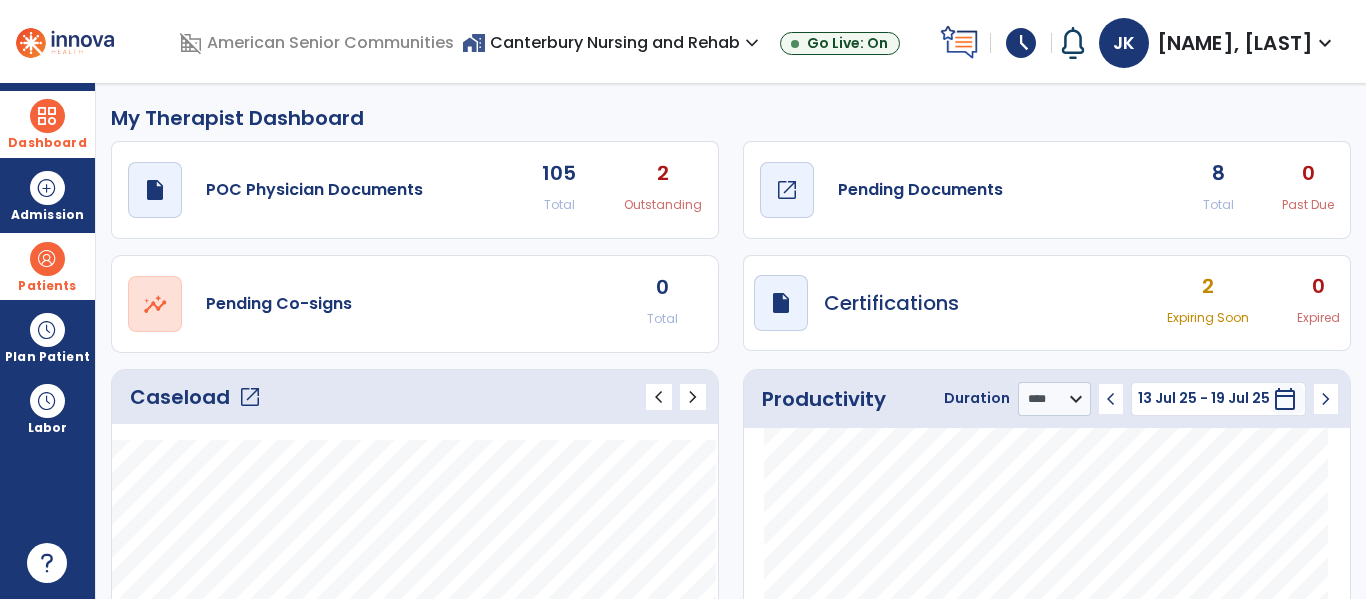 click on "Pending Documents" 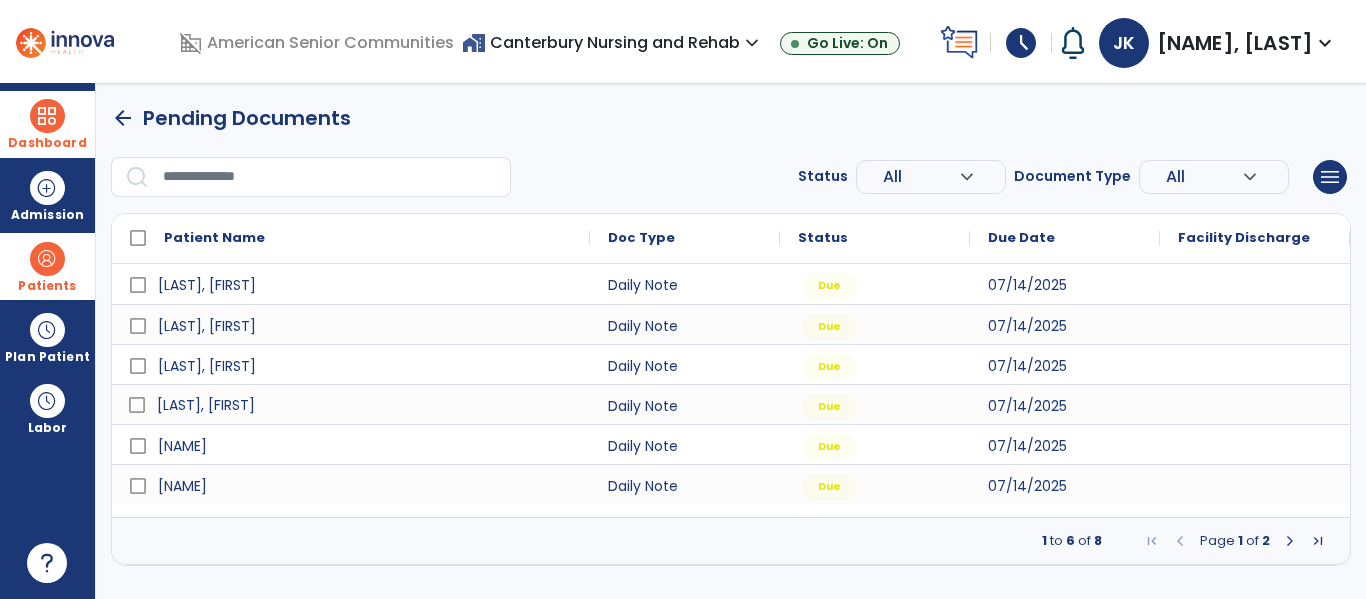 click on "[LAST], [FIRST]" at bounding box center (206, 405) 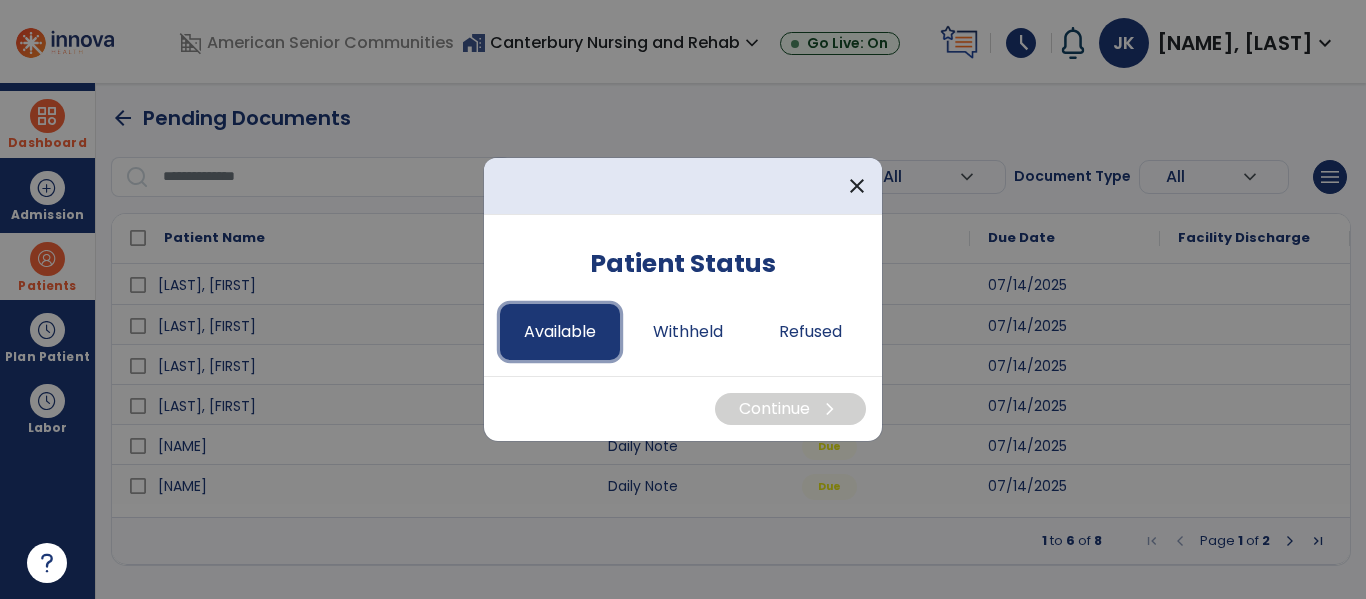 click on "Available" at bounding box center [560, 332] 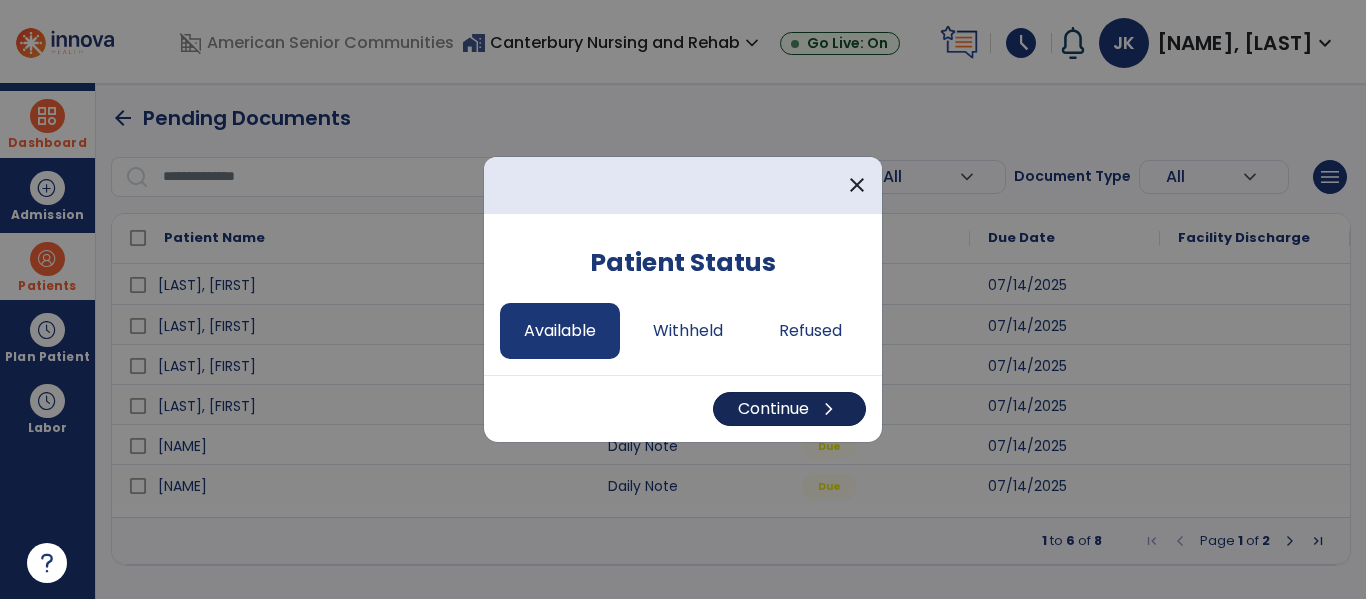 click on "Continue   chevron_right" at bounding box center (789, 409) 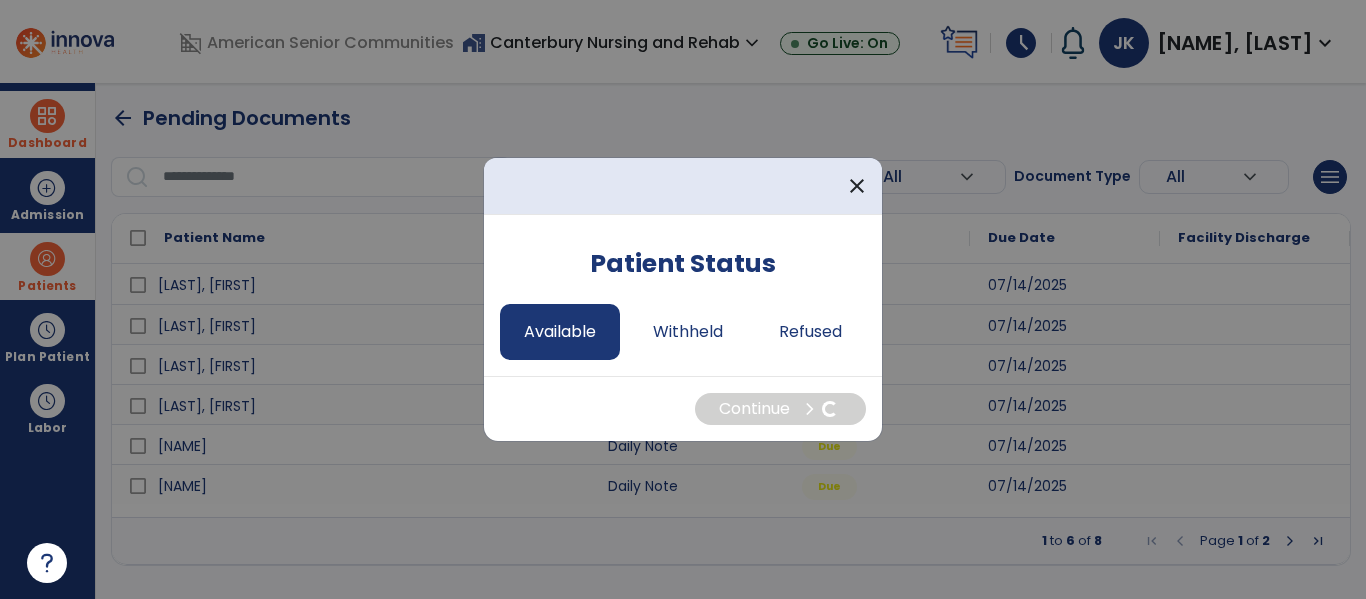 select on "*" 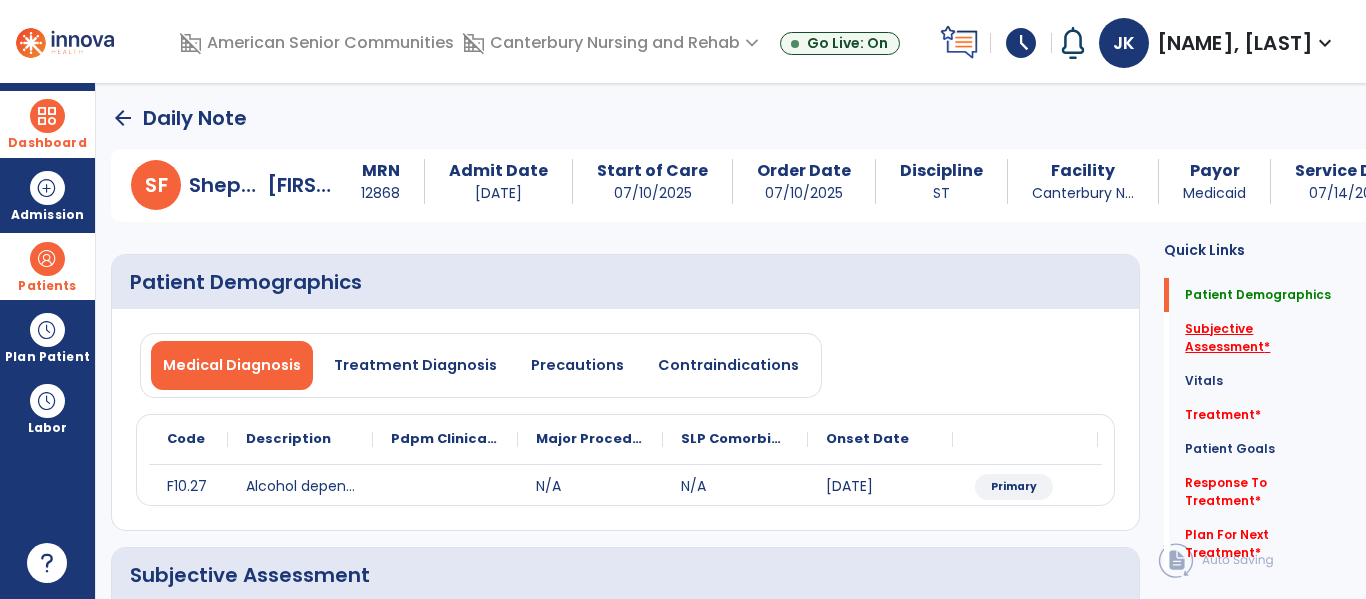 click on "Subjective Assessment   *" 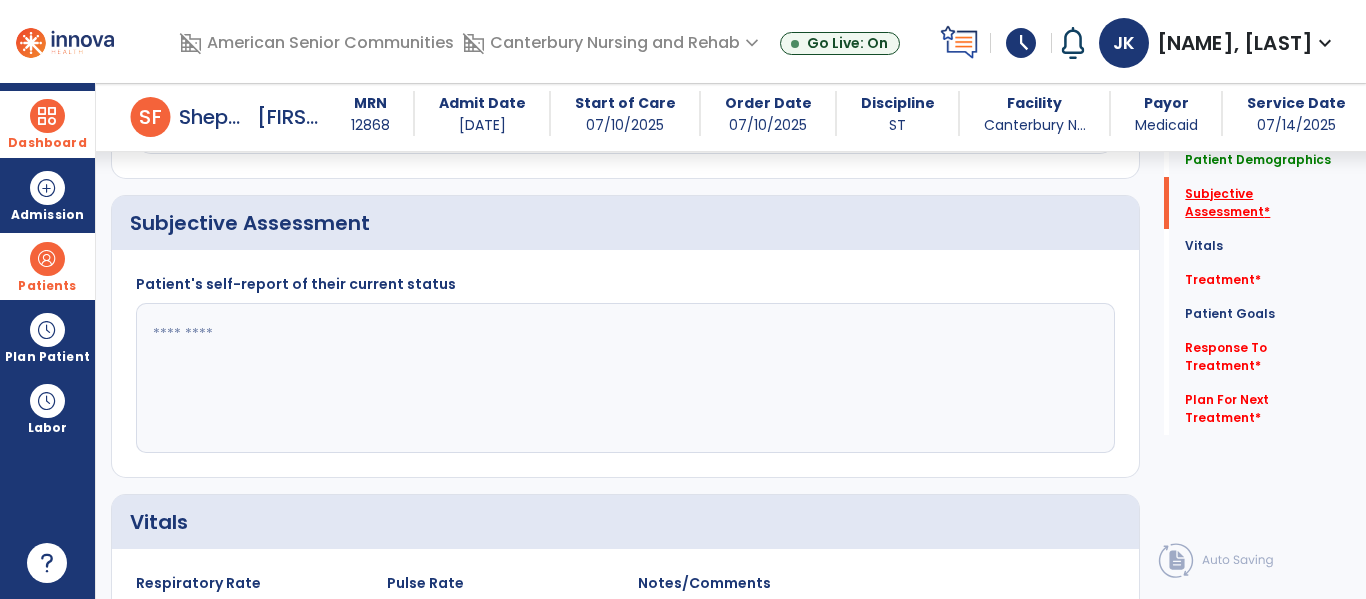 scroll, scrollTop: 347, scrollLeft: 0, axis: vertical 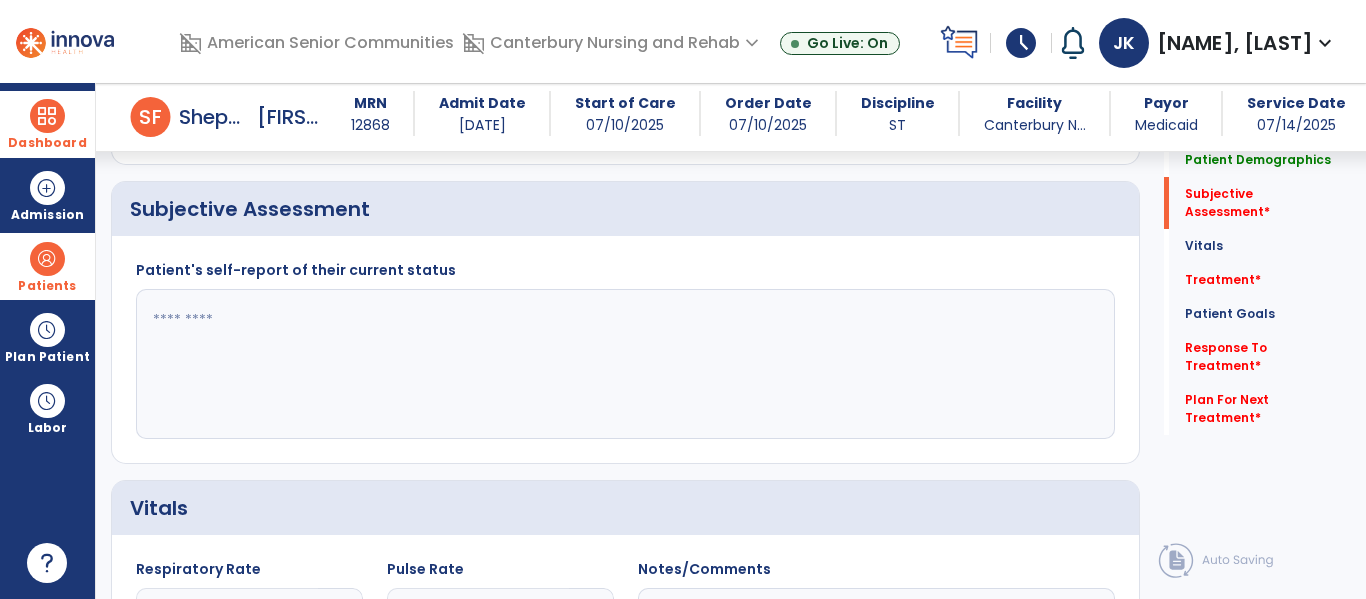 click 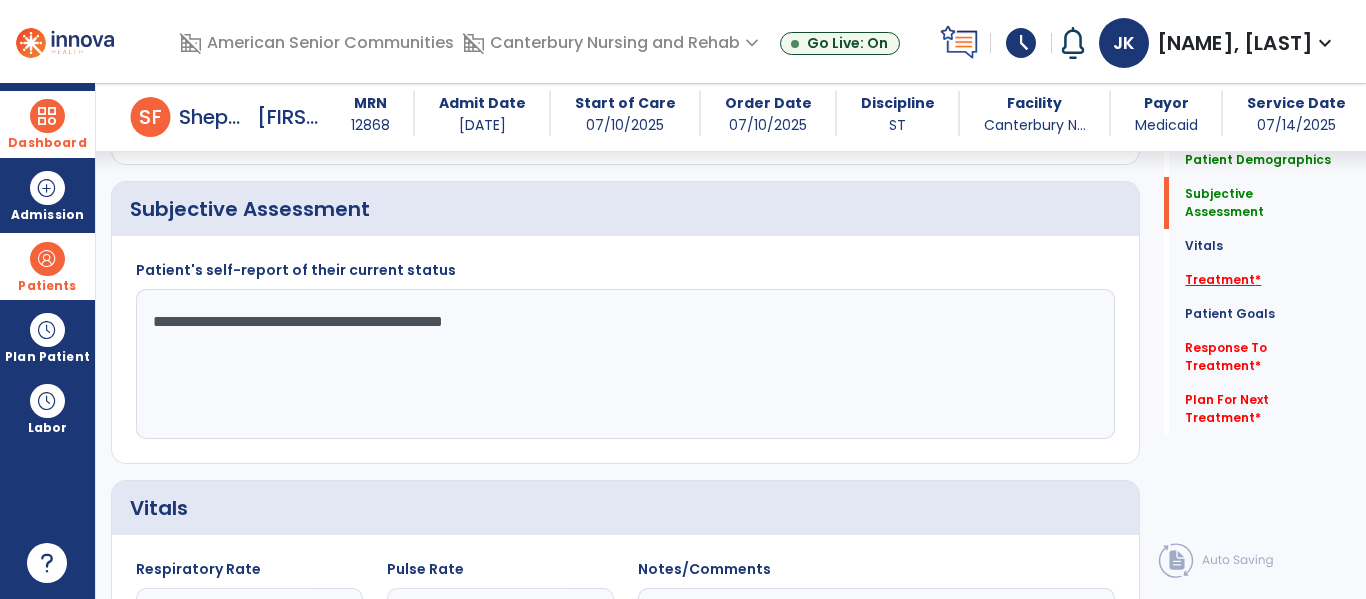 type on "**********" 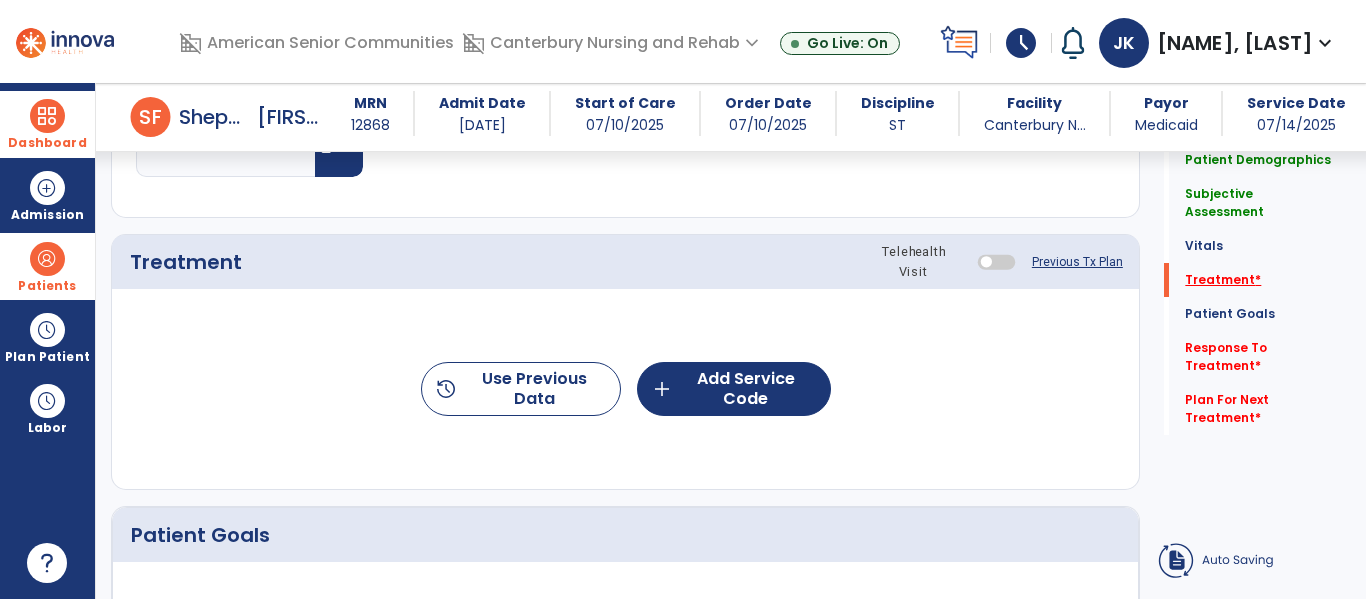scroll, scrollTop: 1036, scrollLeft: 0, axis: vertical 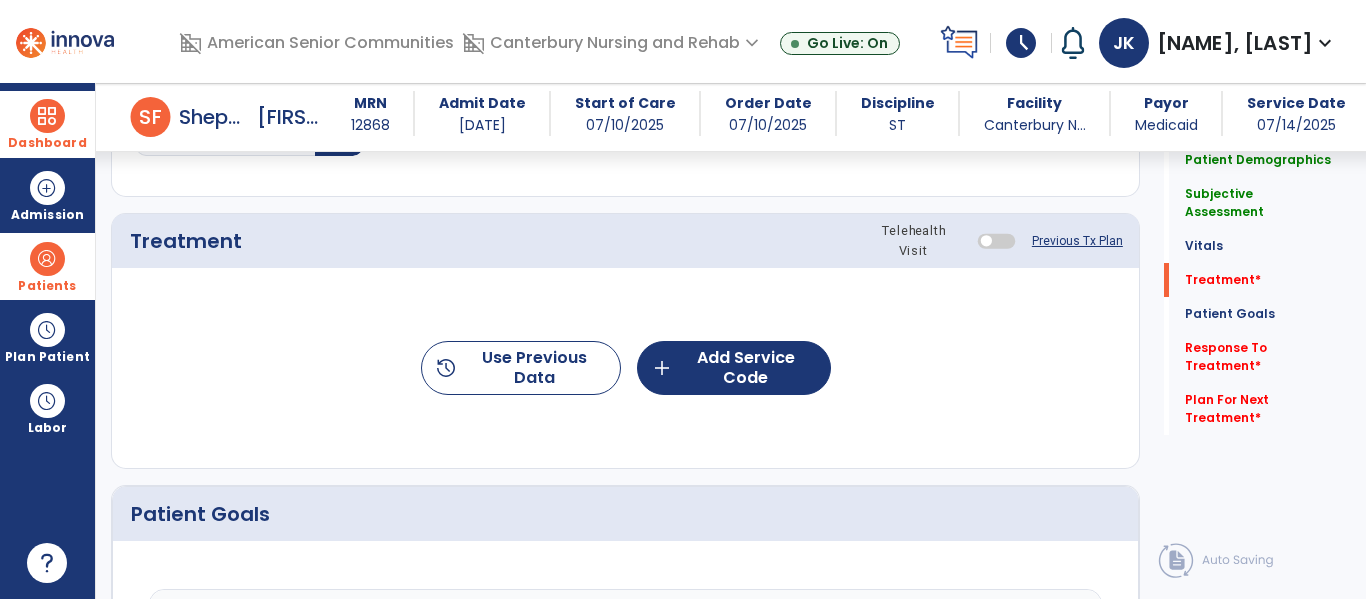 click at bounding box center (47, 259) 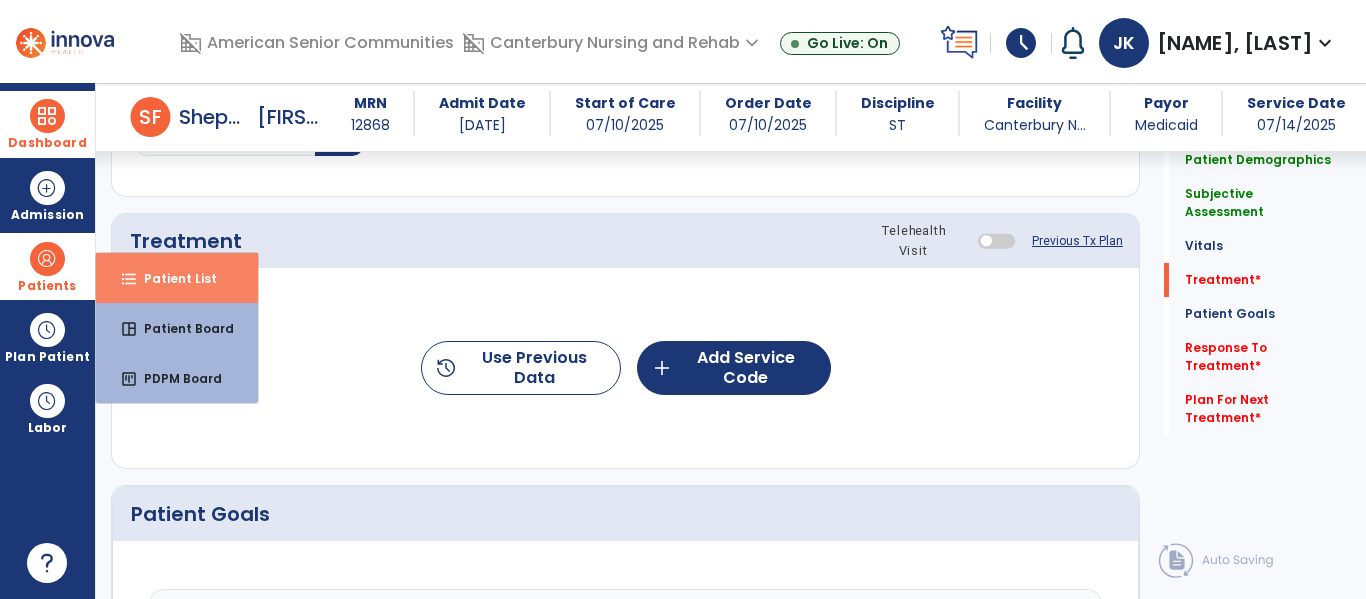 click on "format_list_bulleted  Patient List" at bounding box center (177, 278) 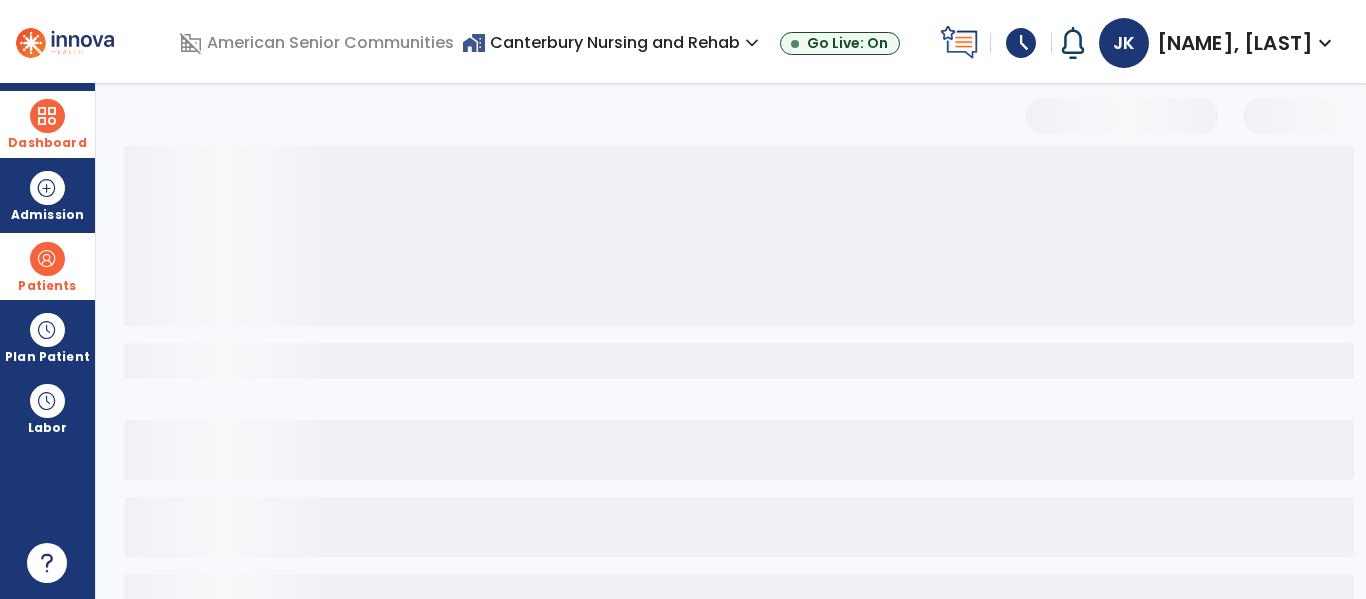 scroll, scrollTop: 144, scrollLeft: 0, axis: vertical 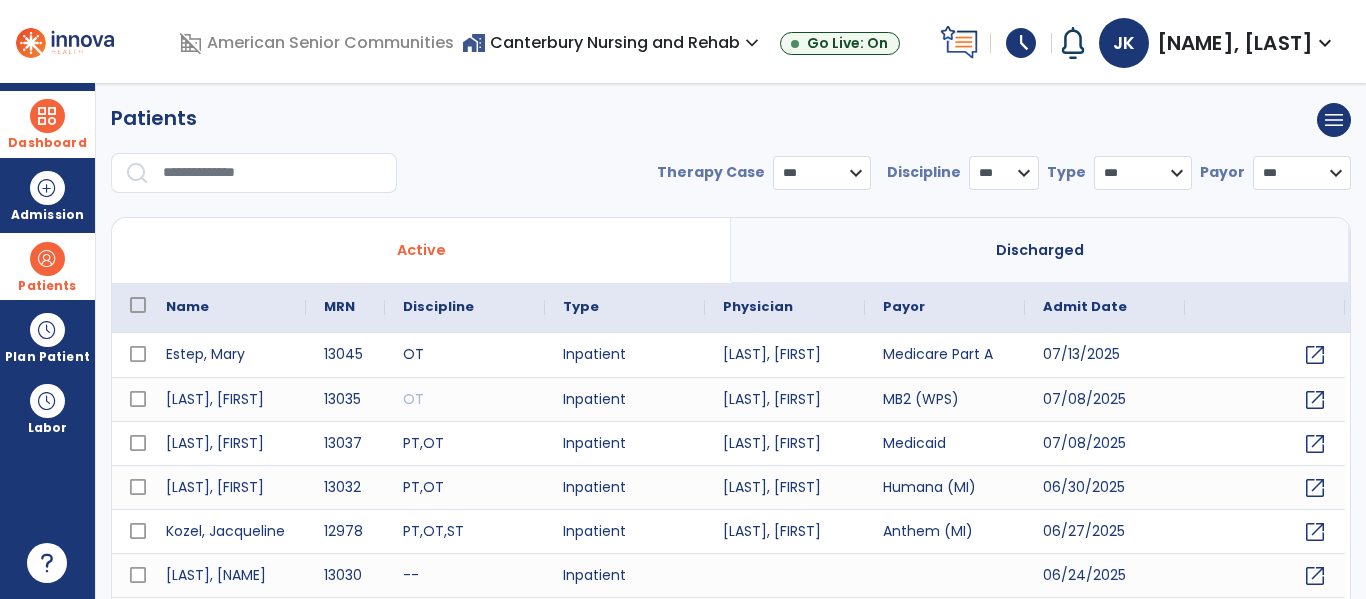 click at bounding box center (273, 173) 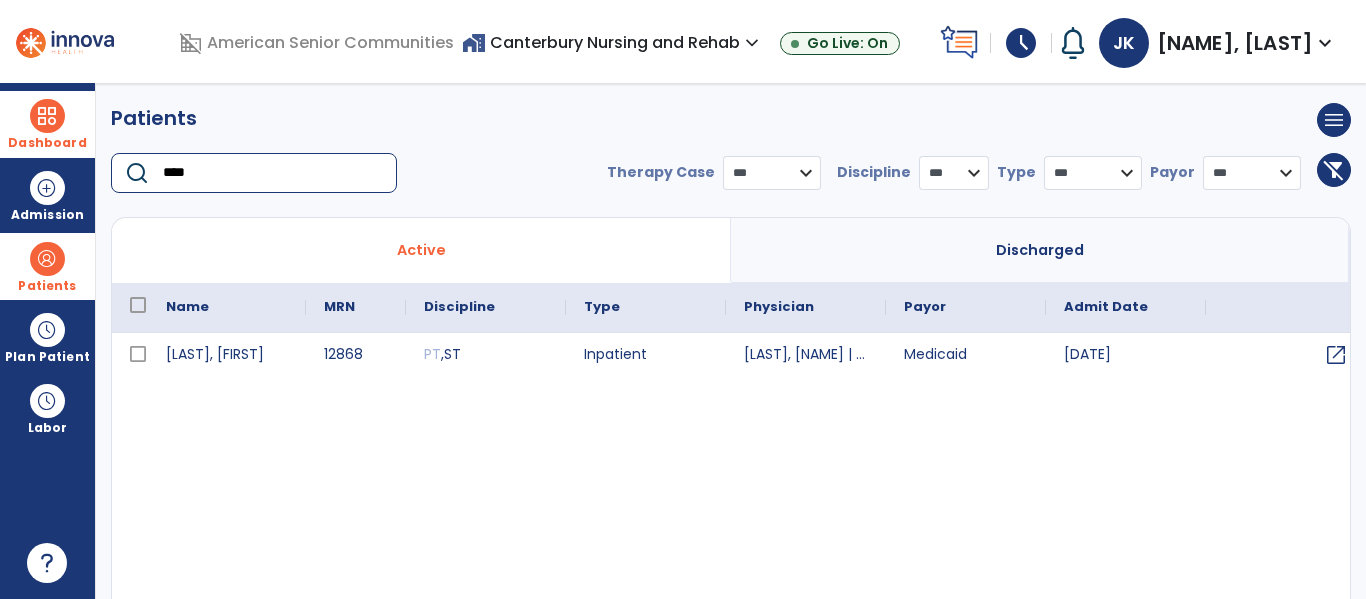 type on "****" 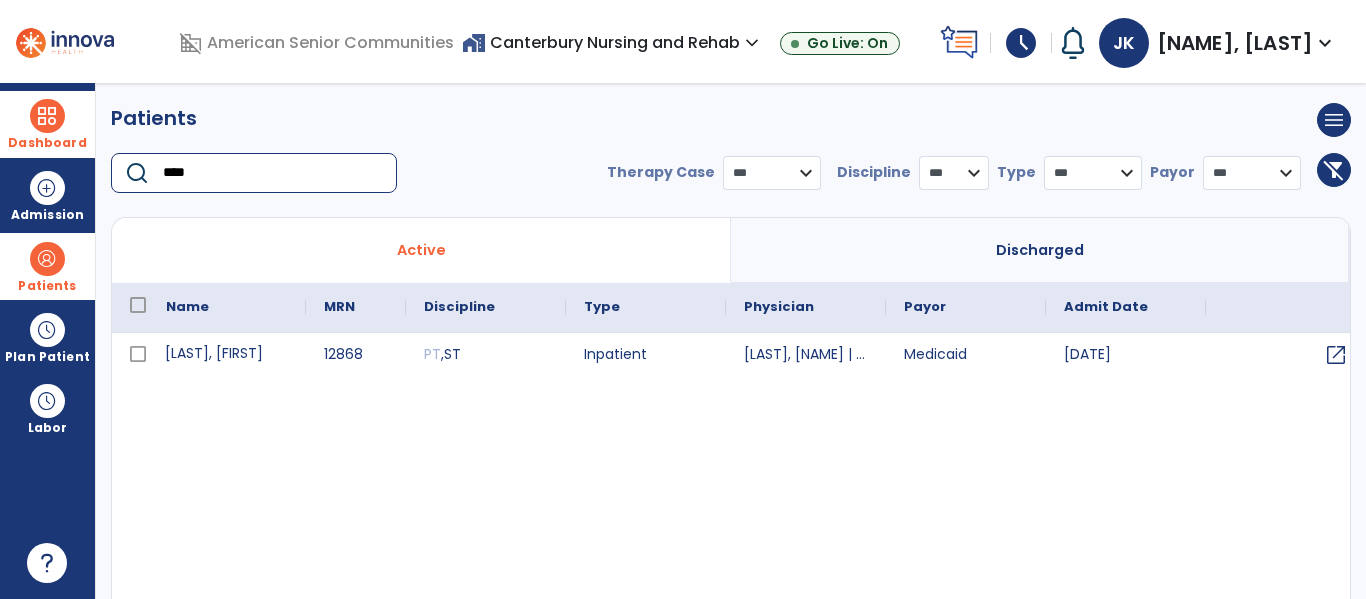 click on "[LAST], [FIRST]" at bounding box center [227, 355] 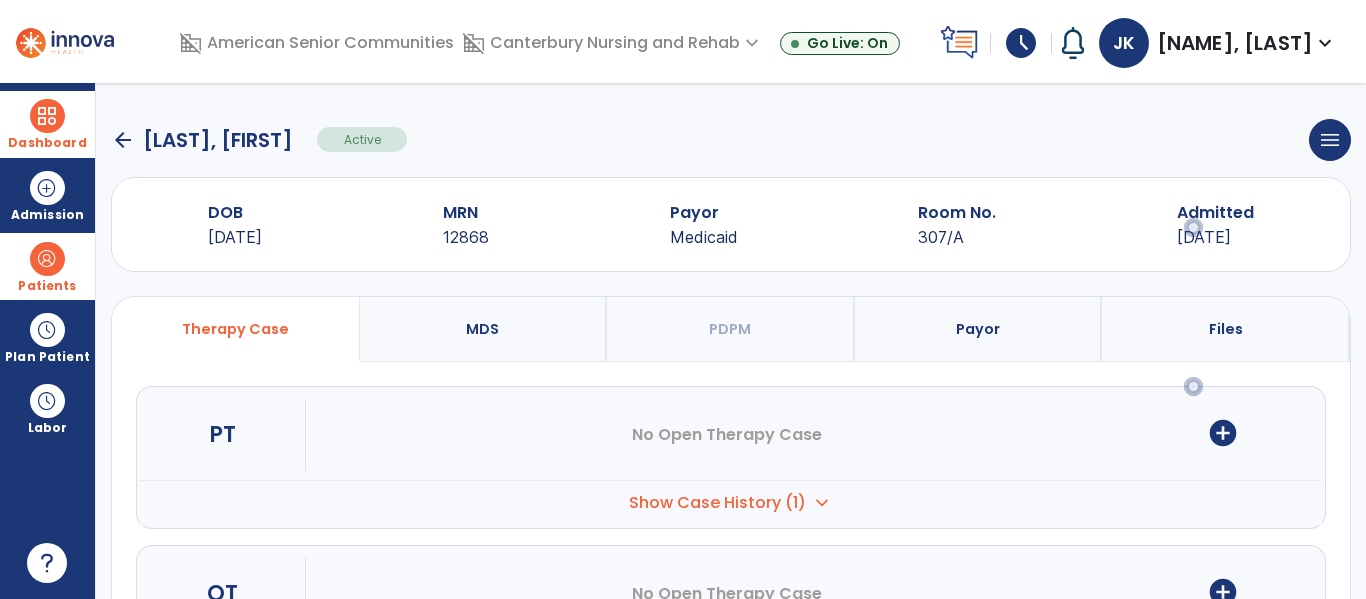 scroll, scrollTop: 207, scrollLeft: 0, axis: vertical 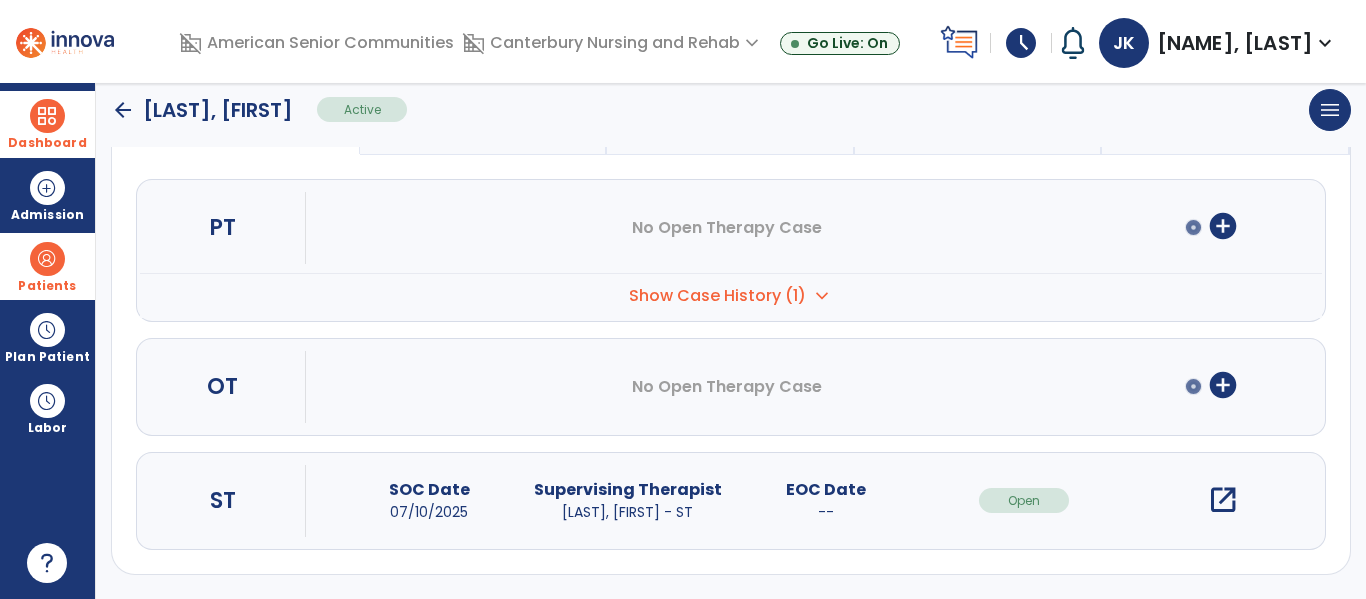 click on "open_in_new" at bounding box center (1223, 500) 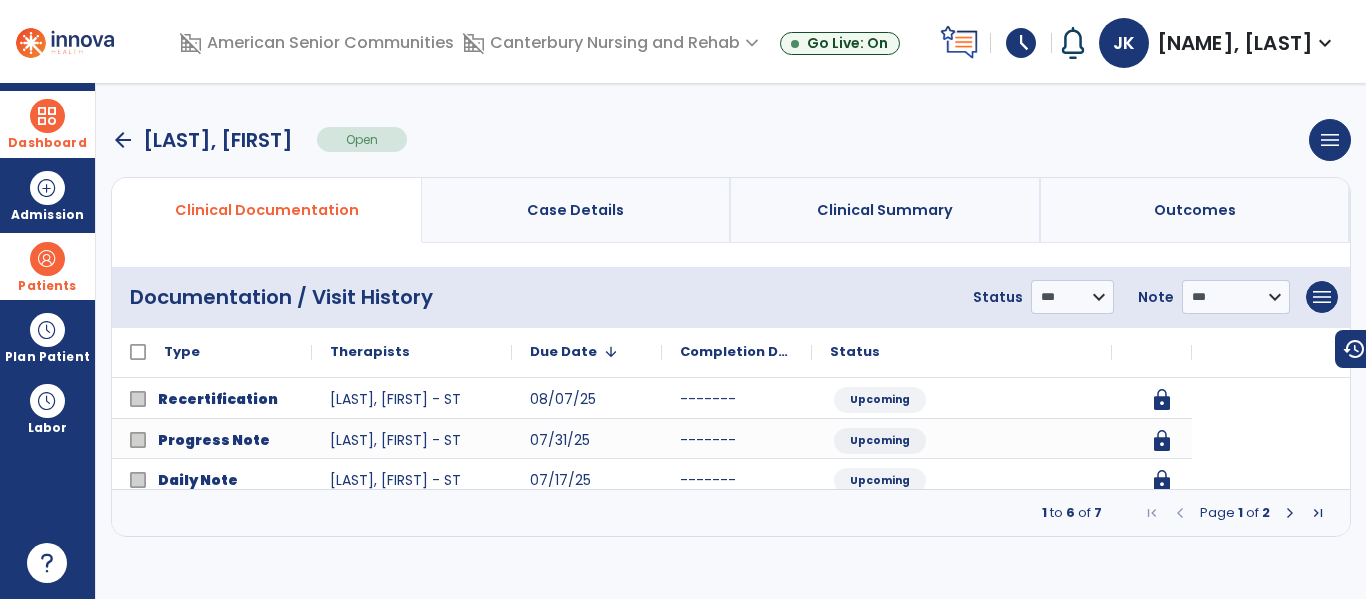 scroll, scrollTop: 0, scrollLeft: 0, axis: both 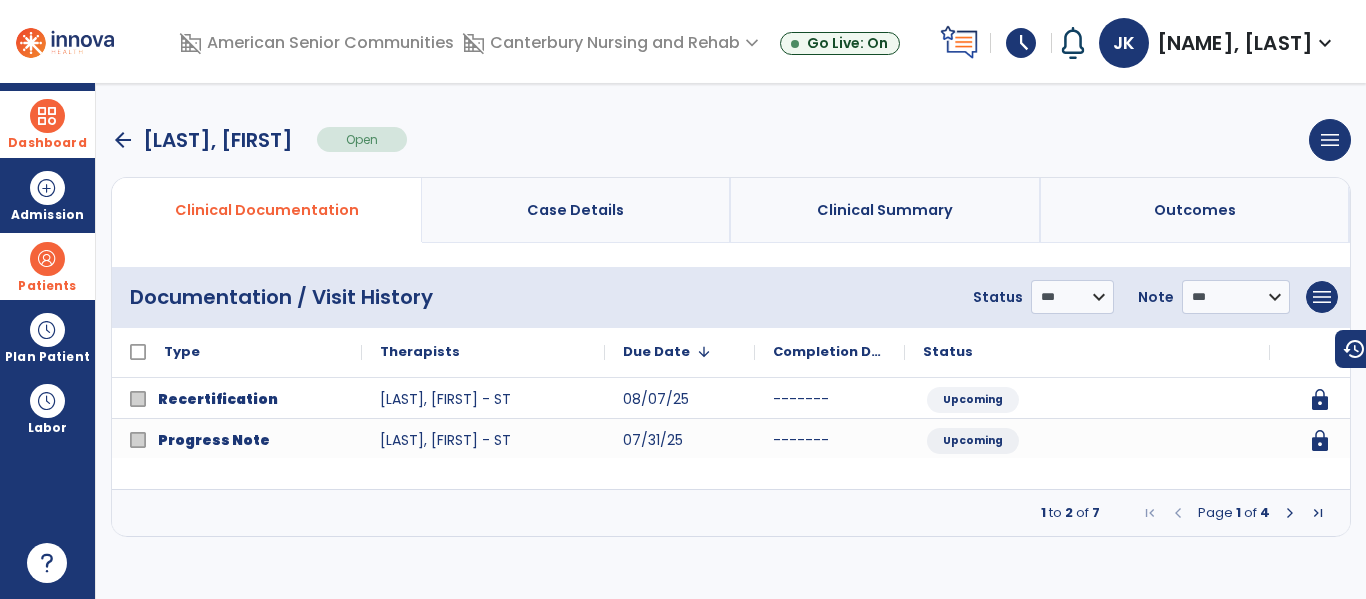 click at bounding box center [1318, 513] 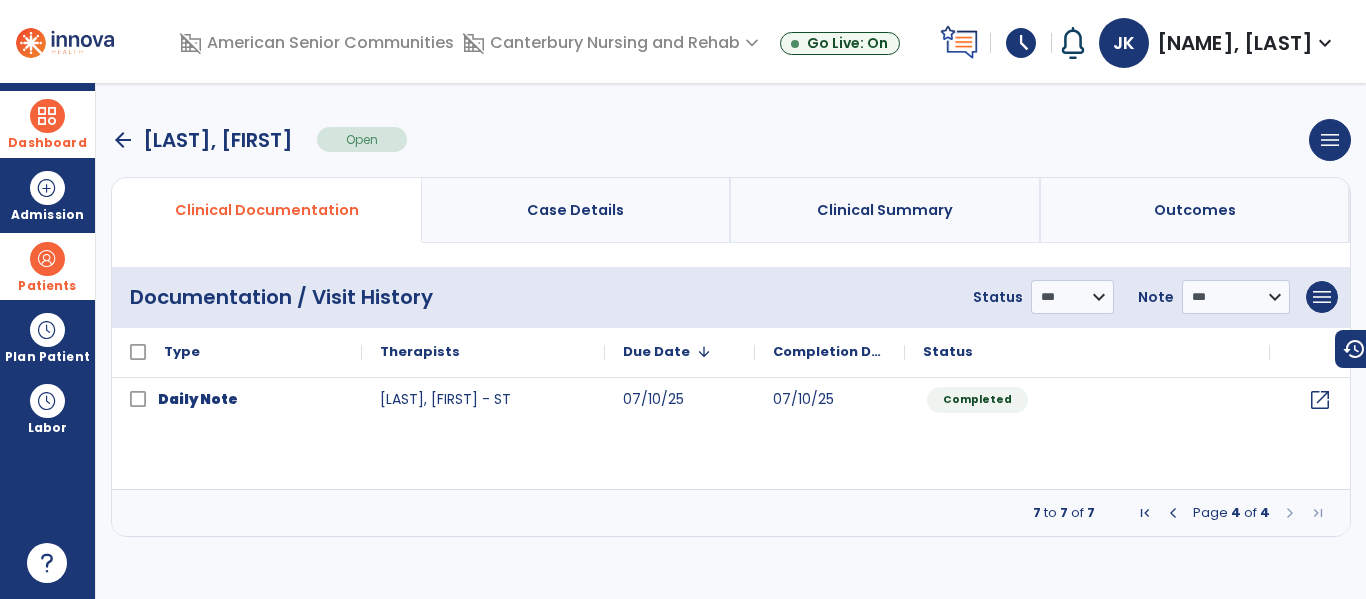 click at bounding box center (1173, 513) 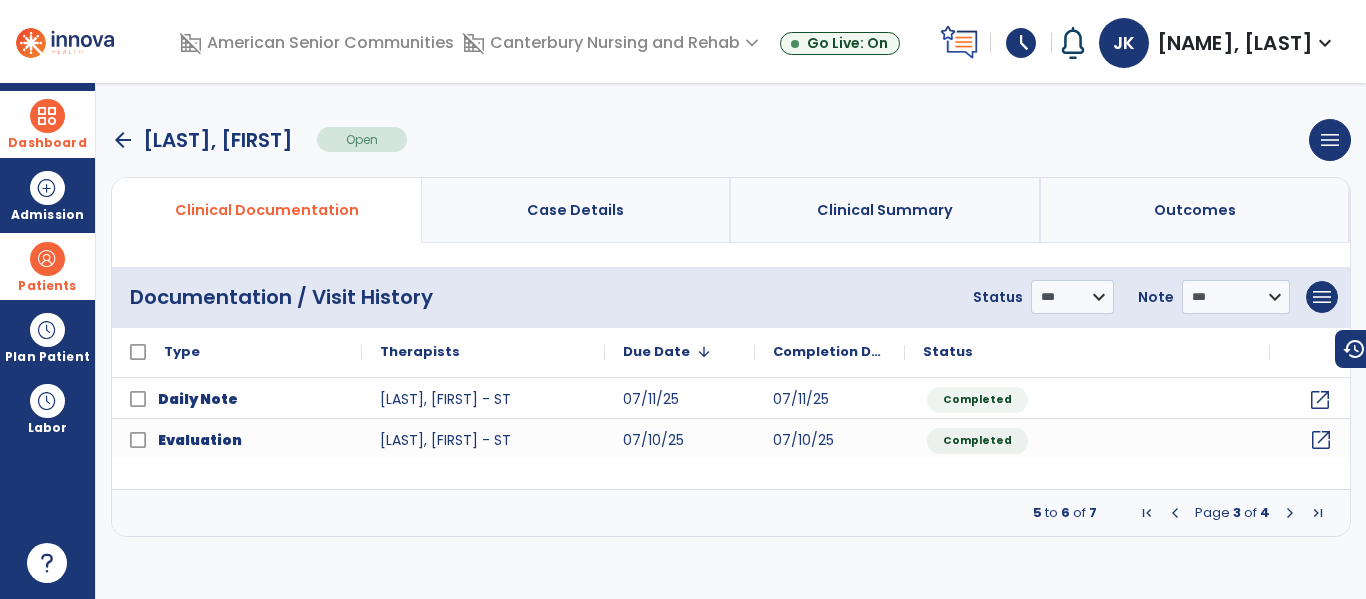 click on "open_in_new" 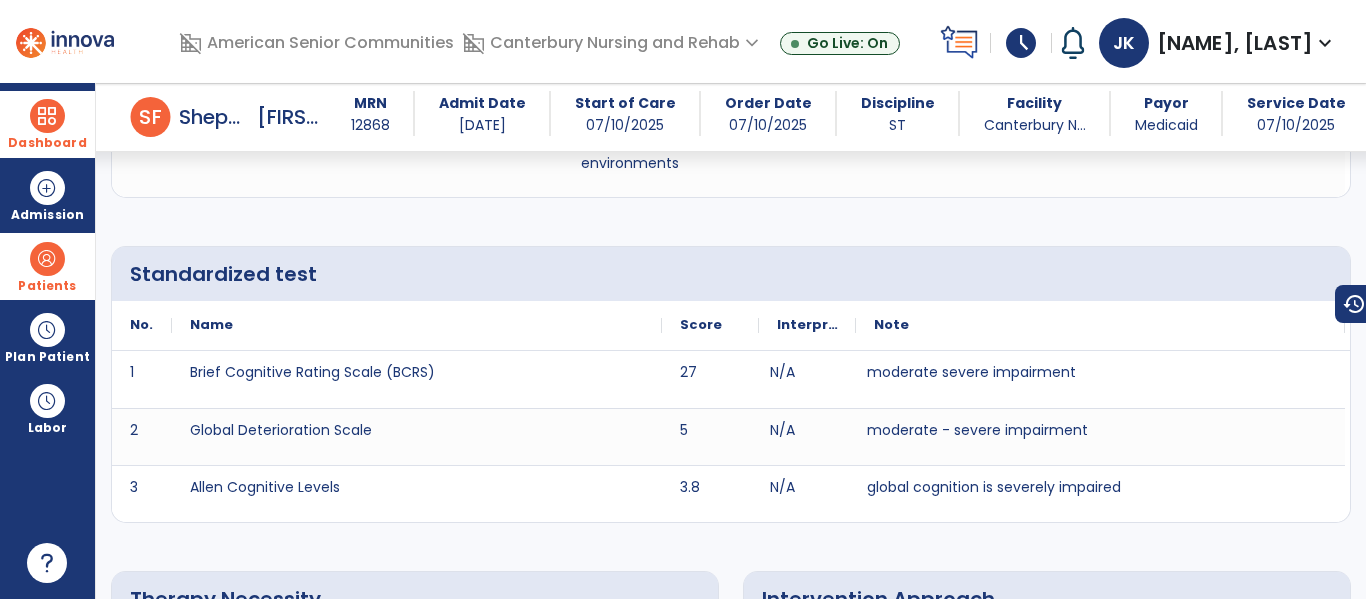 scroll, scrollTop: 3699, scrollLeft: 0, axis: vertical 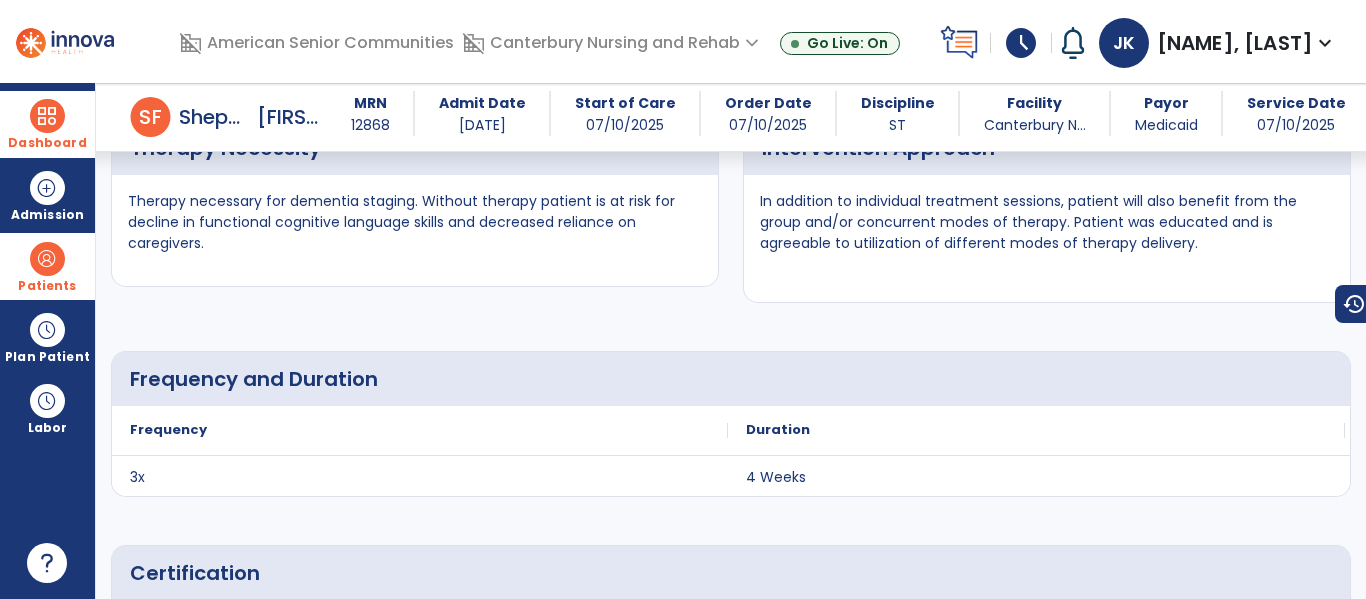 click at bounding box center (47, 116) 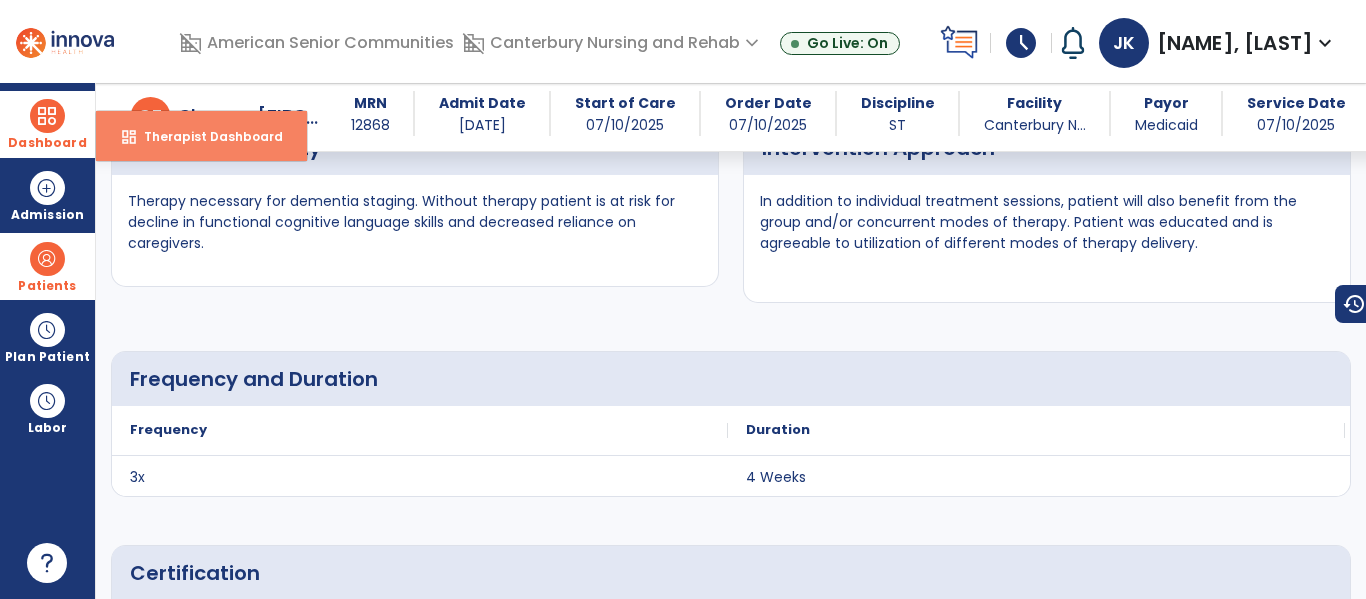 click on "dashboard  Therapist Dashboard" at bounding box center [201, 136] 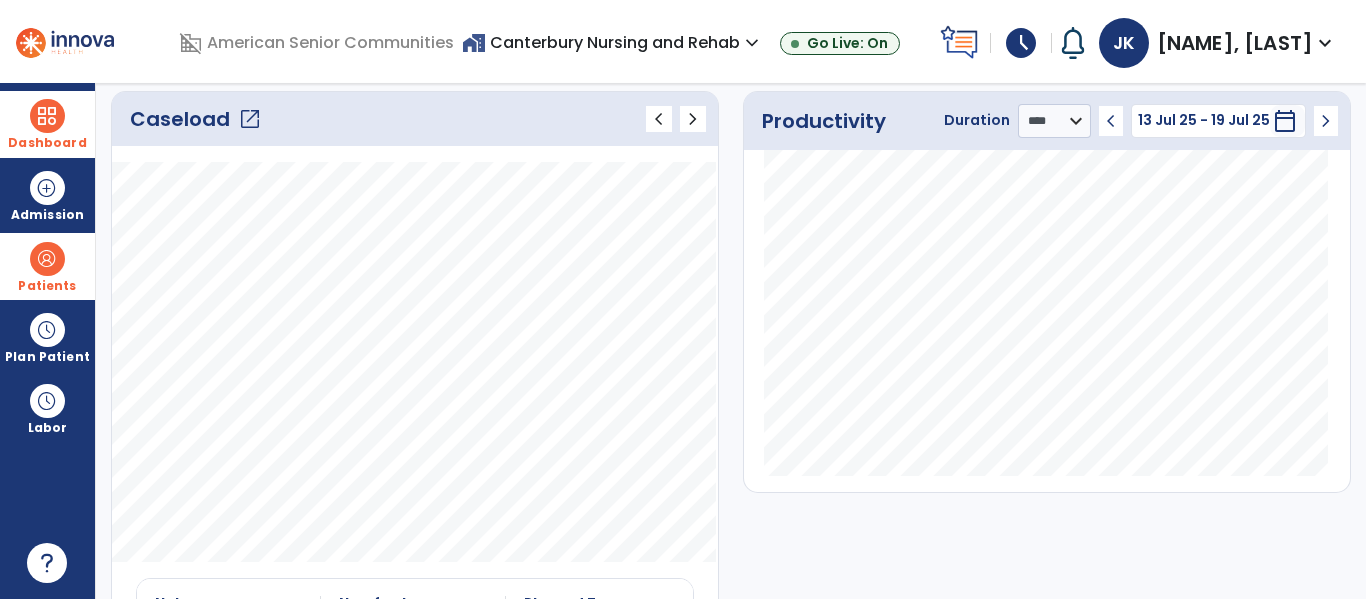 scroll, scrollTop: 0, scrollLeft: 0, axis: both 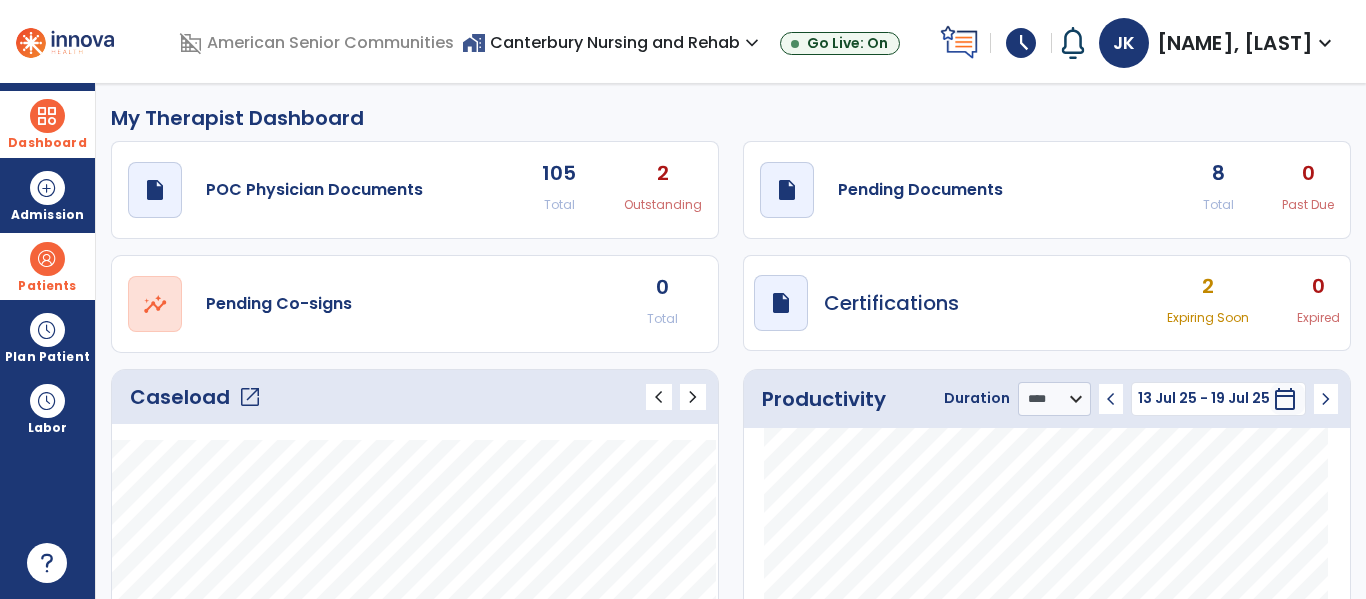 click on "draft   open_in_new  Pending Documents 8 Total 0 Past Due" 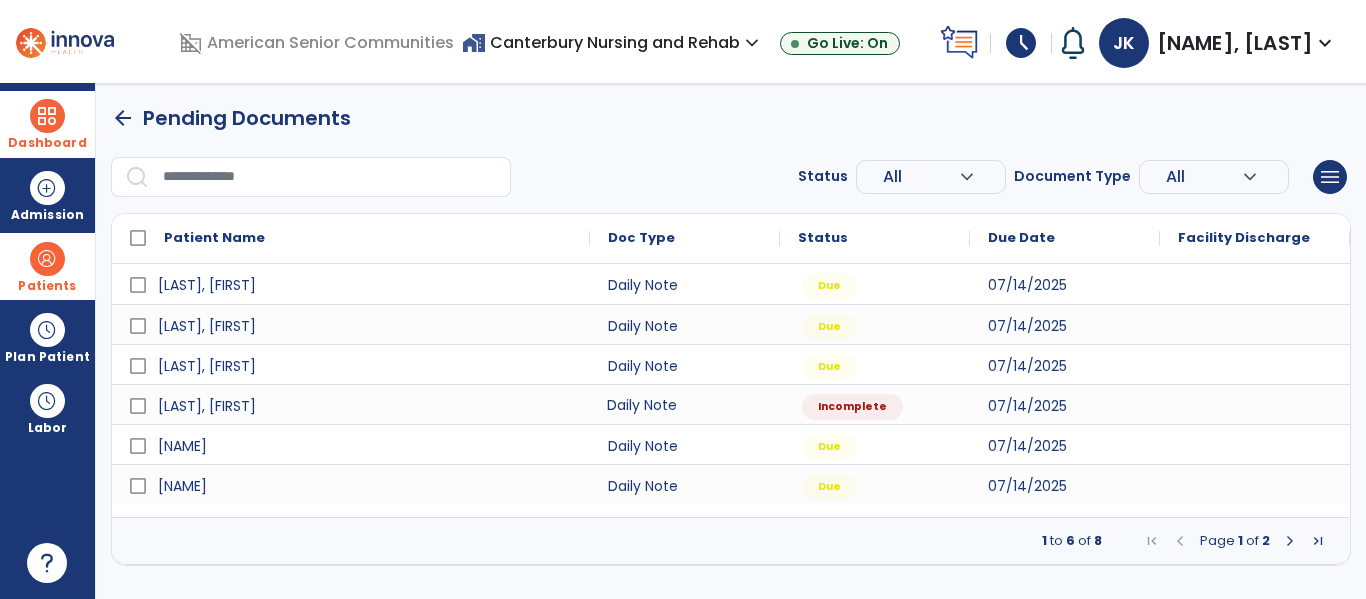 click on "Daily Note" at bounding box center [685, 404] 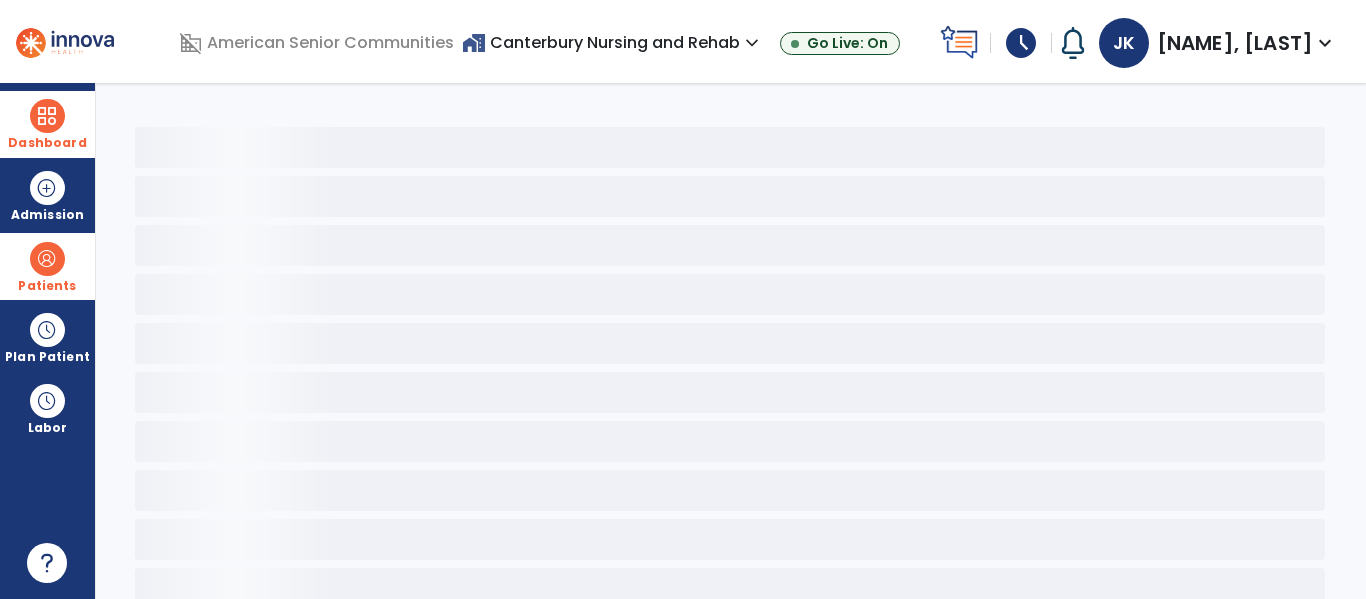 select on "*" 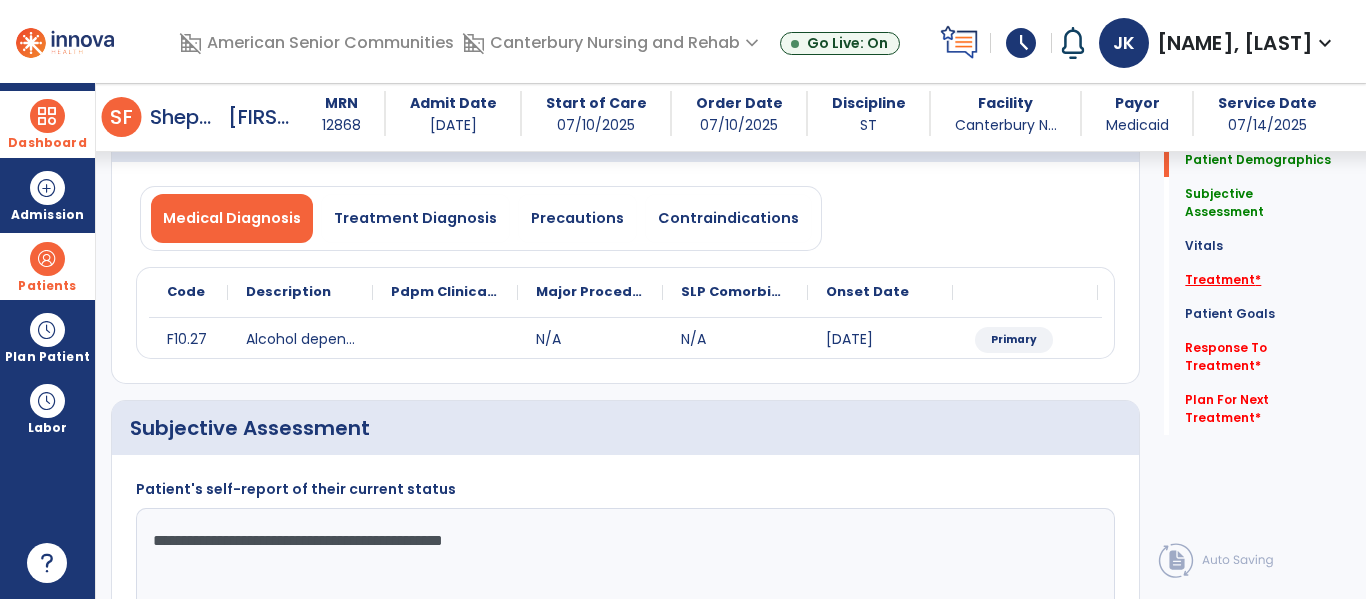 click on "Treatment   *" 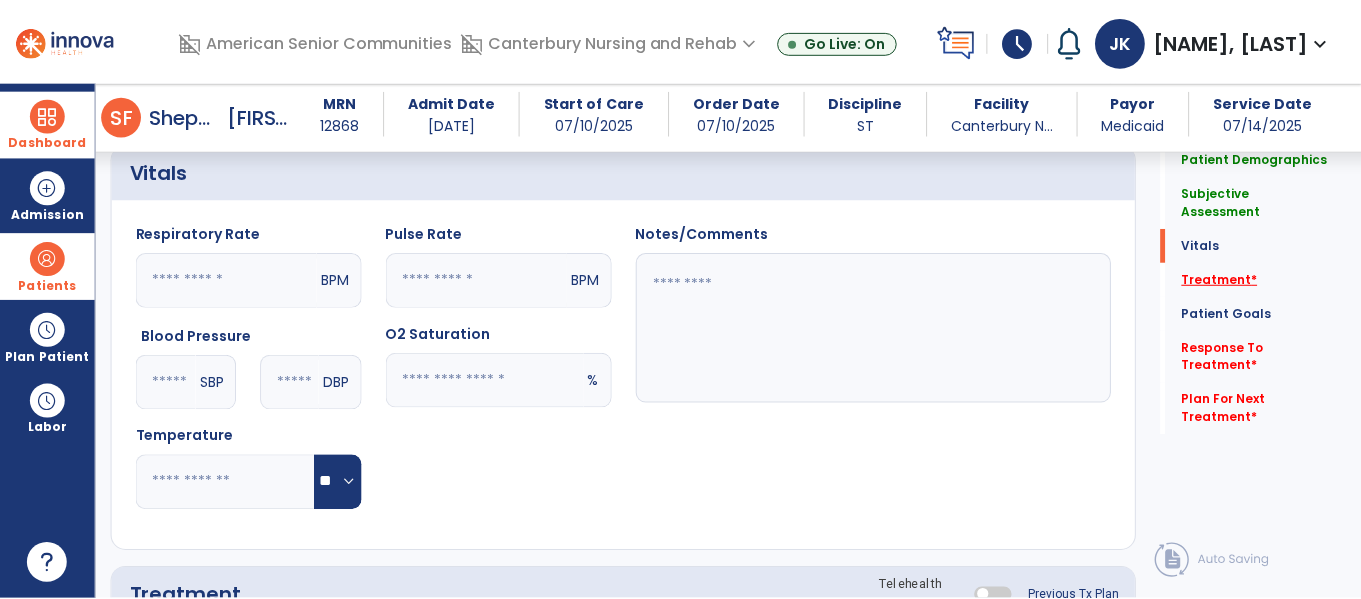 scroll, scrollTop: 1036, scrollLeft: 0, axis: vertical 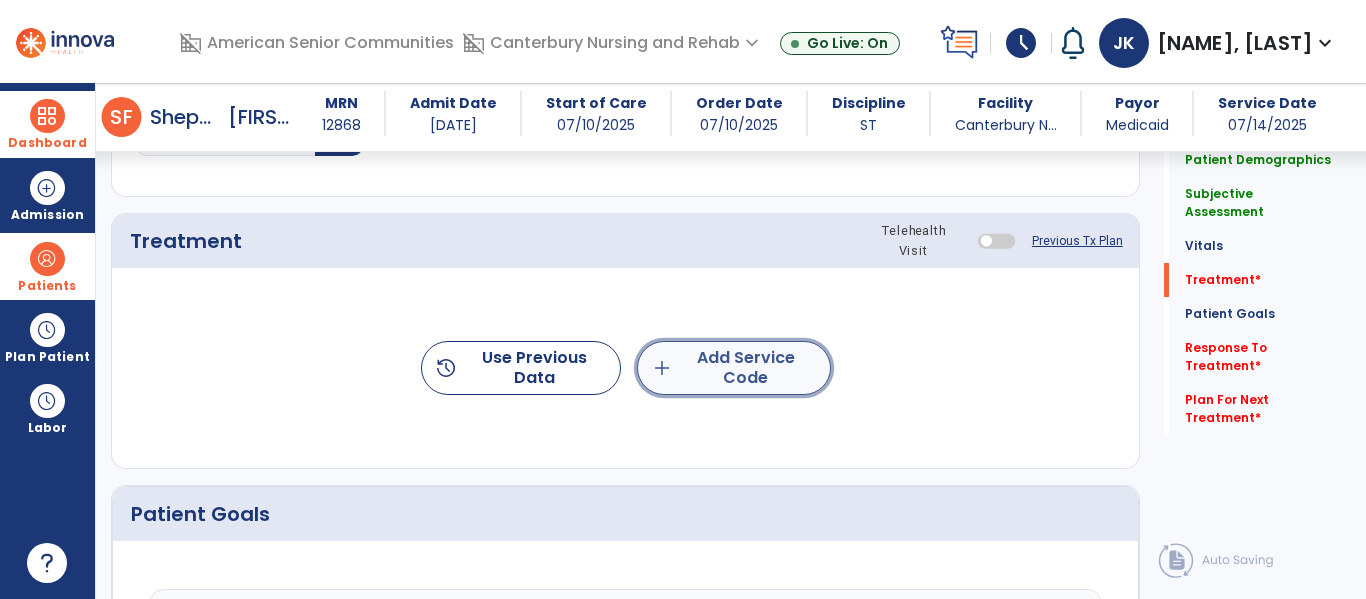 click on "add  Add Service Code" 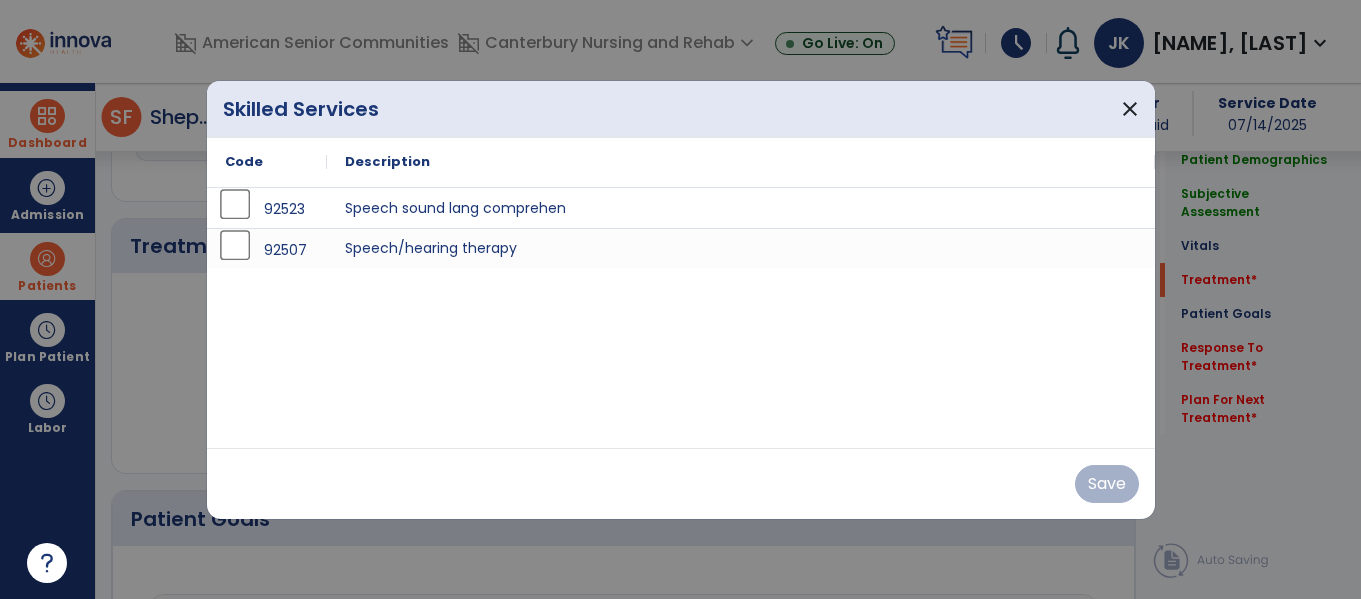 scroll, scrollTop: 1036, scrollLeft: 0, axis: vertical 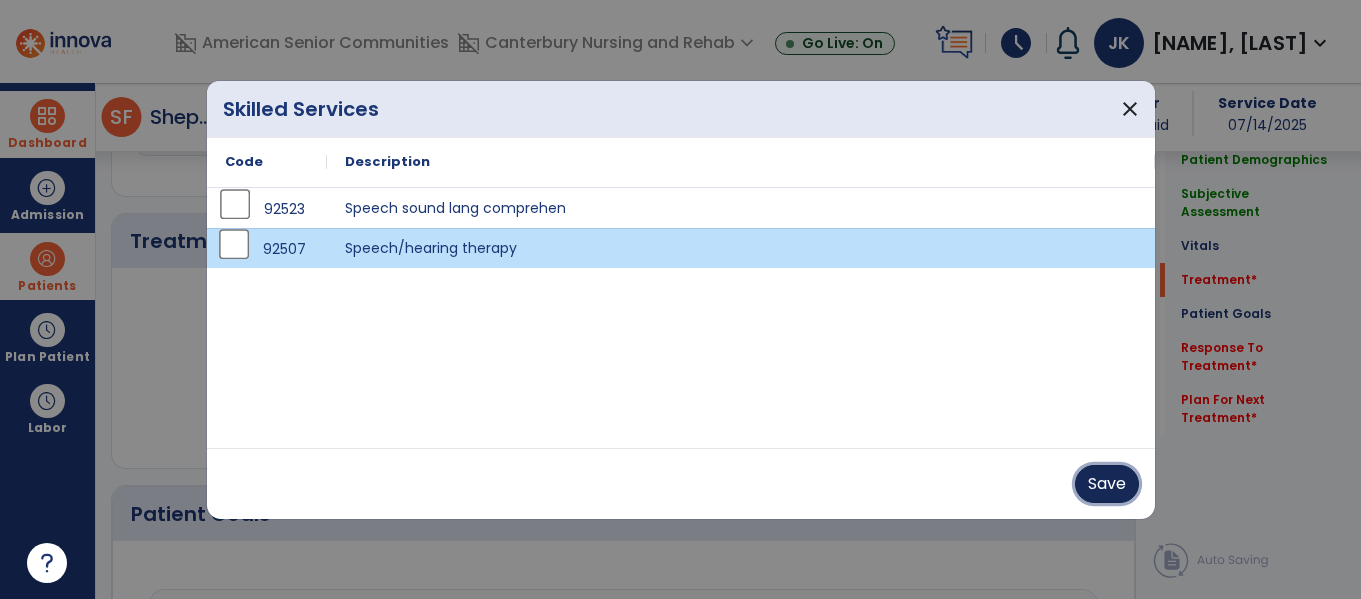 click on "Save" at bounding box center [1107, 484] 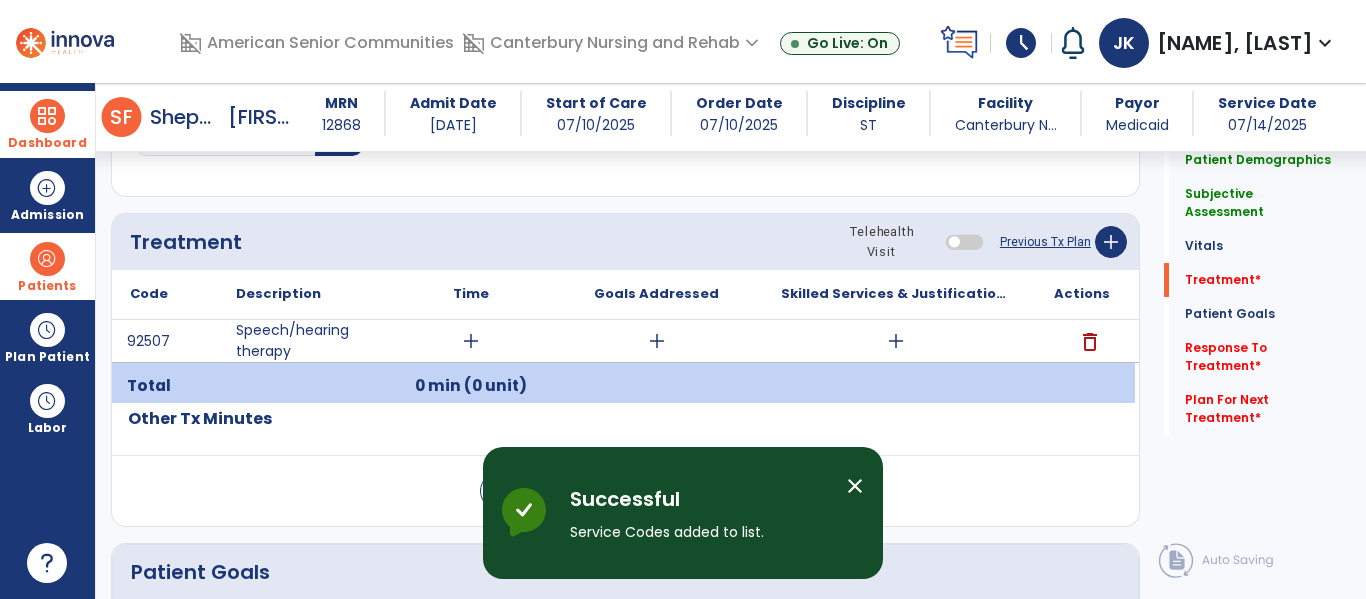 click on "add" at bounding box center [471, 341] 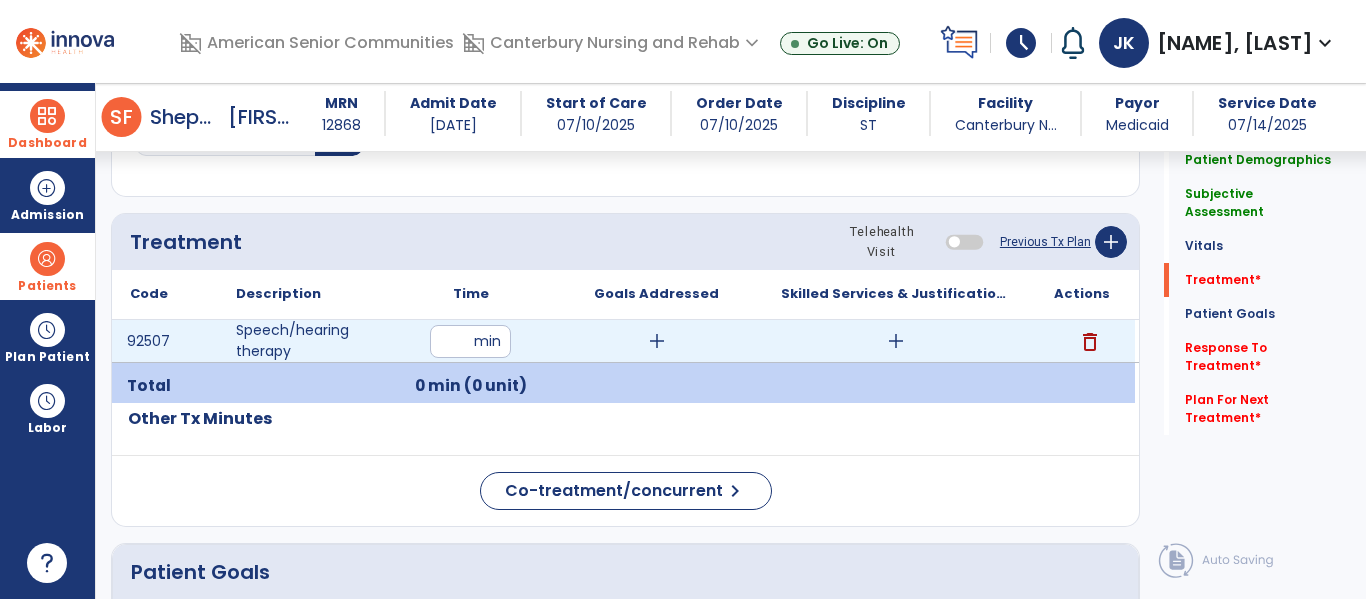 type on "**" 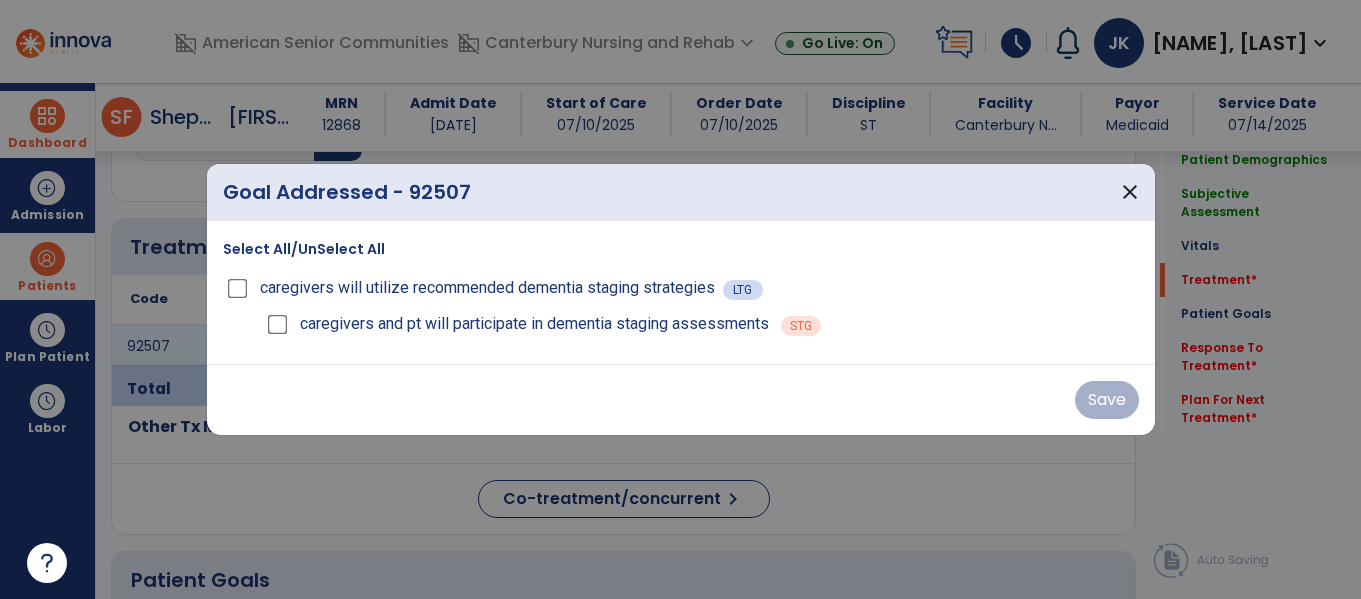 scroll, scrollTop: 1036, scrollLeft: 0, axis: vertical 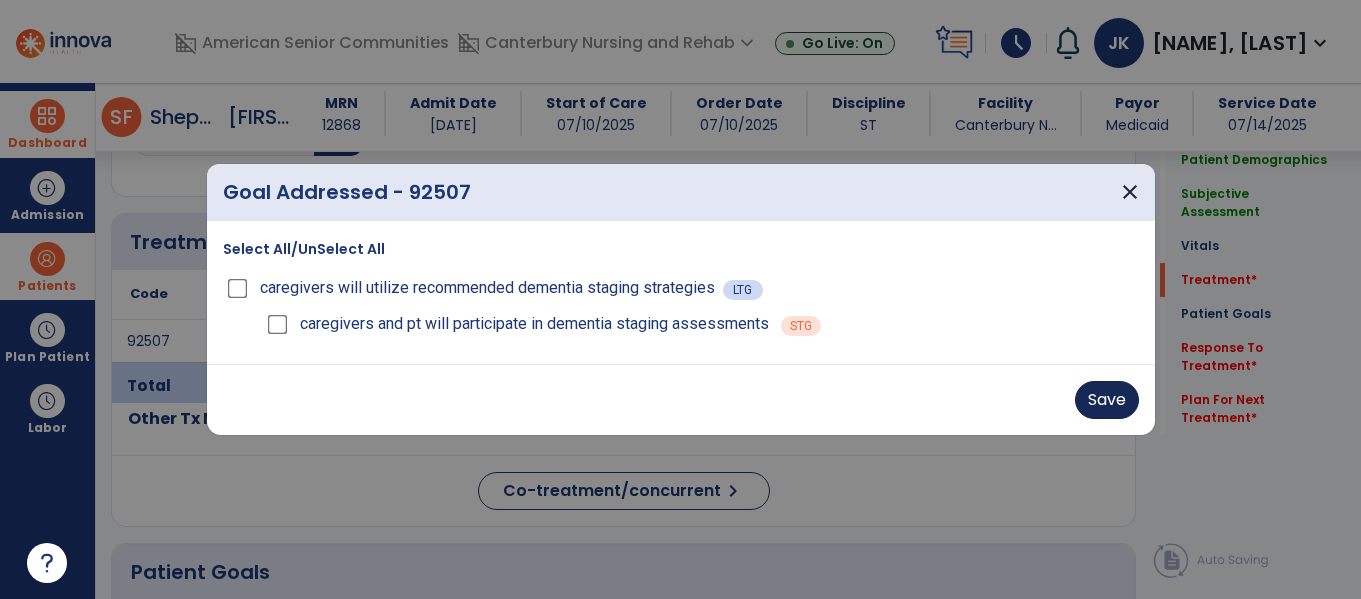 click on "Save" at bounding box center (1107, 400) 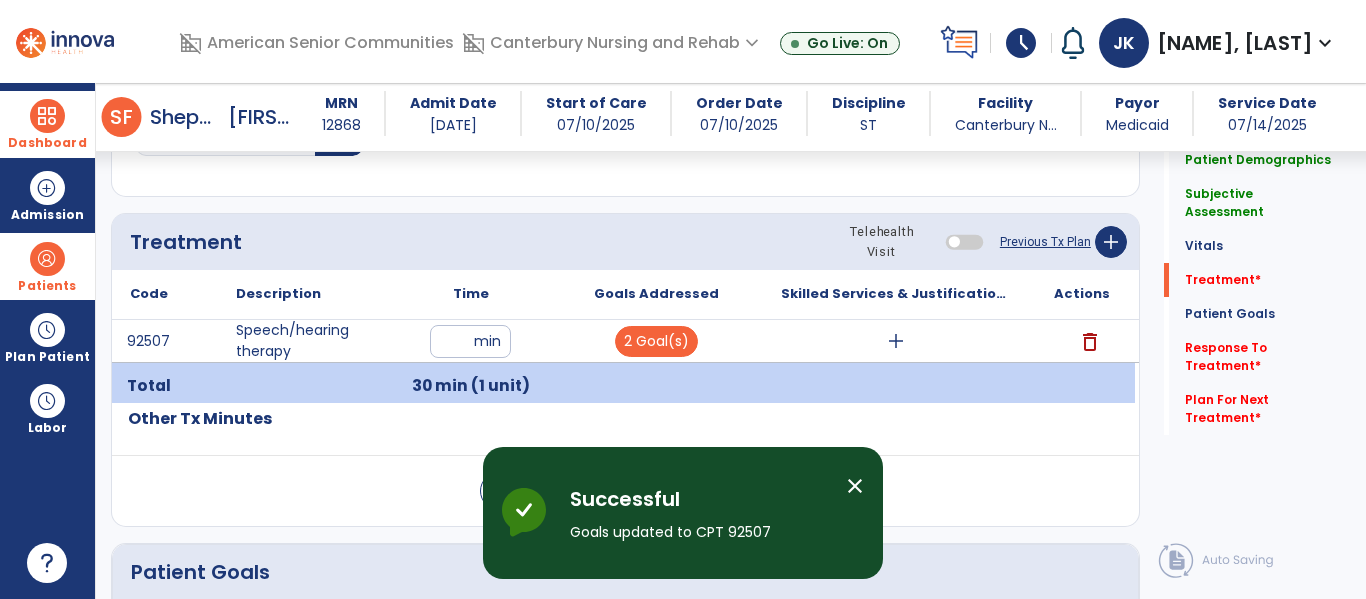 click on "add" at bounding box center [896, 341] 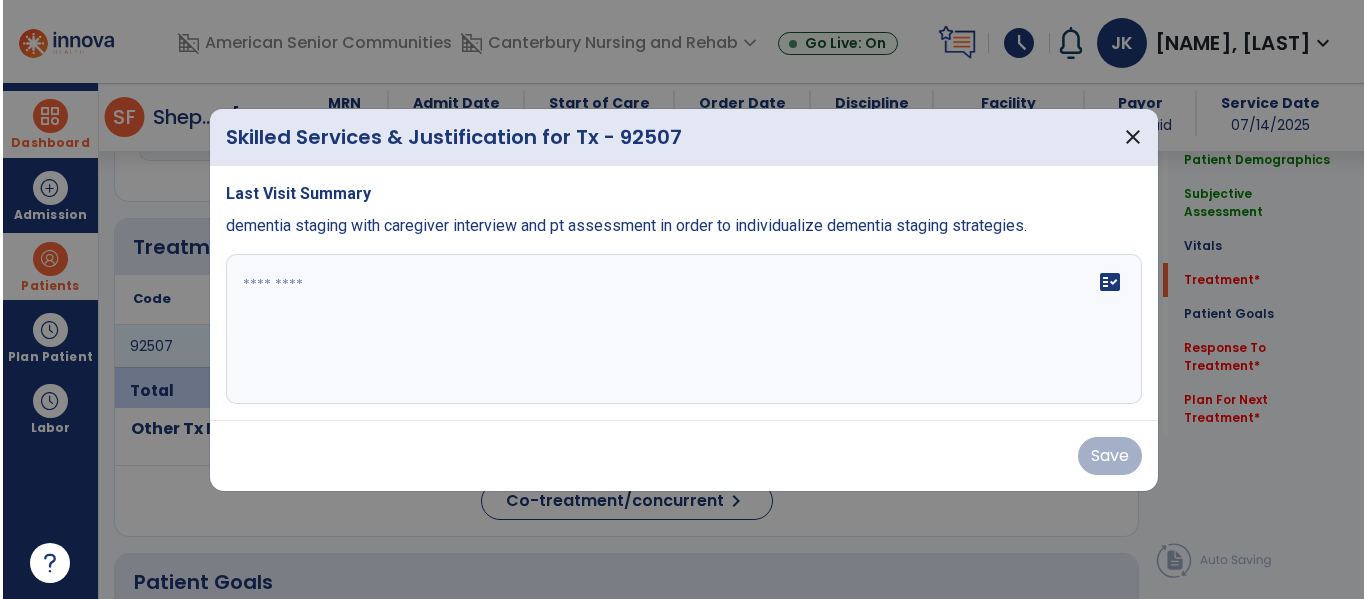scroll, scrollTop: 1036, scrollLeft: 0, axis: vertical 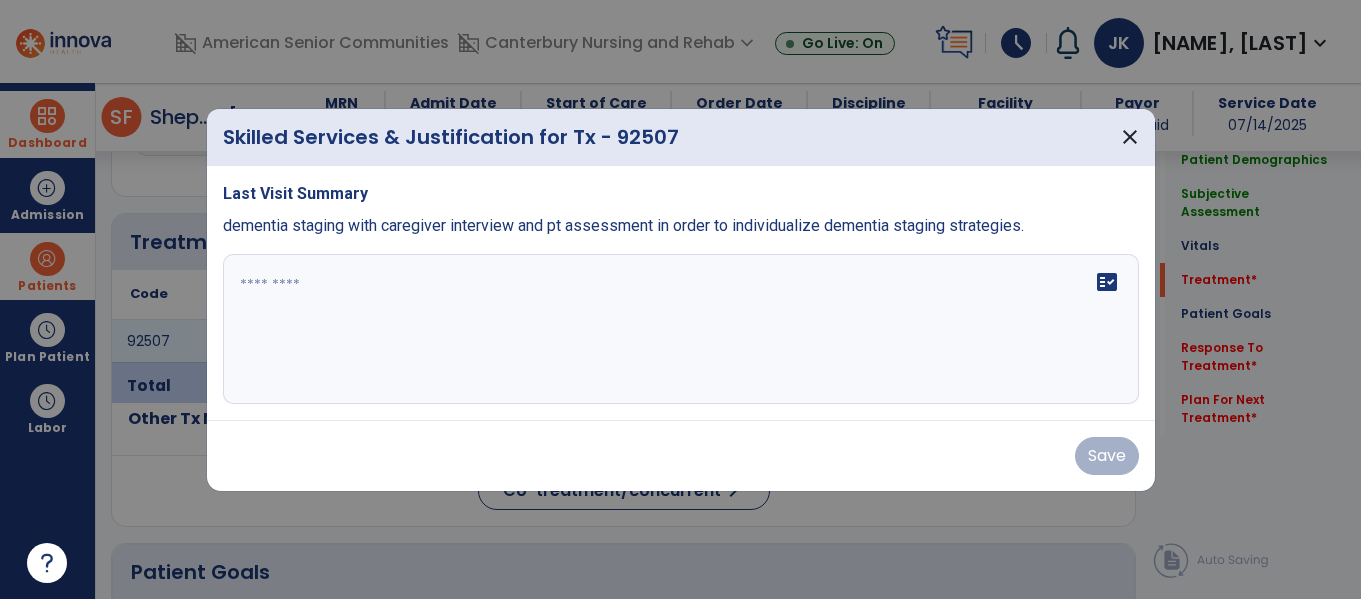 click at bounding box center (681, 329) 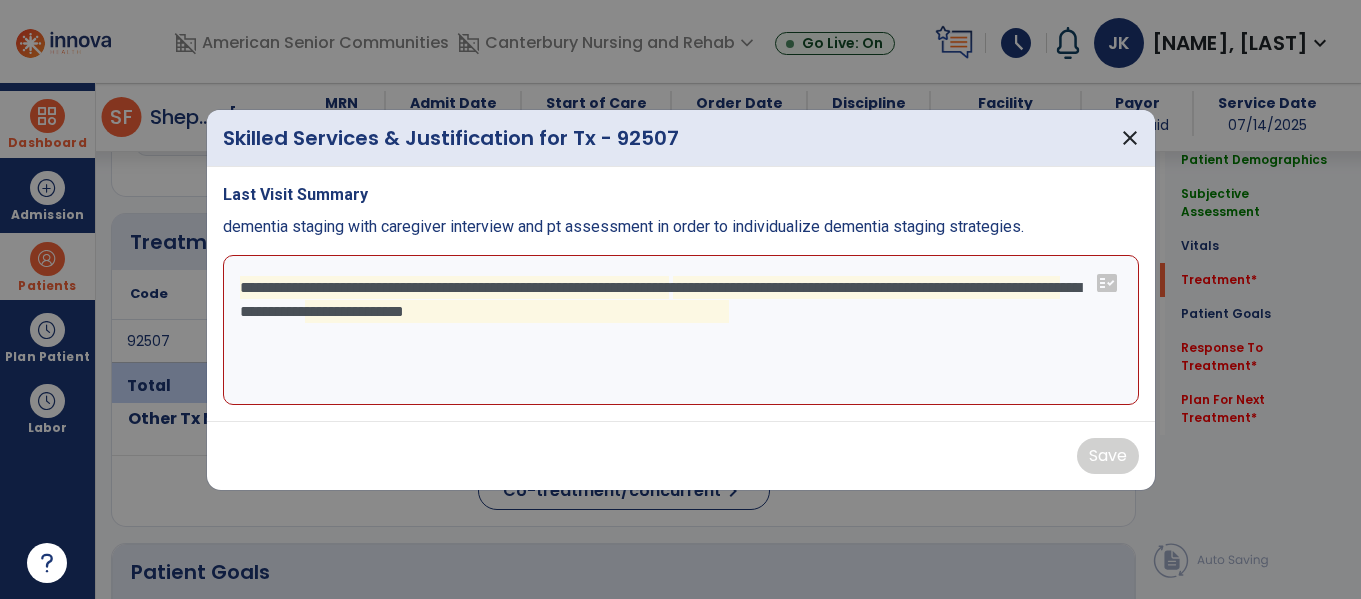 click on "**********" at bounding box center [681, 330] 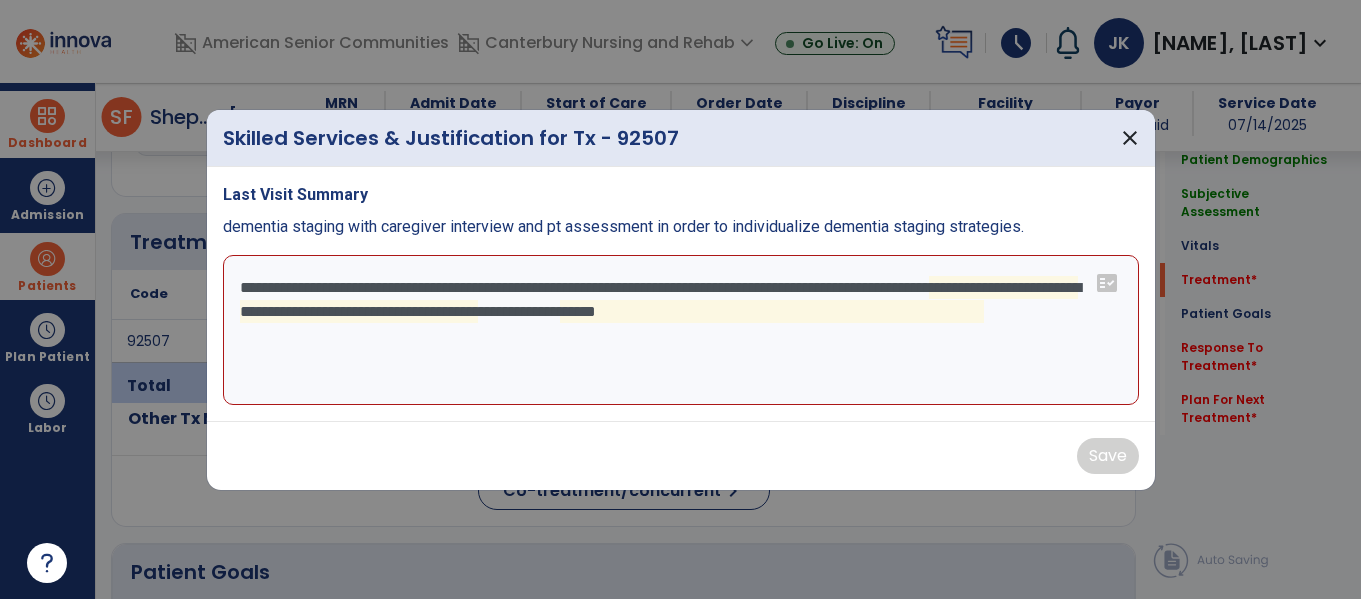 click on "**********" at bounding box center (681, 330) 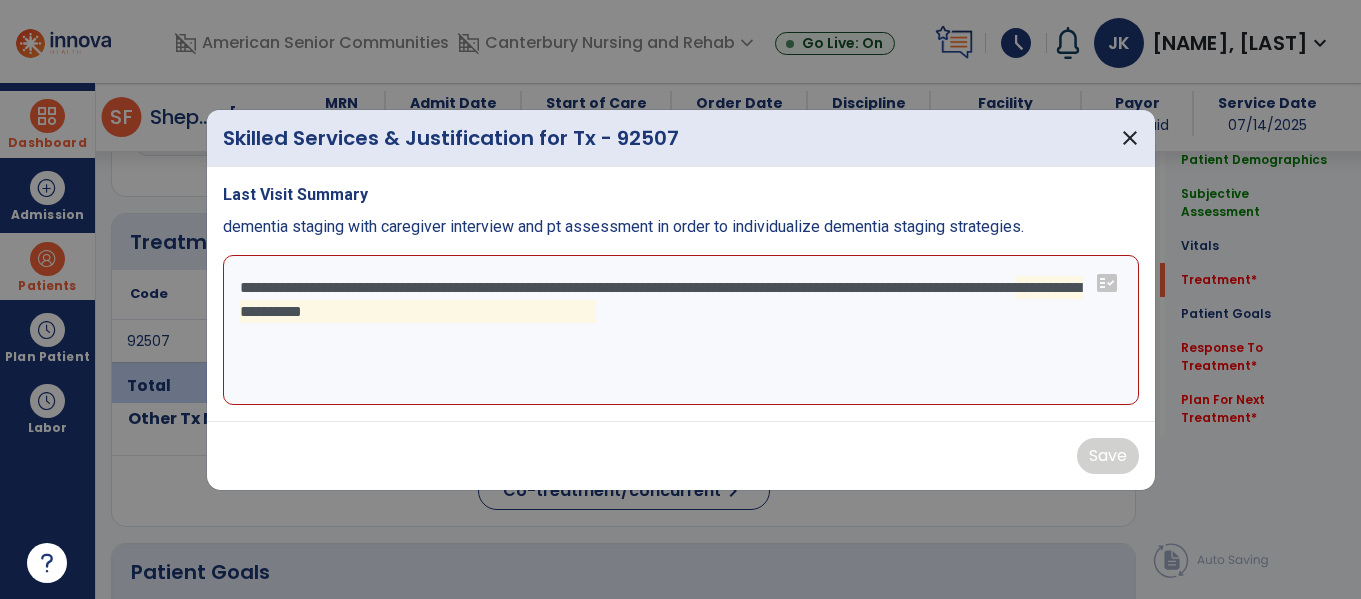 click on "**********" at bounding box center [681, 330] 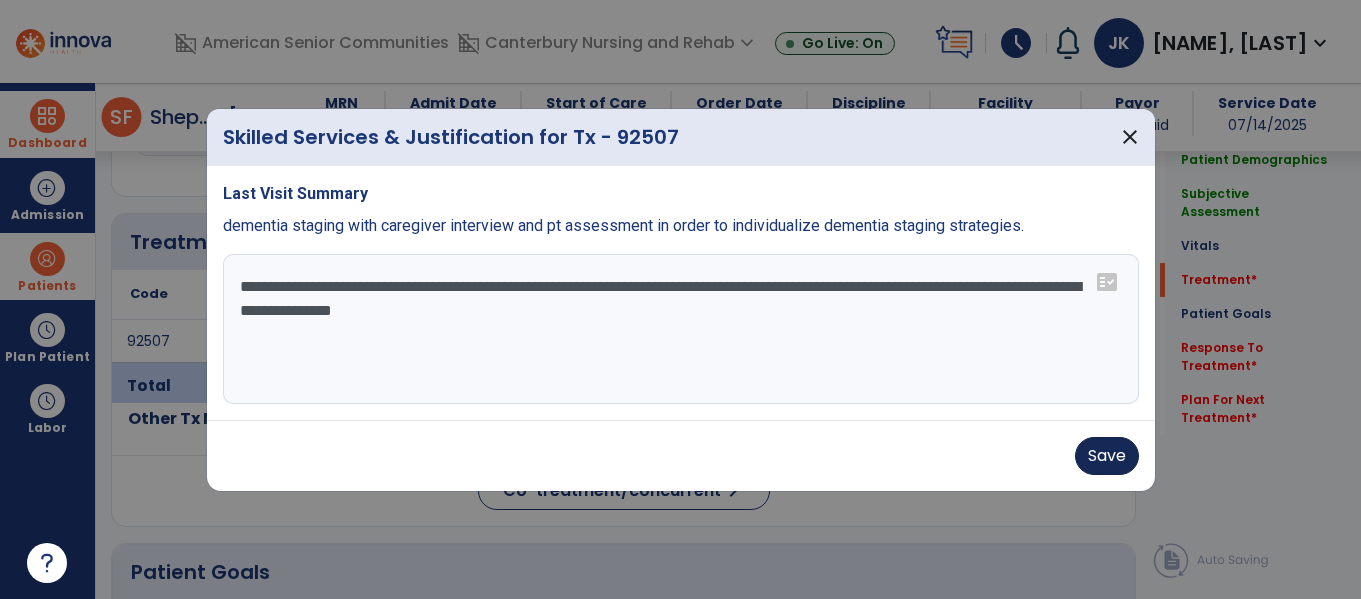 type on "**********" 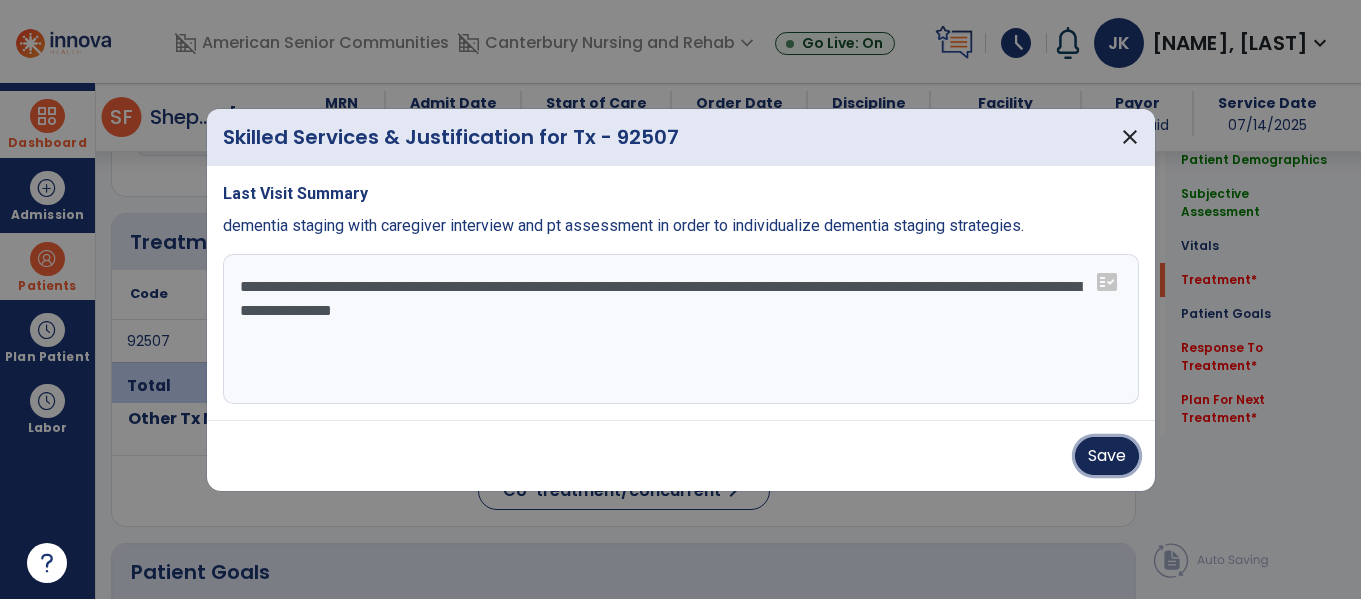 click on "Save" at bounding box center (1107, 456) 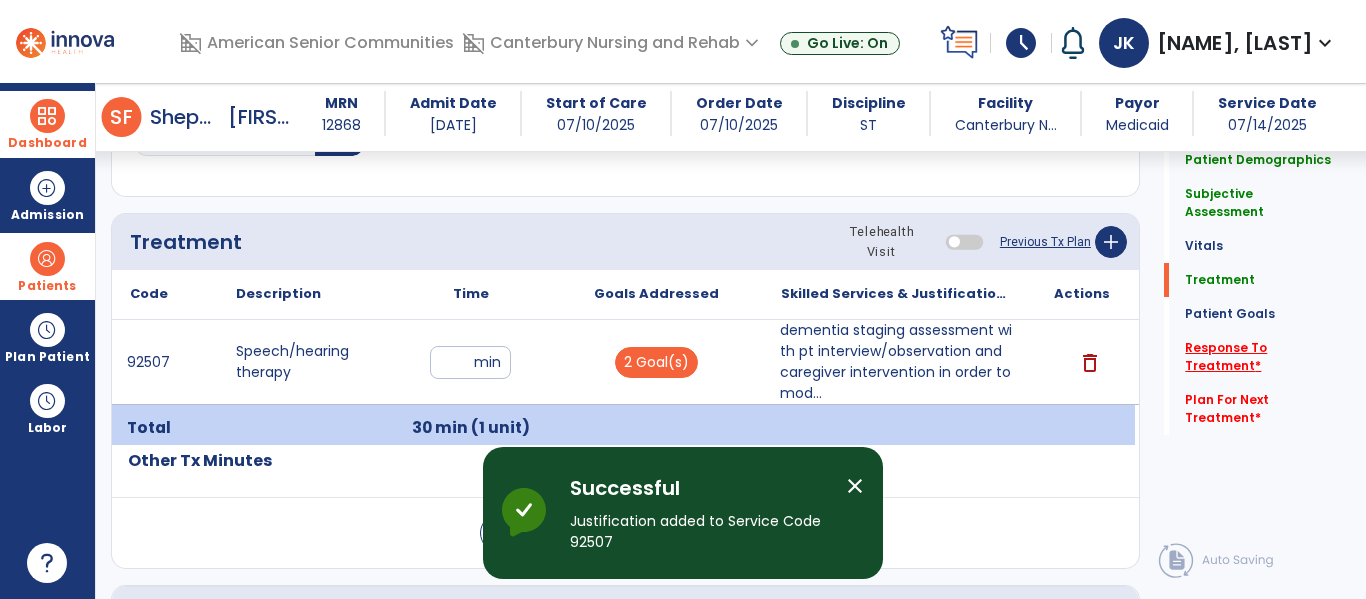 click on "Response To Treatment   *" 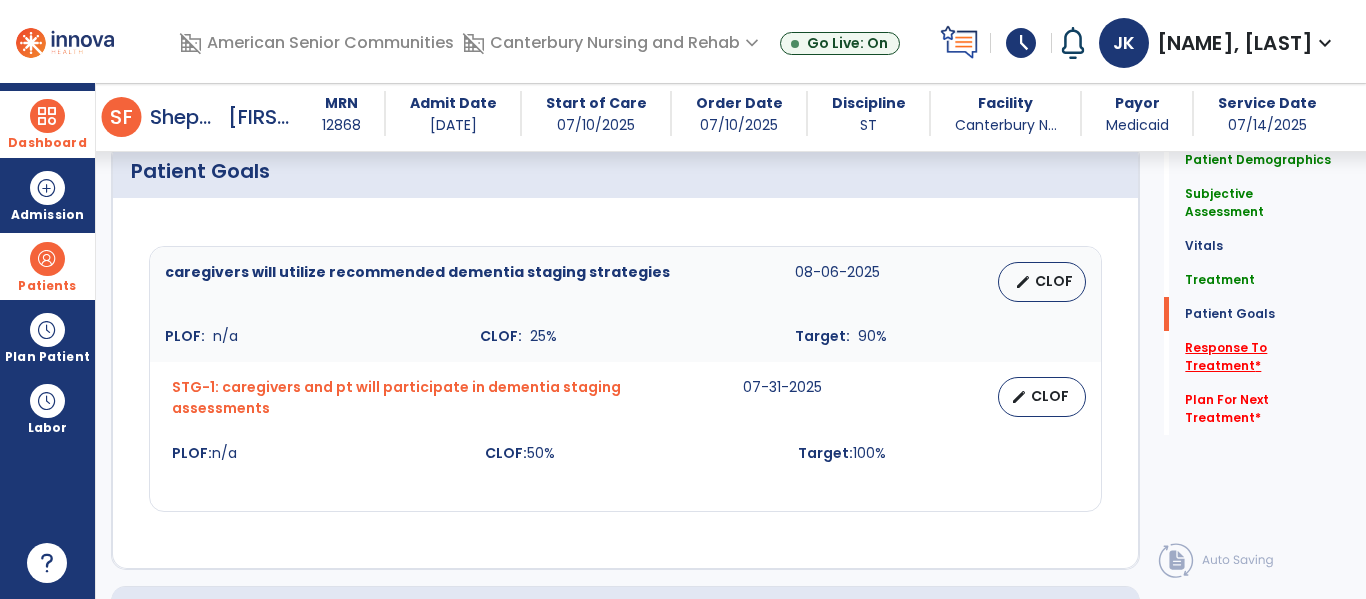 scroll, scrollTop: 1849, scrollLeft: 0, axis: vertical 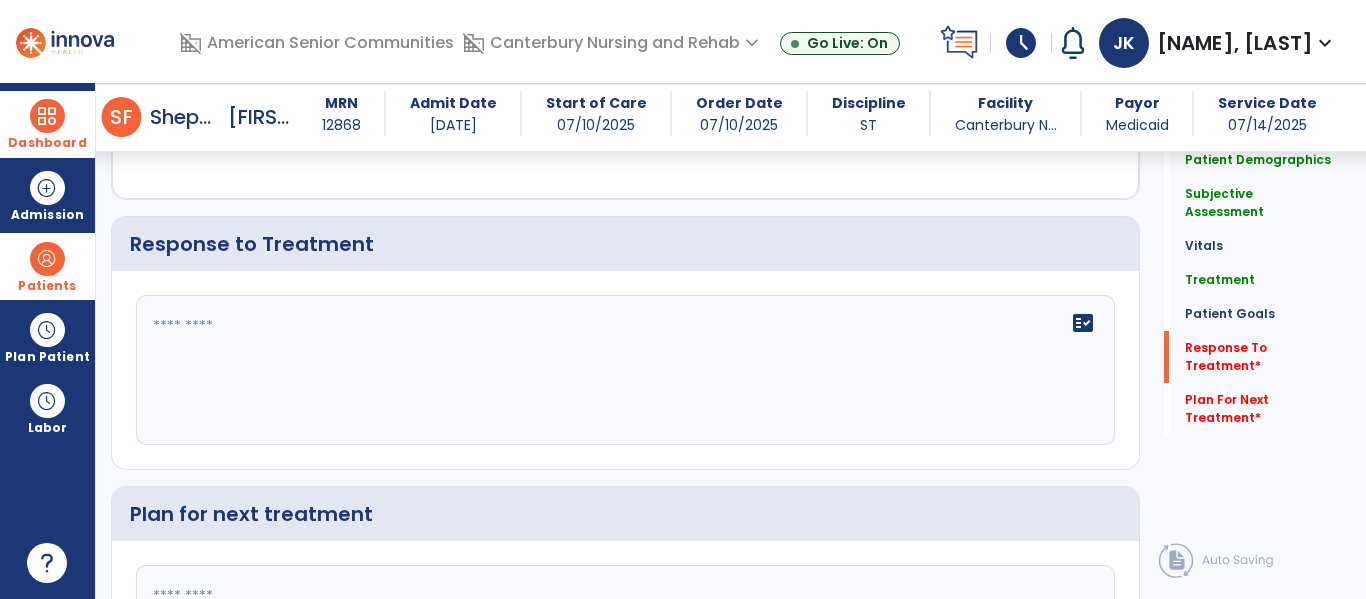click 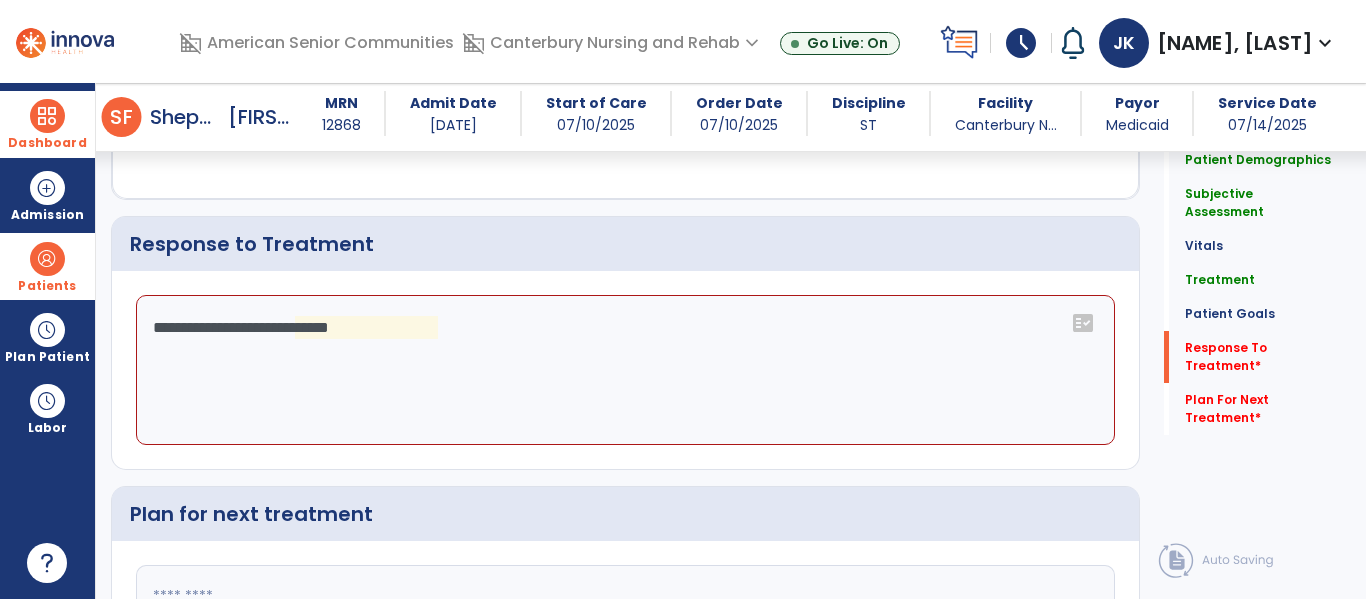 click on "**********" 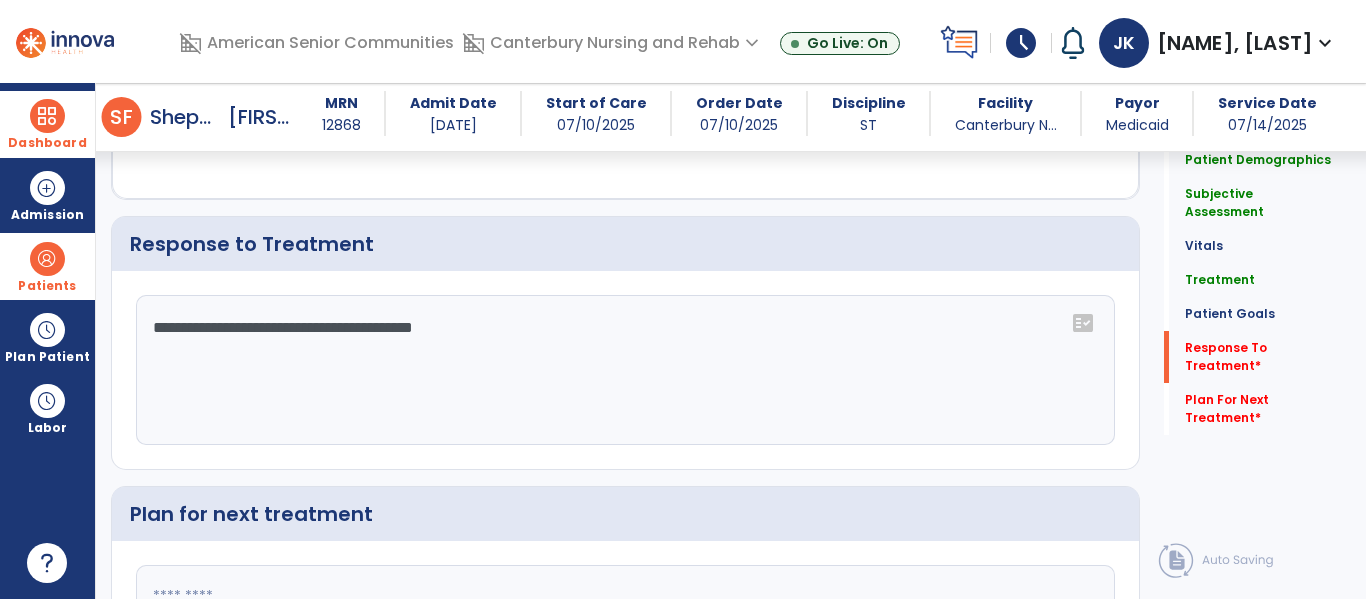 type on "**********" 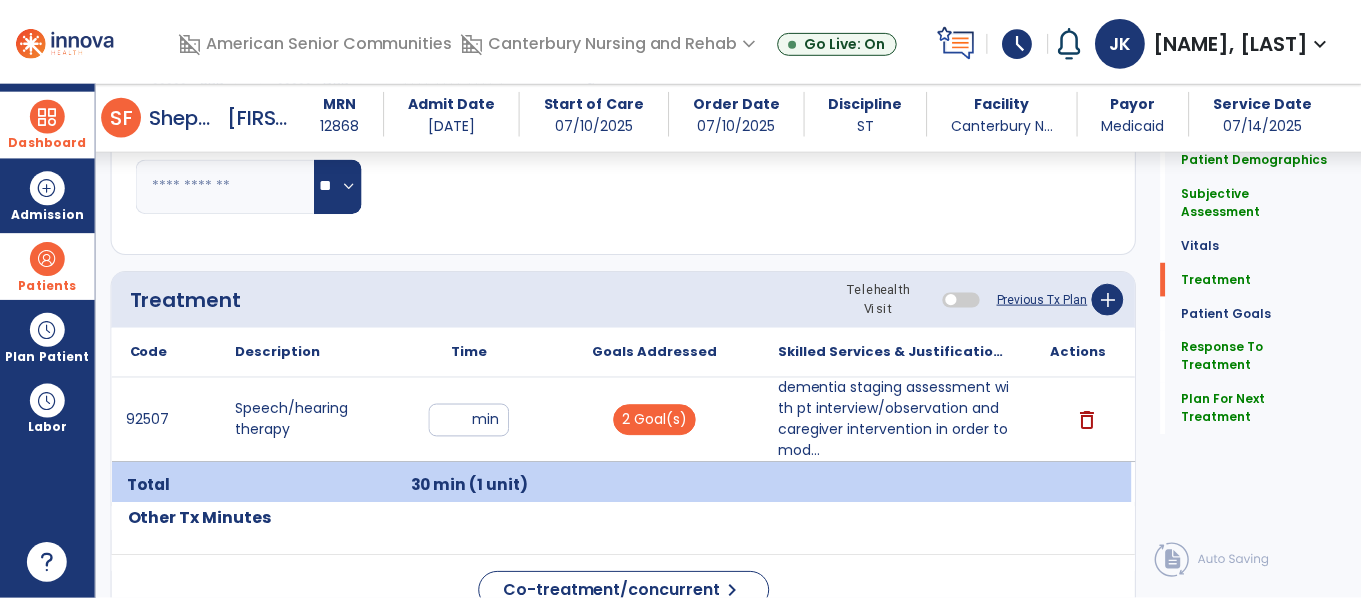 scroll, scrollTop: 975, scrollLeft: 0, axis: vertical 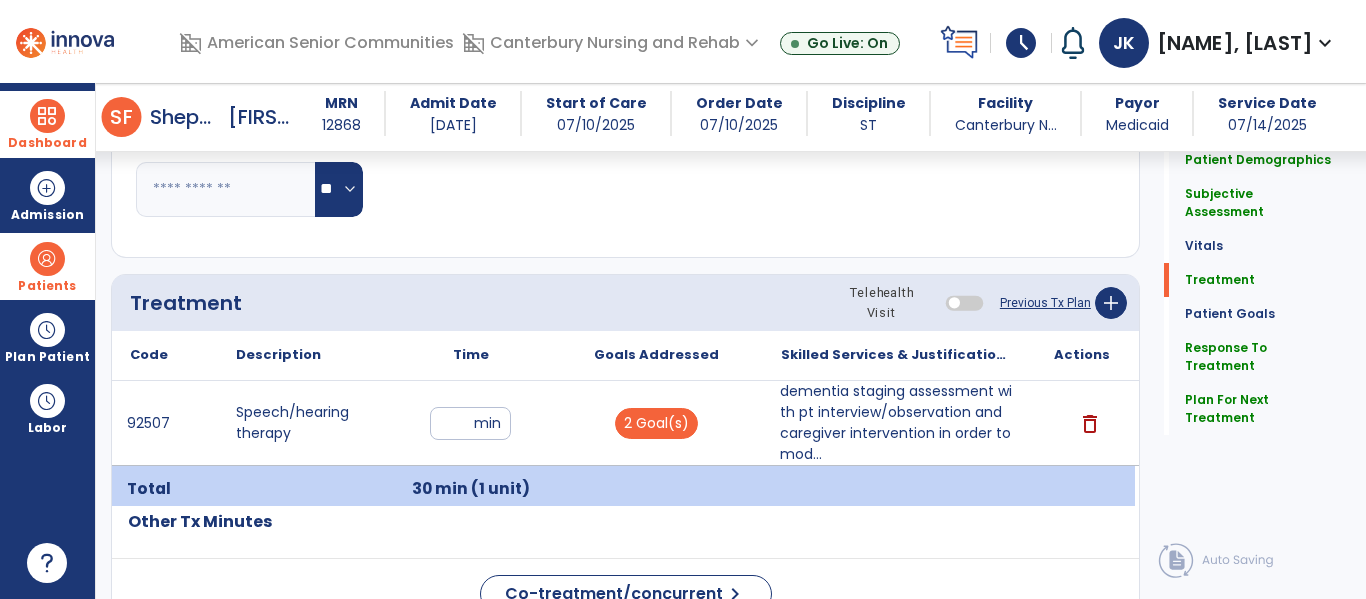 type on "**********" 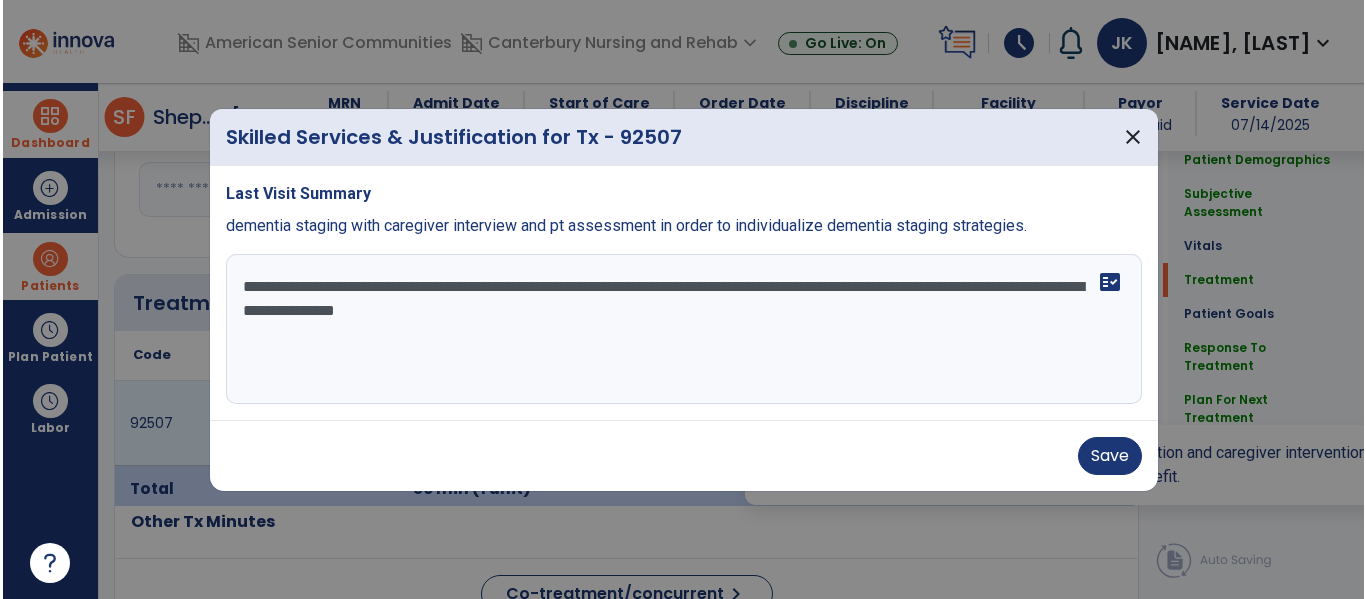 scroll, scrollTop: 975, scrollLeft: 0, axis: vertical 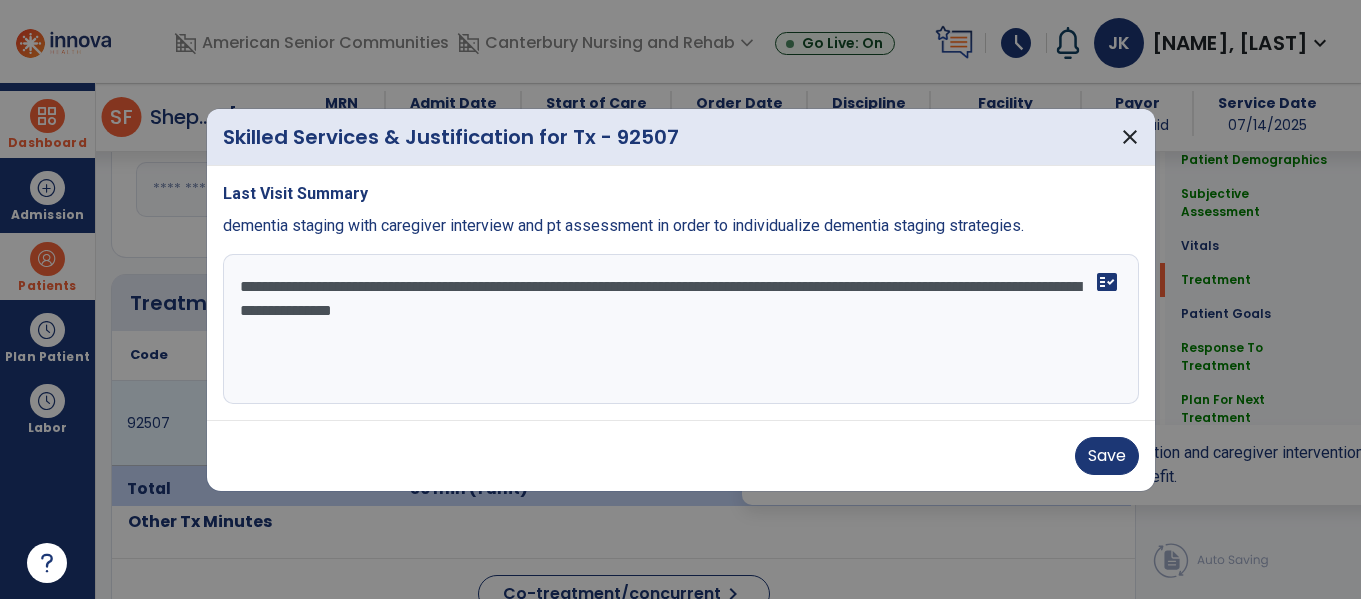 click on "**********" at bounding box center (681, 329) 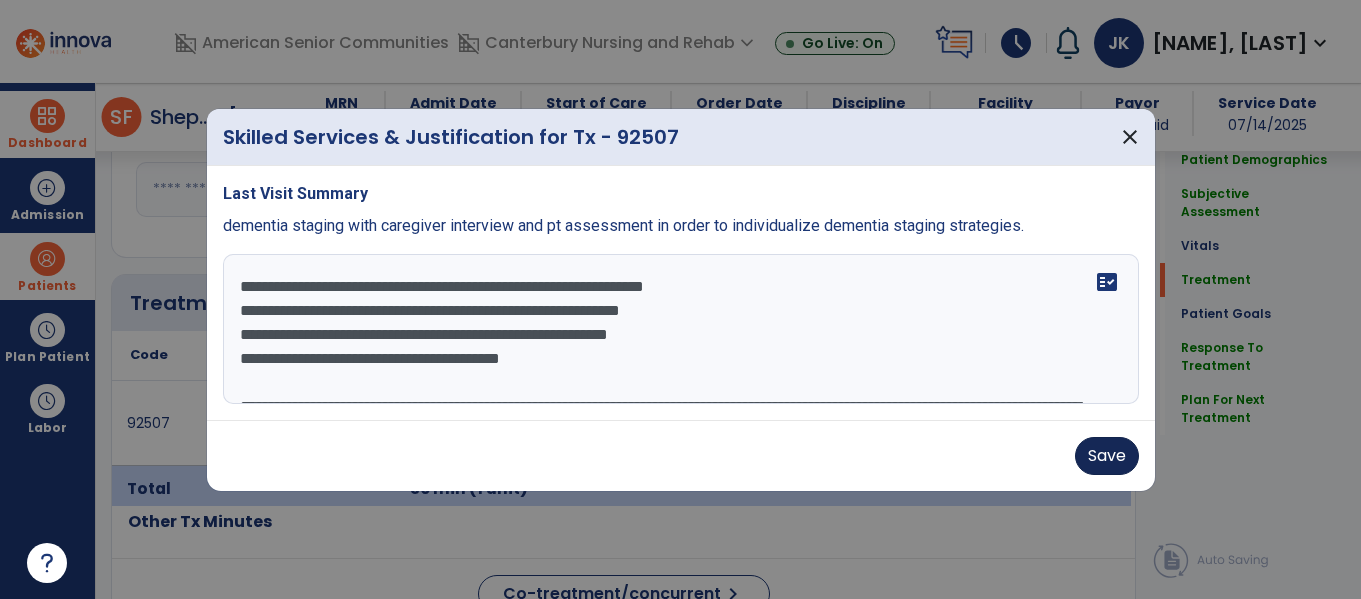 type on "**********" 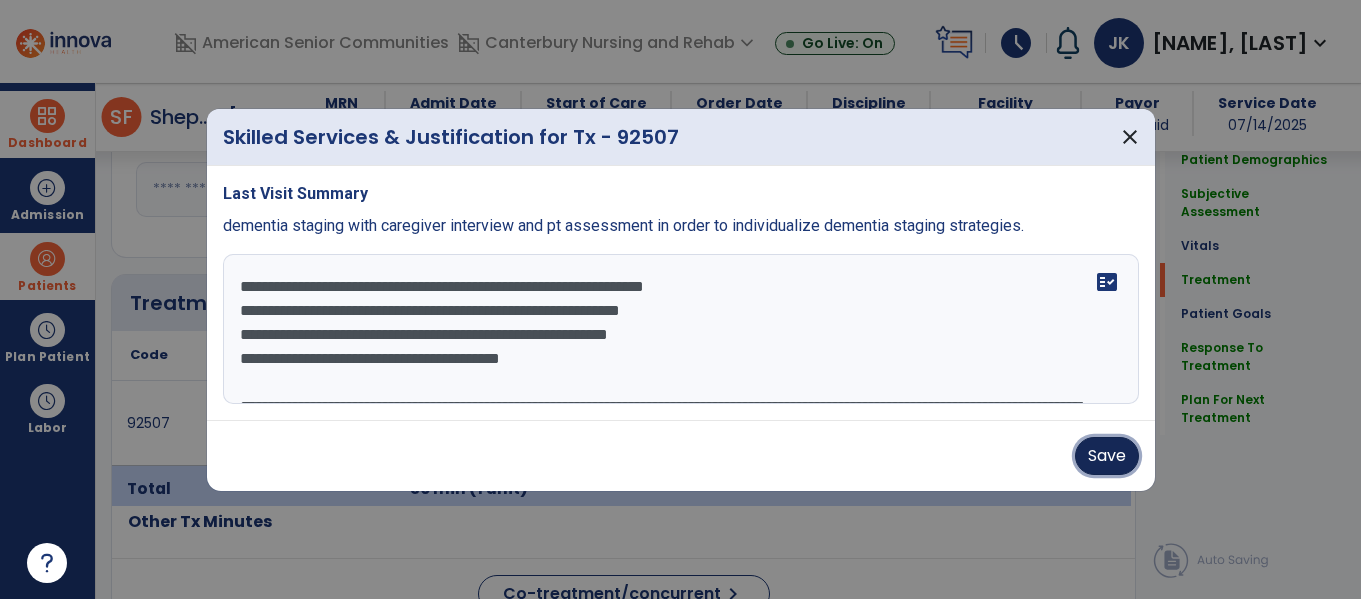 click on "Save" at bounding box center (1107, 456) 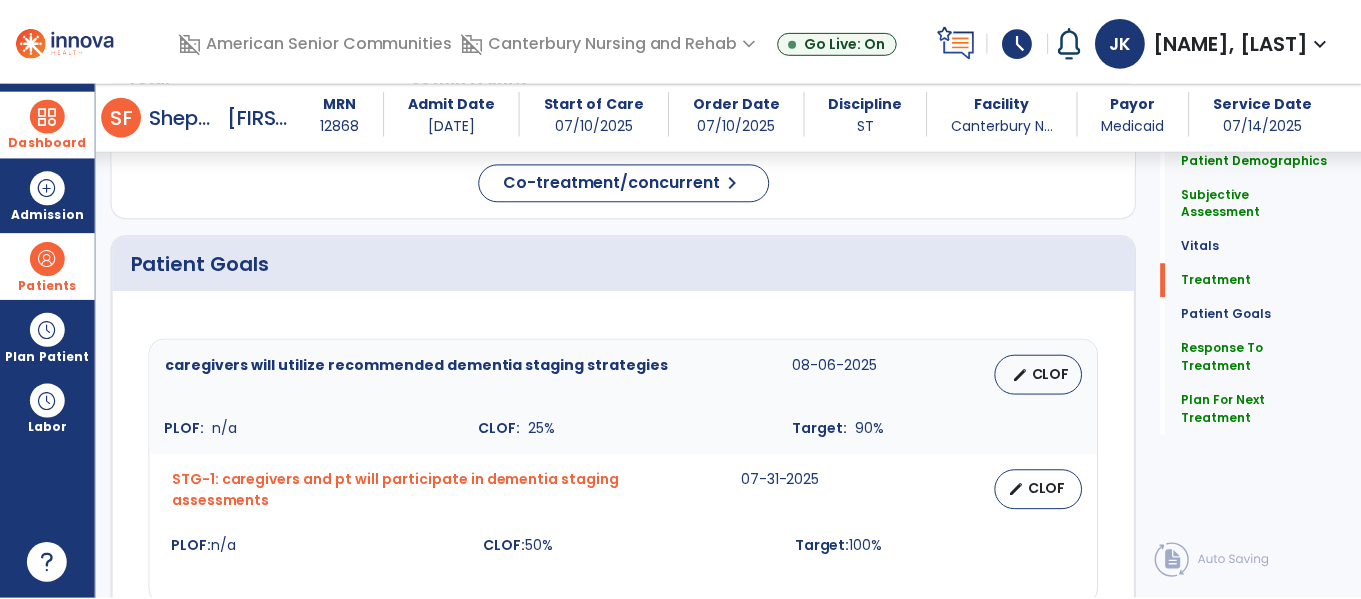 scroll, scrollTop: 2054, scrollLeft: 0, axis: vertical 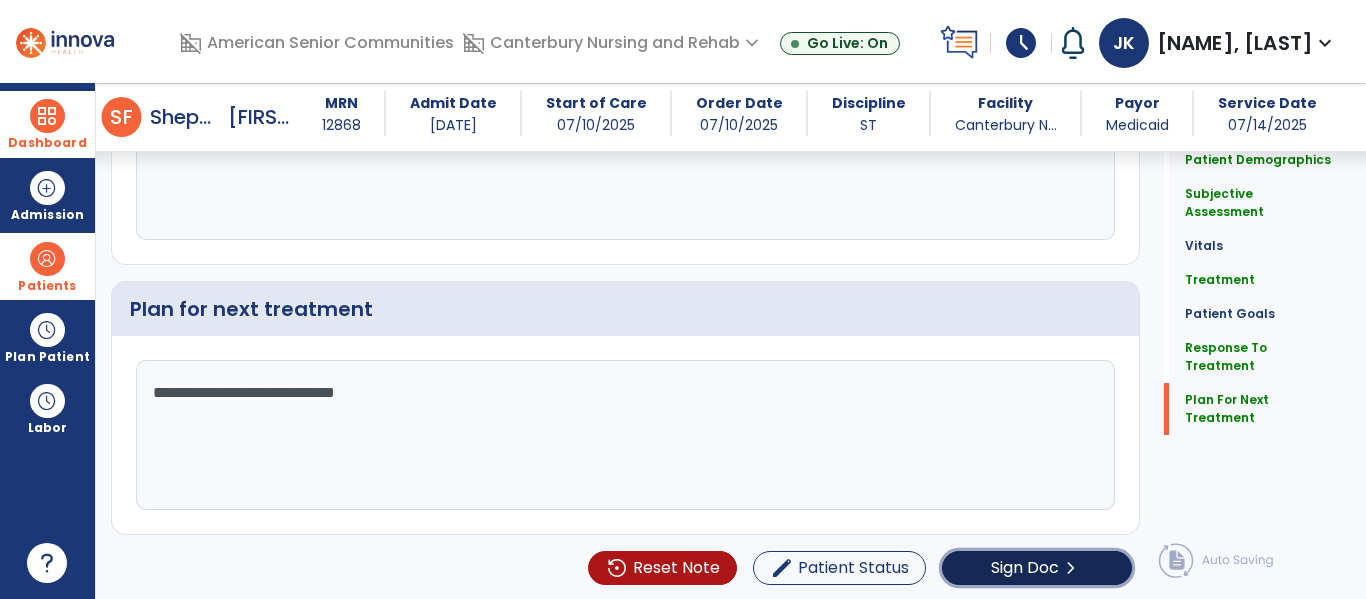 click on "Sign Doc" 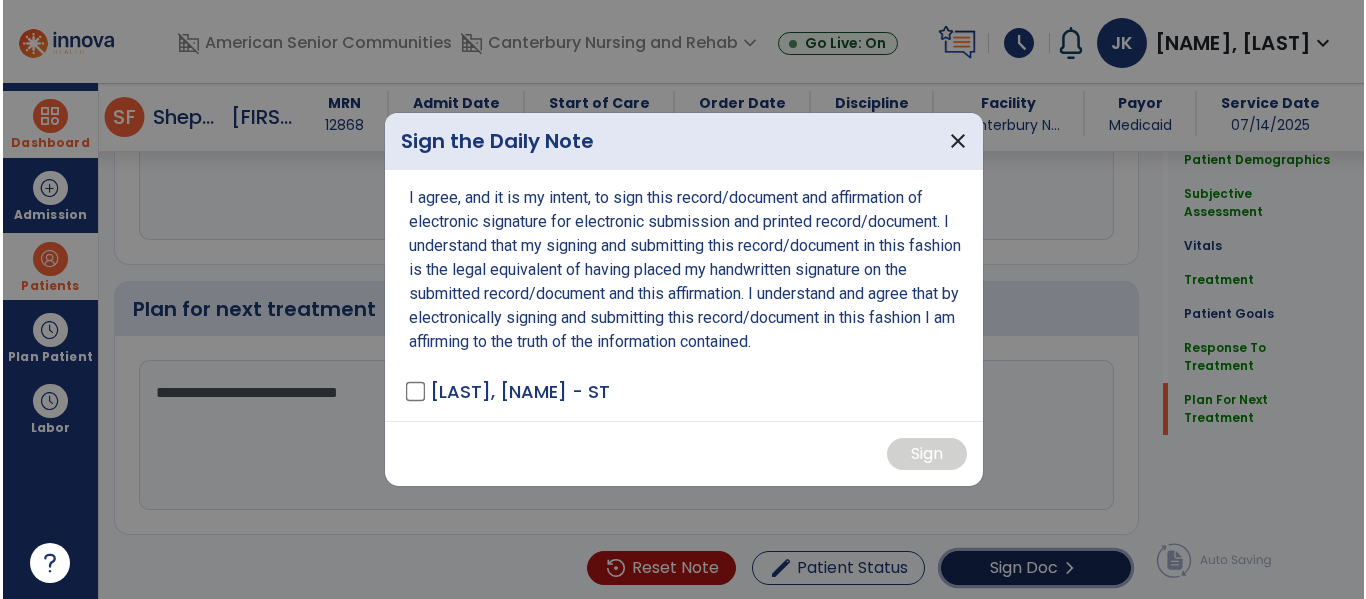 scroll, scrollTop: 2054, scrollLeft: 0, axis: vertical 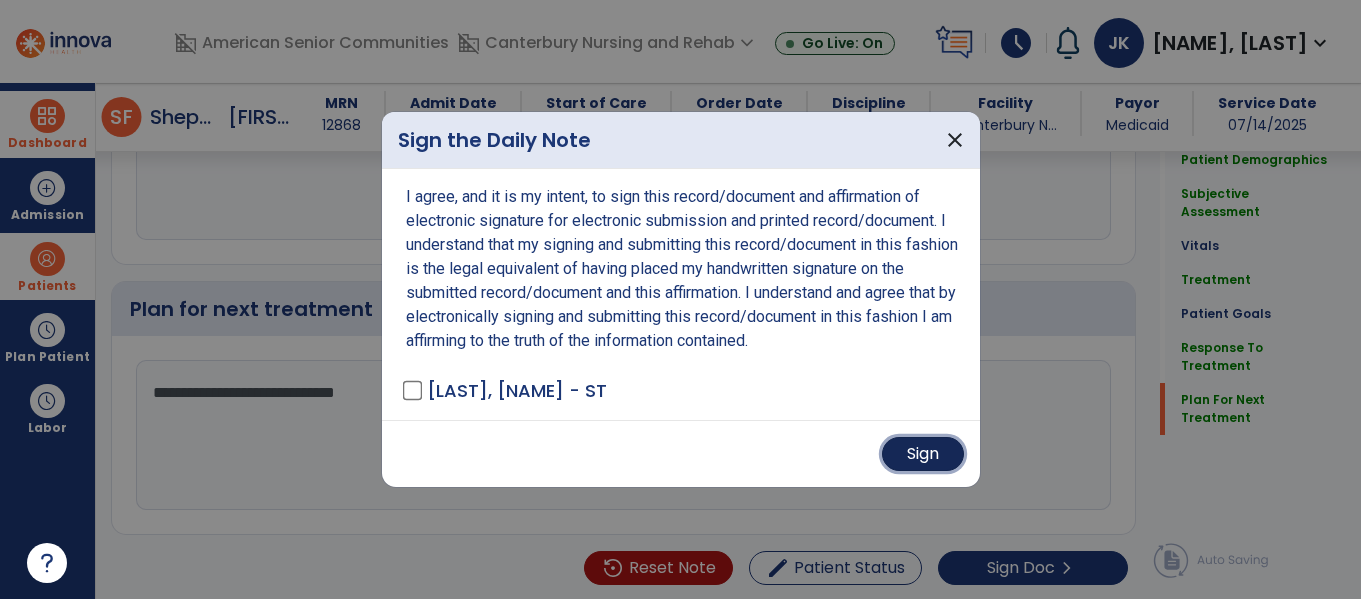 click on "Sign" at bounding box center [923, 454] 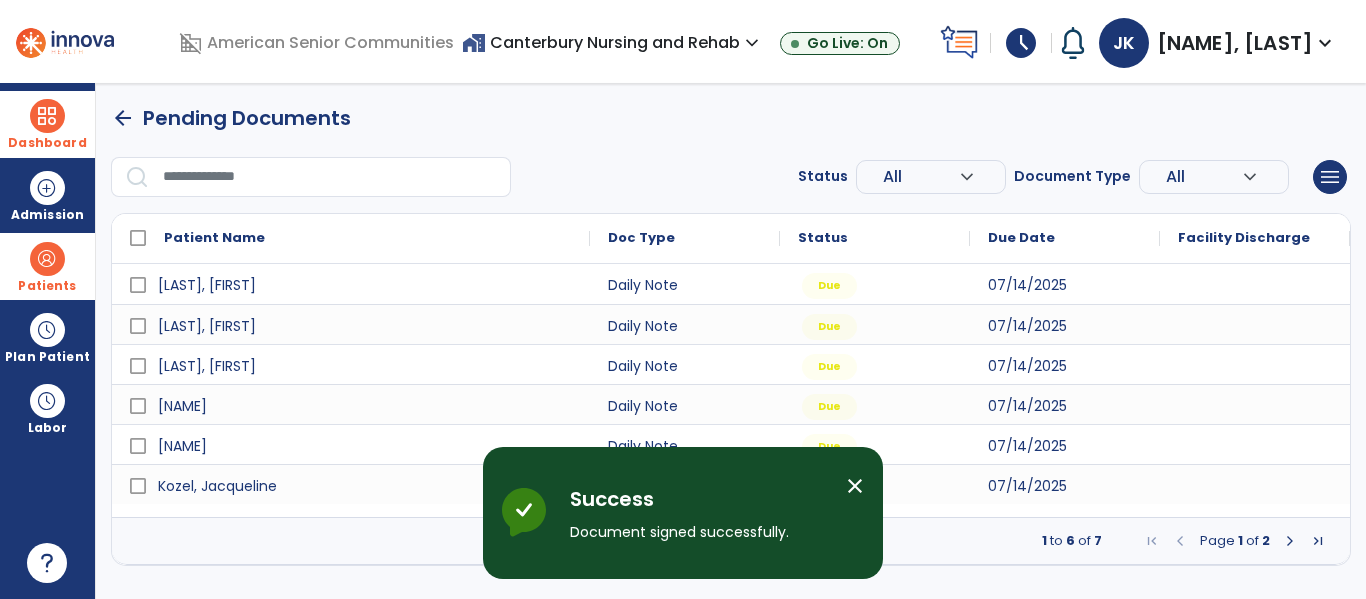 scroll, scrollTop: 0, scrollLeft: 0, axis: both 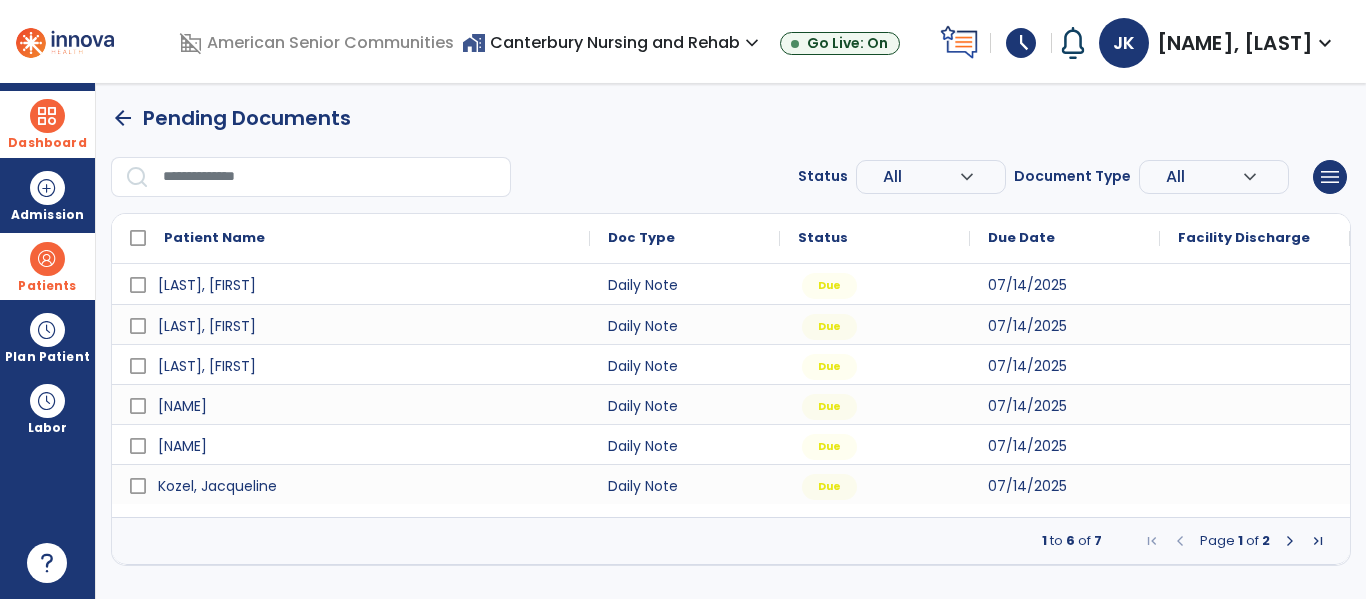 click at bounding box center (1318, 541) 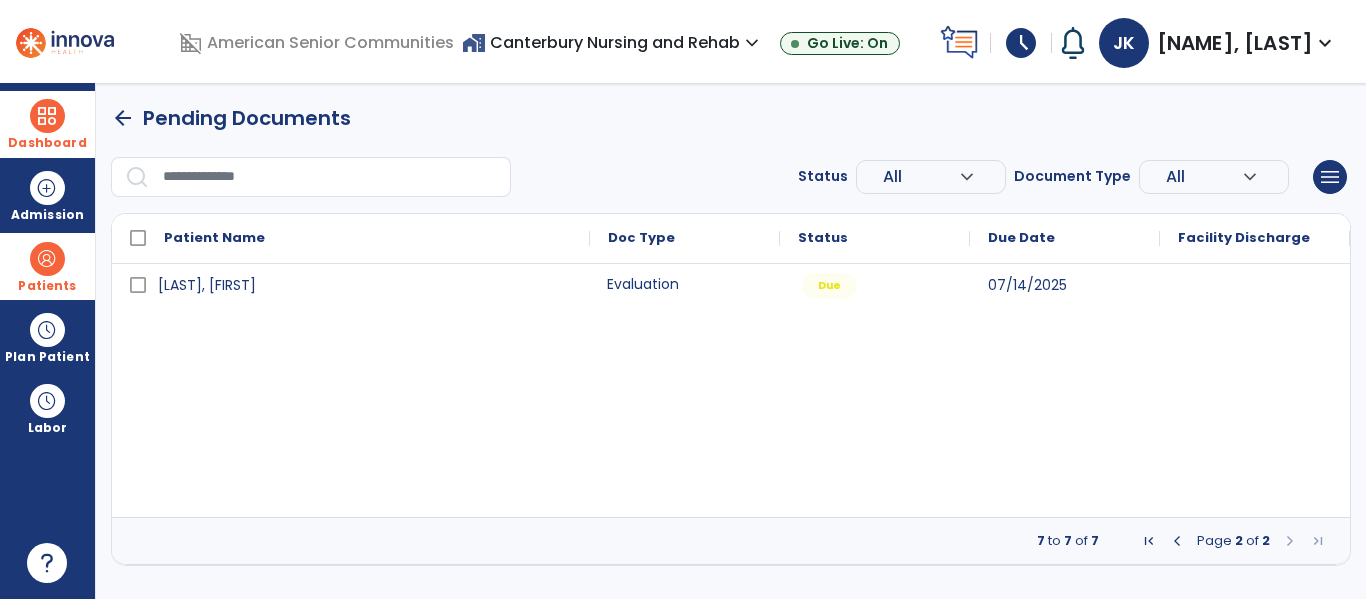 click on "Evaluation" at bounding box center (685, 284) 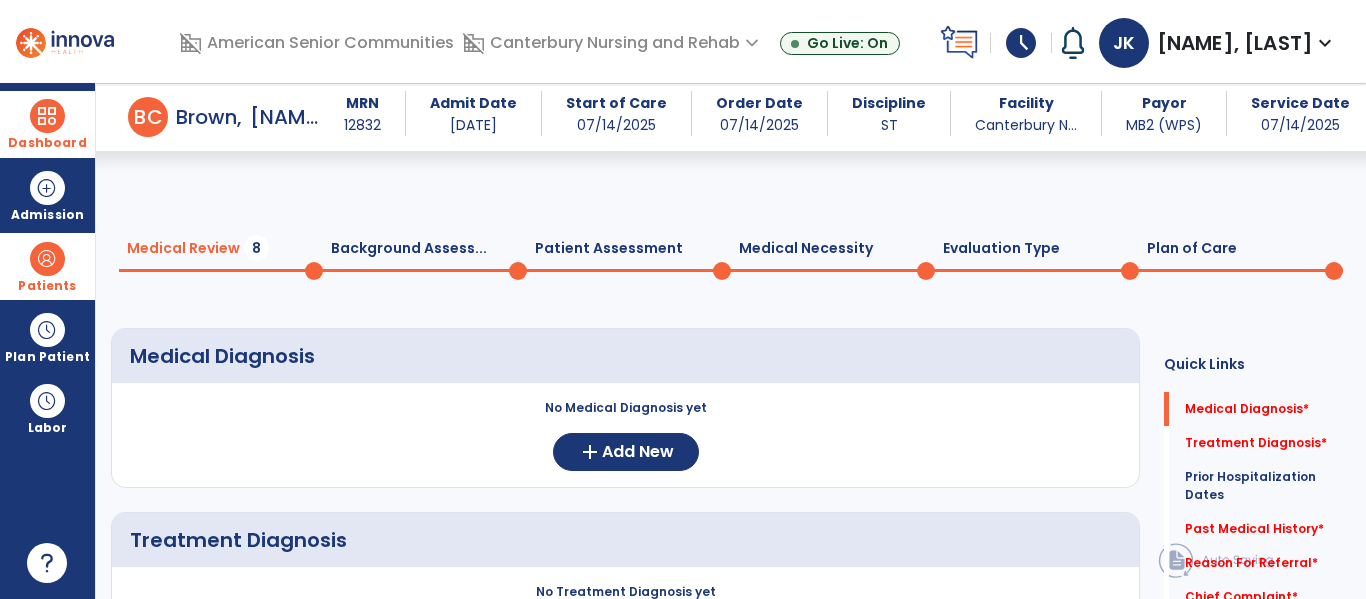 scroll, scrollTop: 99, scrollLeft: 0, axis: vertical 